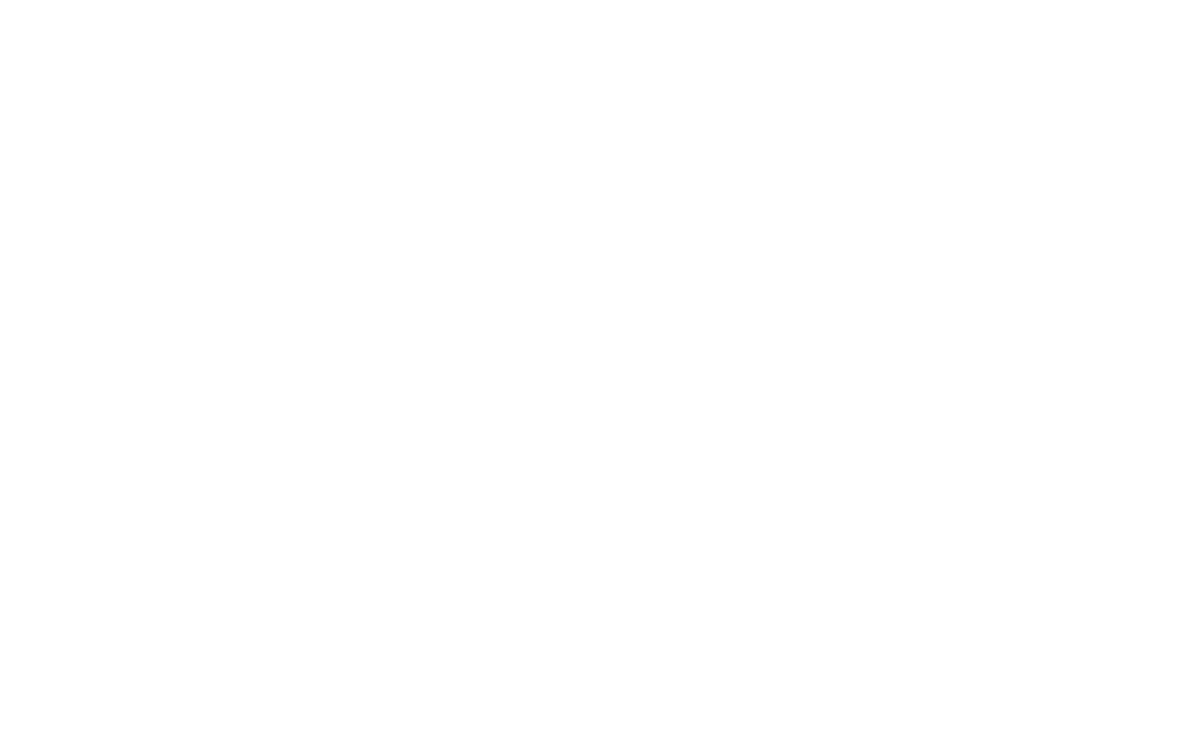 scroll, scrollTop: 0, scrollLeft: 0, axis: both 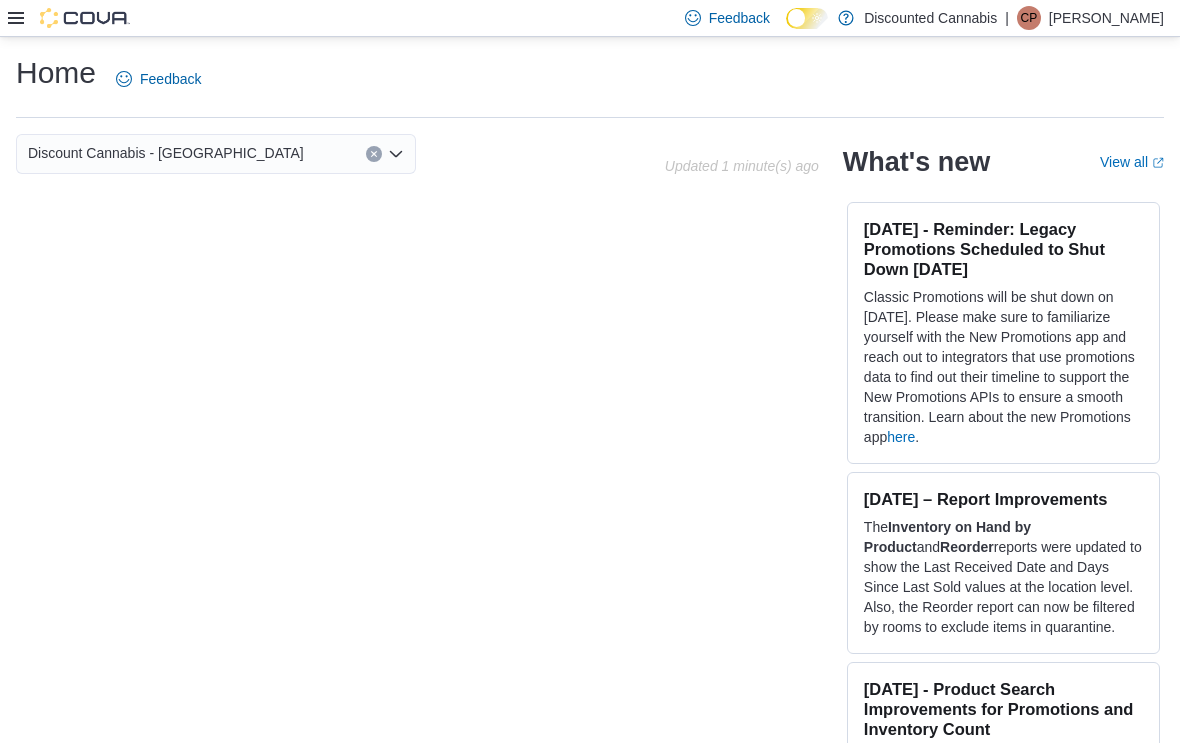 click at bounding box center (69, 18) 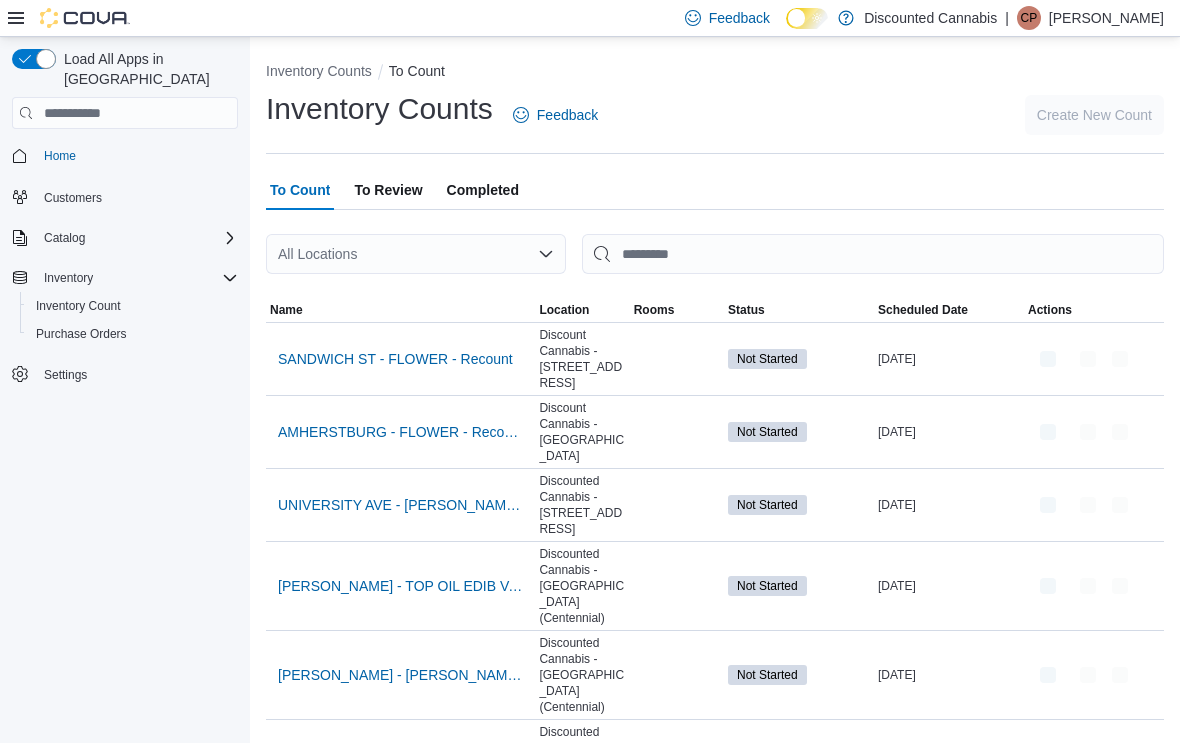 click on "All Locations" at bounding box center (416, 254) 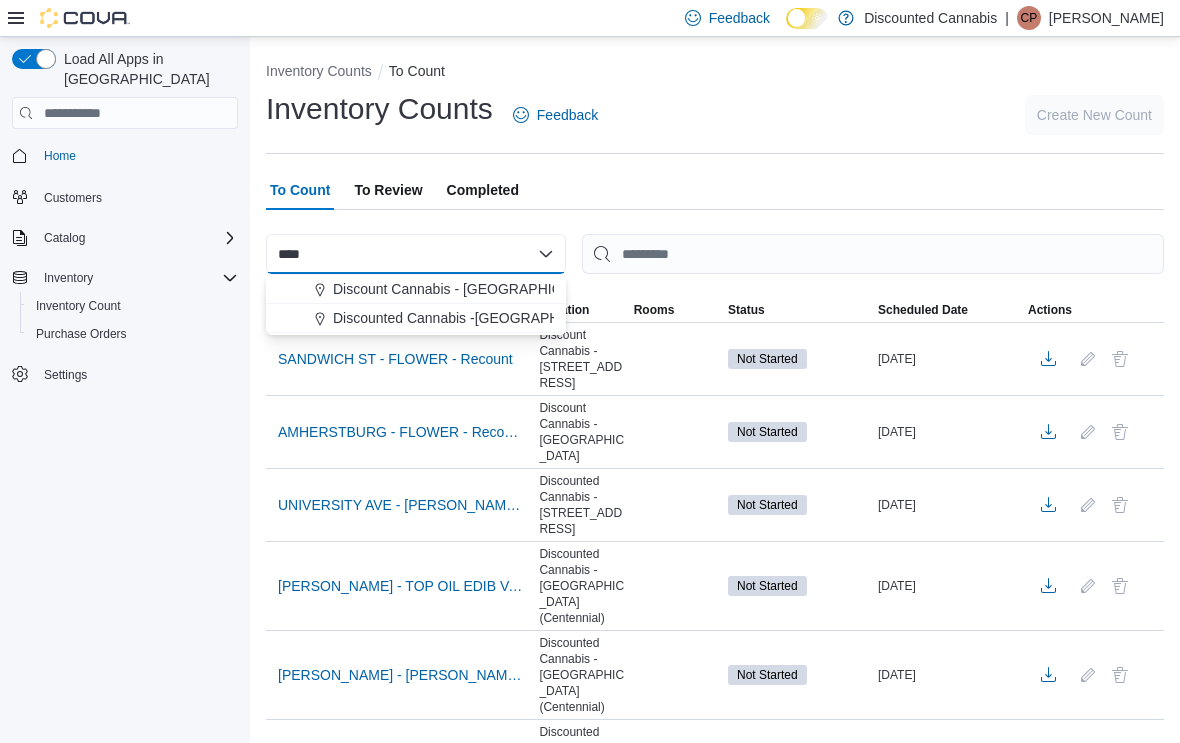 type on "****" 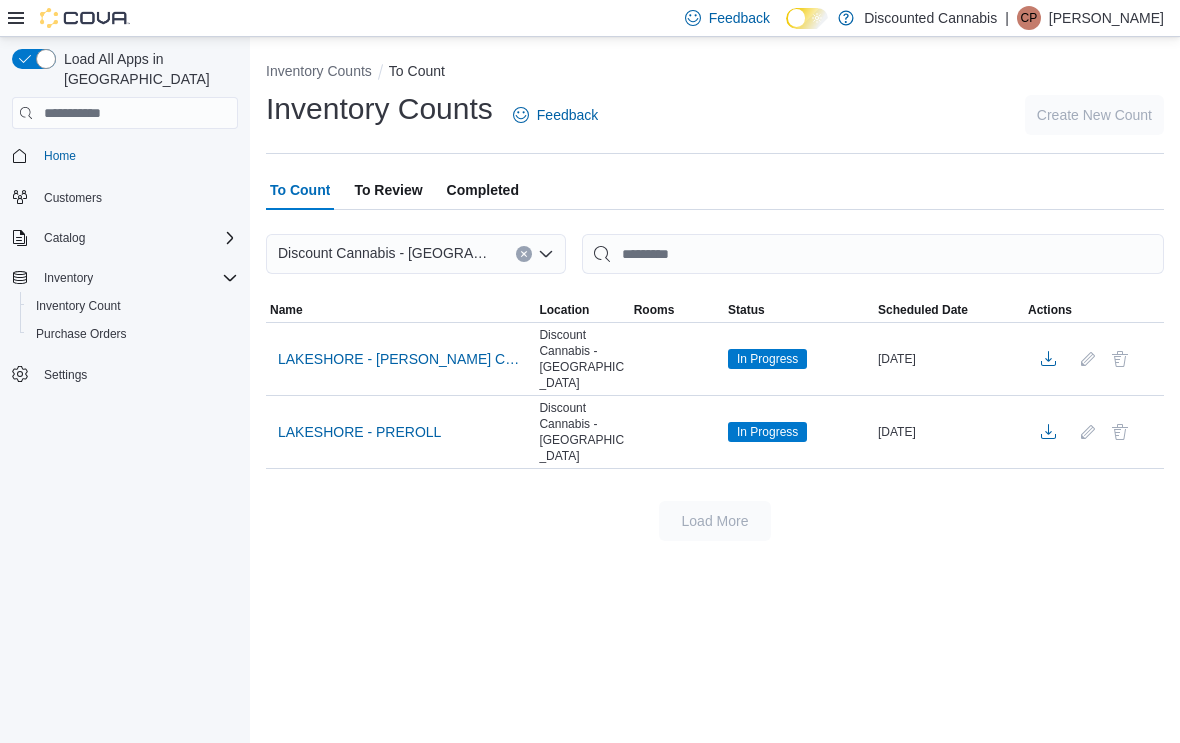 click on "LAKESHORE - [PERSON_NAME] CAP CON SEED" at bounding box center (400, 359) 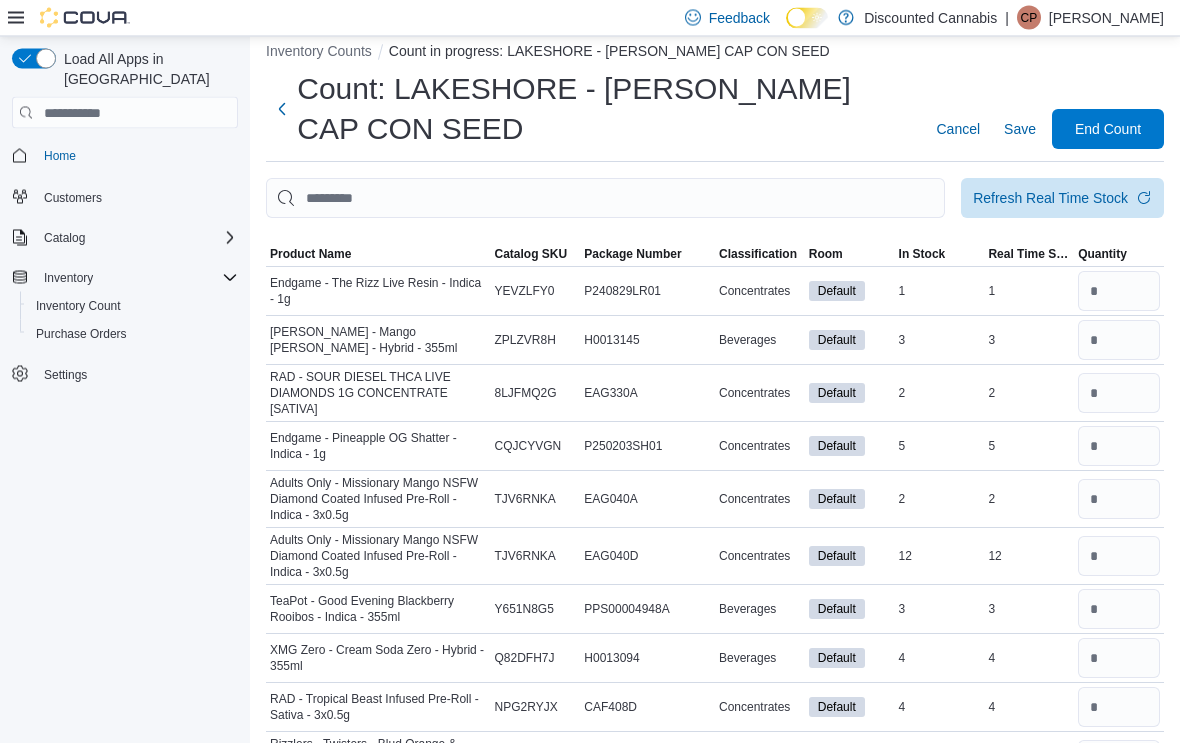 scroll, scrollTop: 13, scrollLeft: 0, axis: vertical 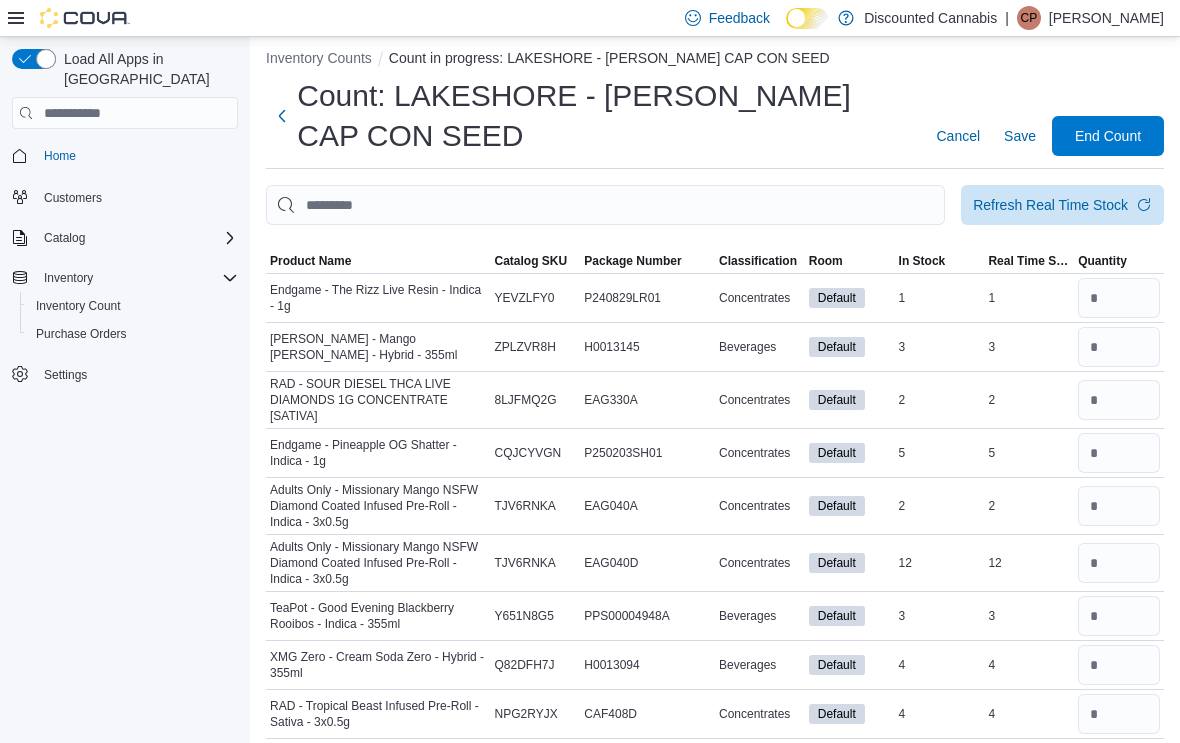 click on "Classification" at bounding box center [758, 261] 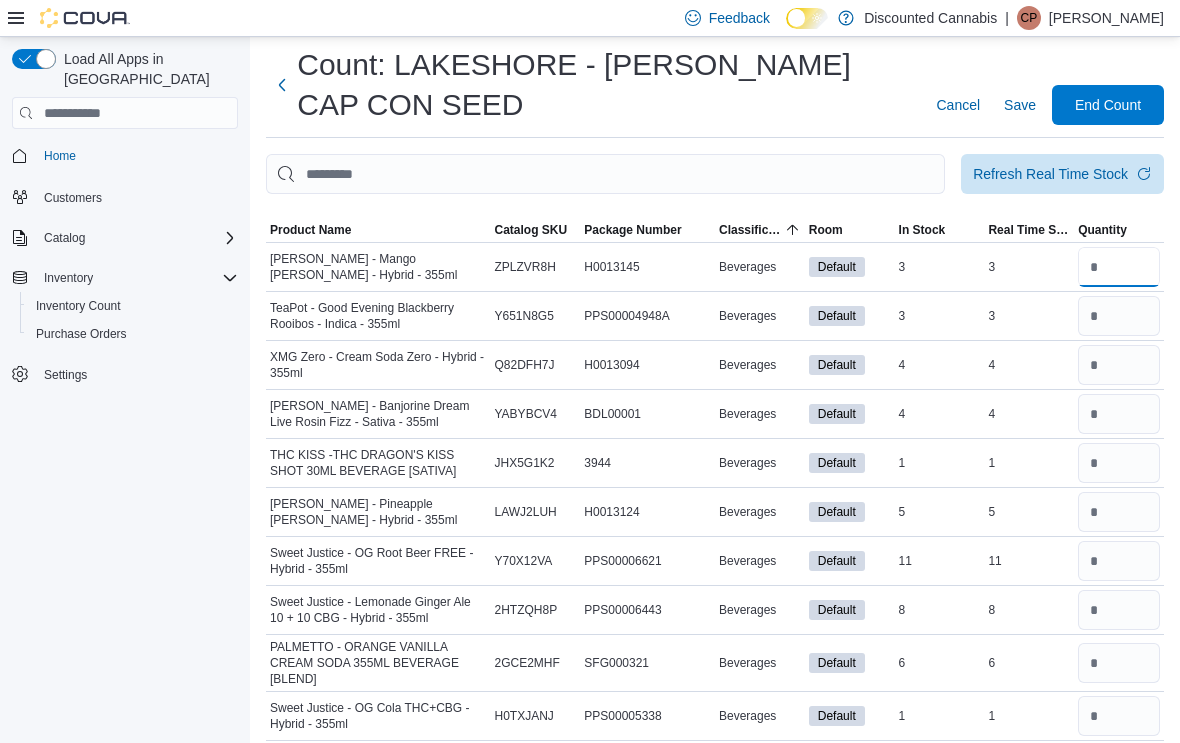 click at bounding box center [1119, 267] 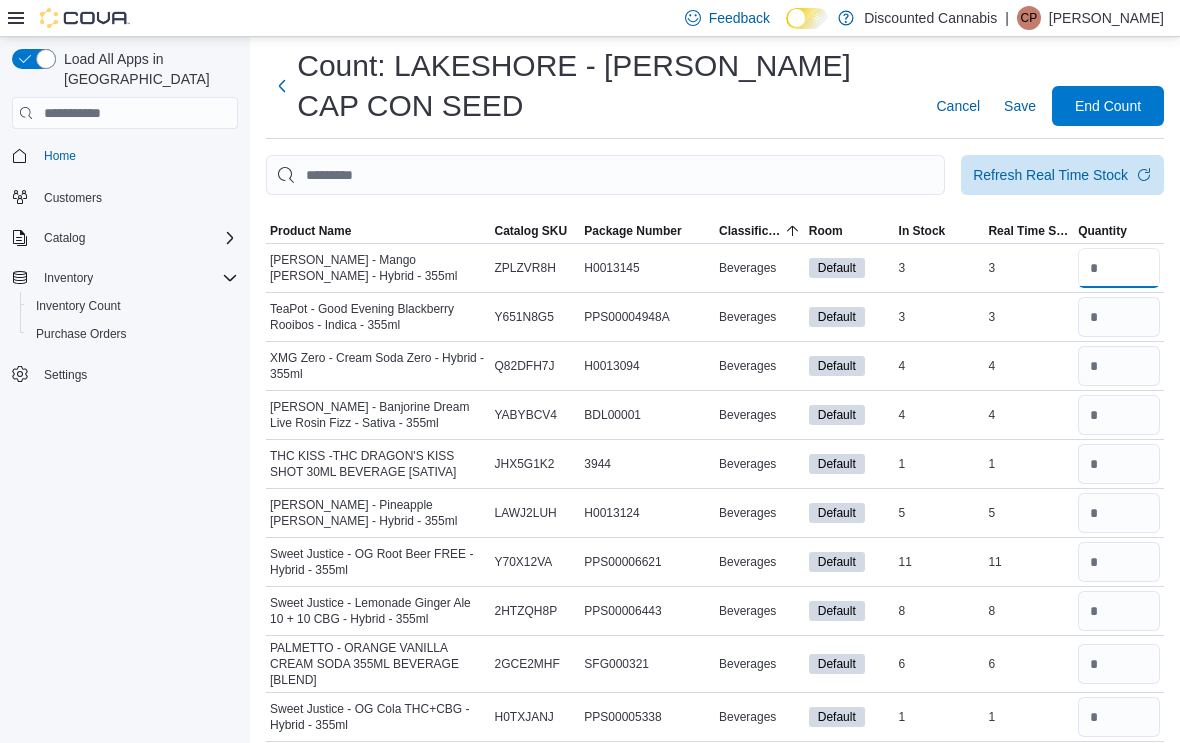 type on "*" 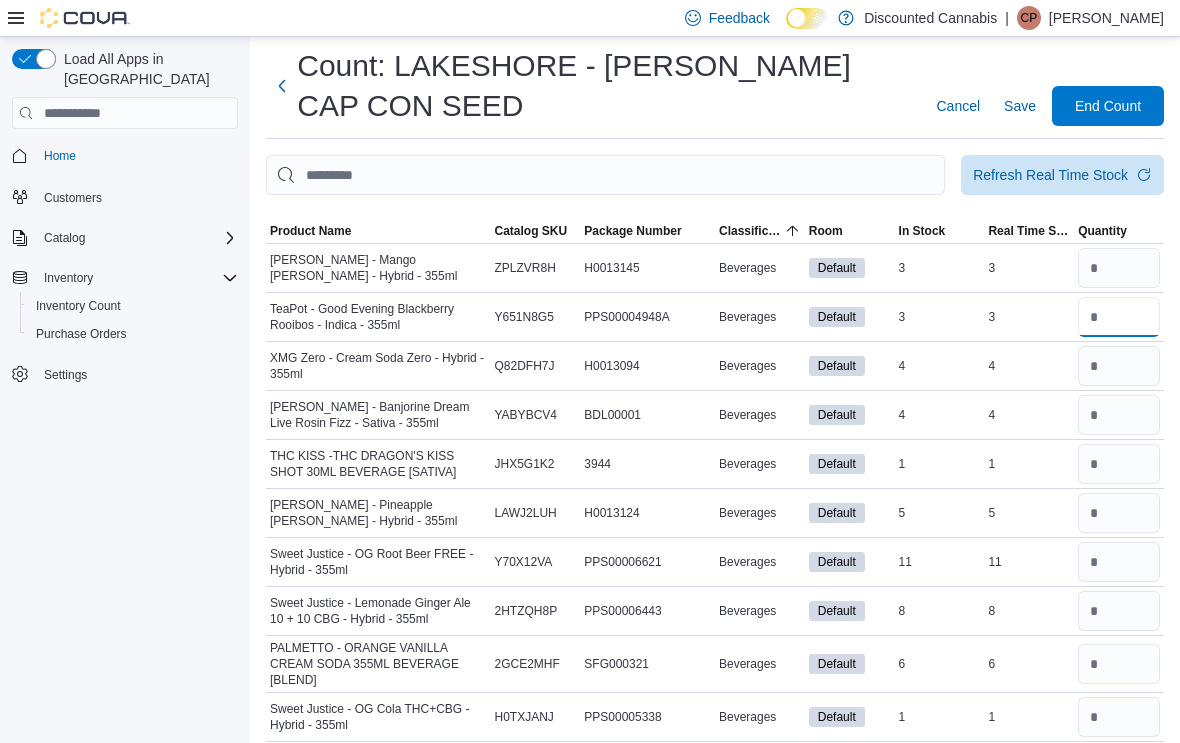type 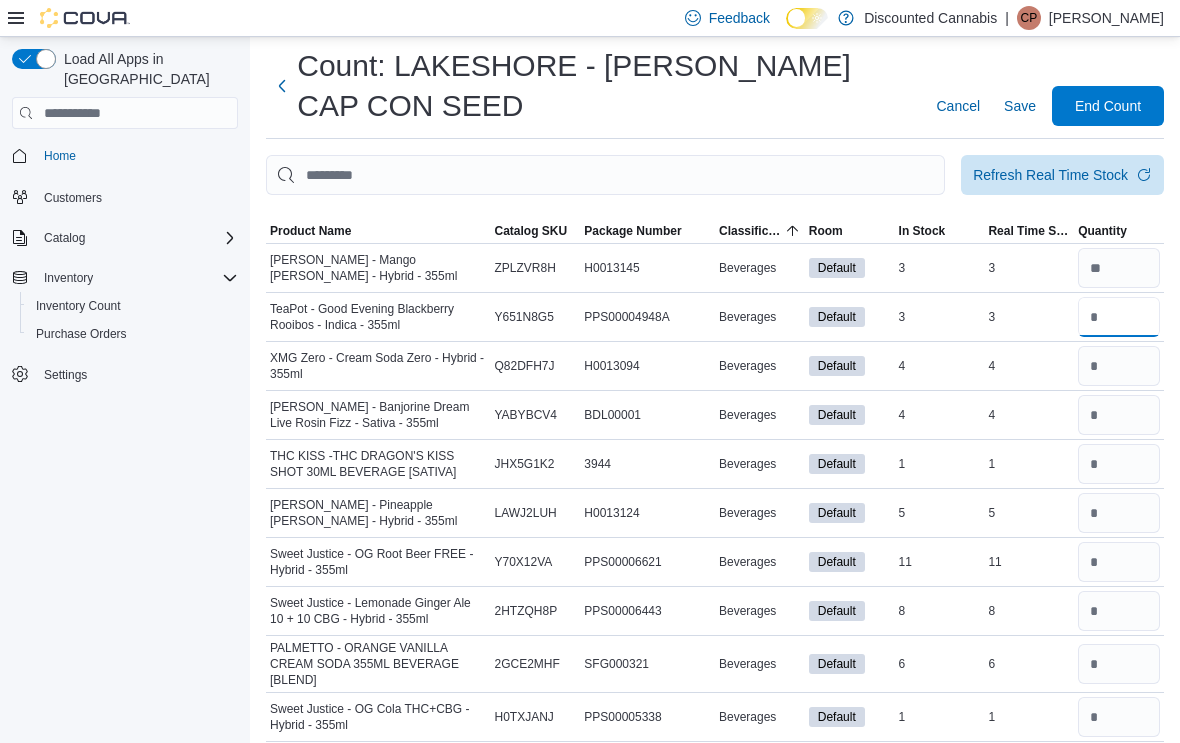 type on "*" 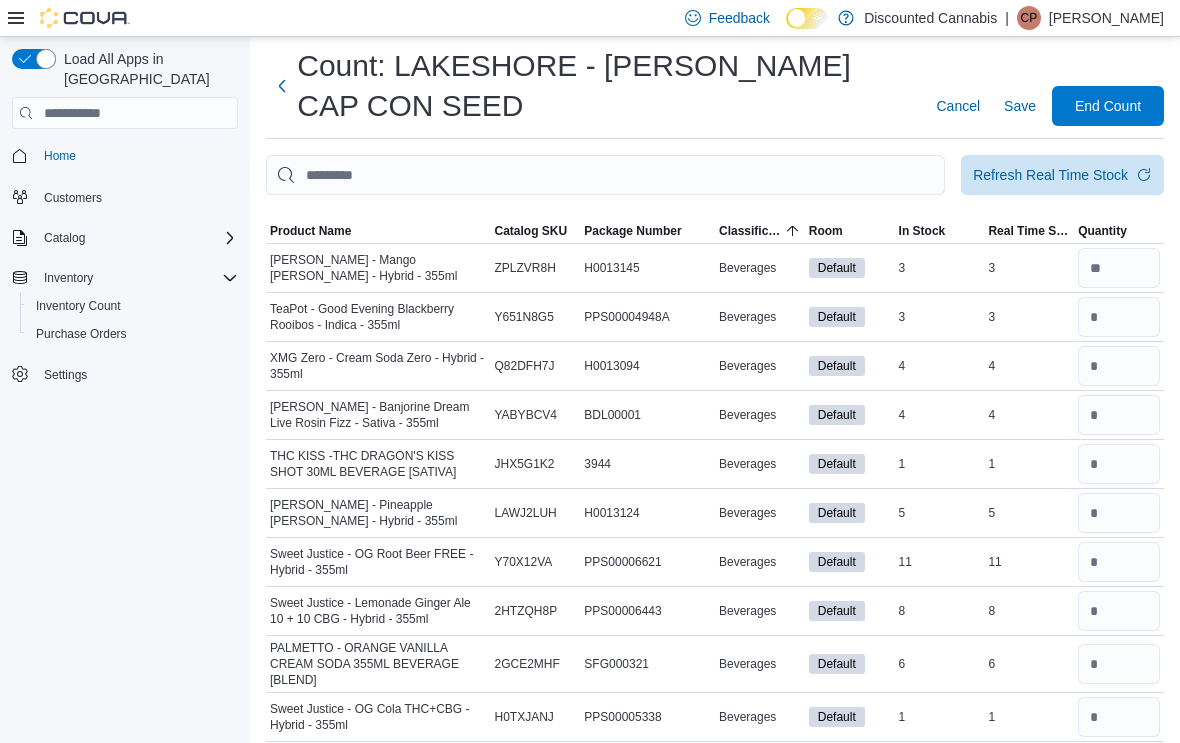 type 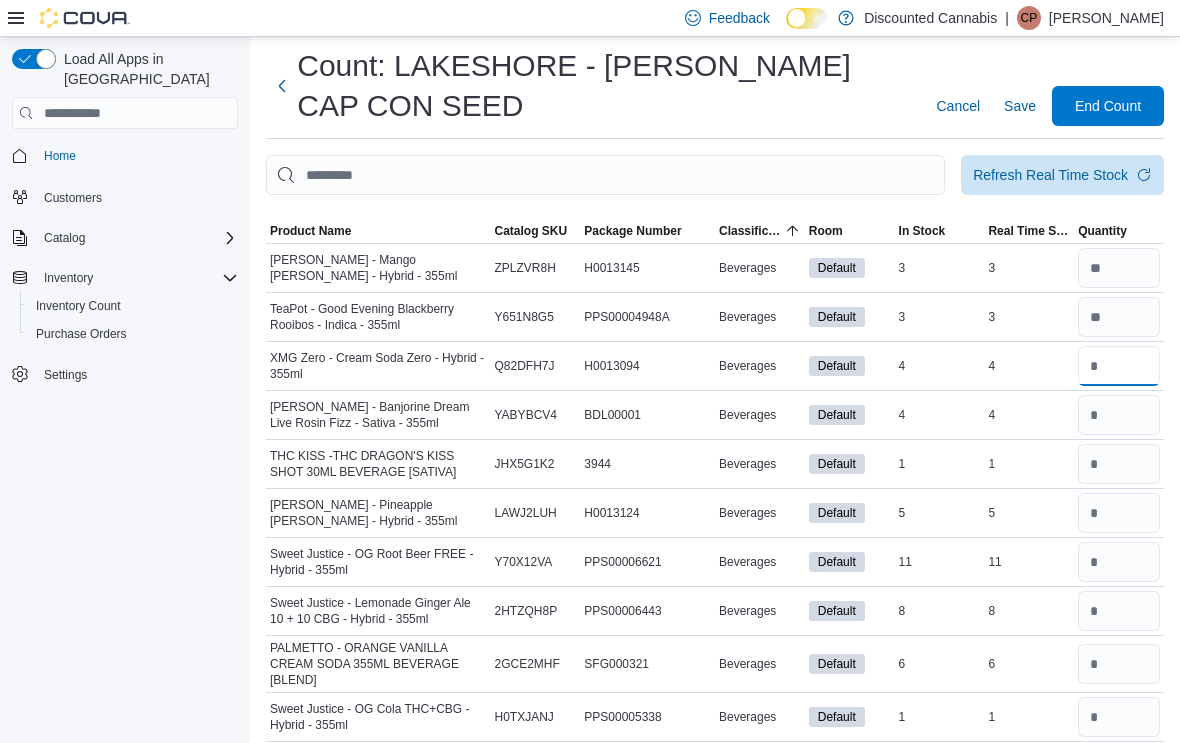 type on "*" 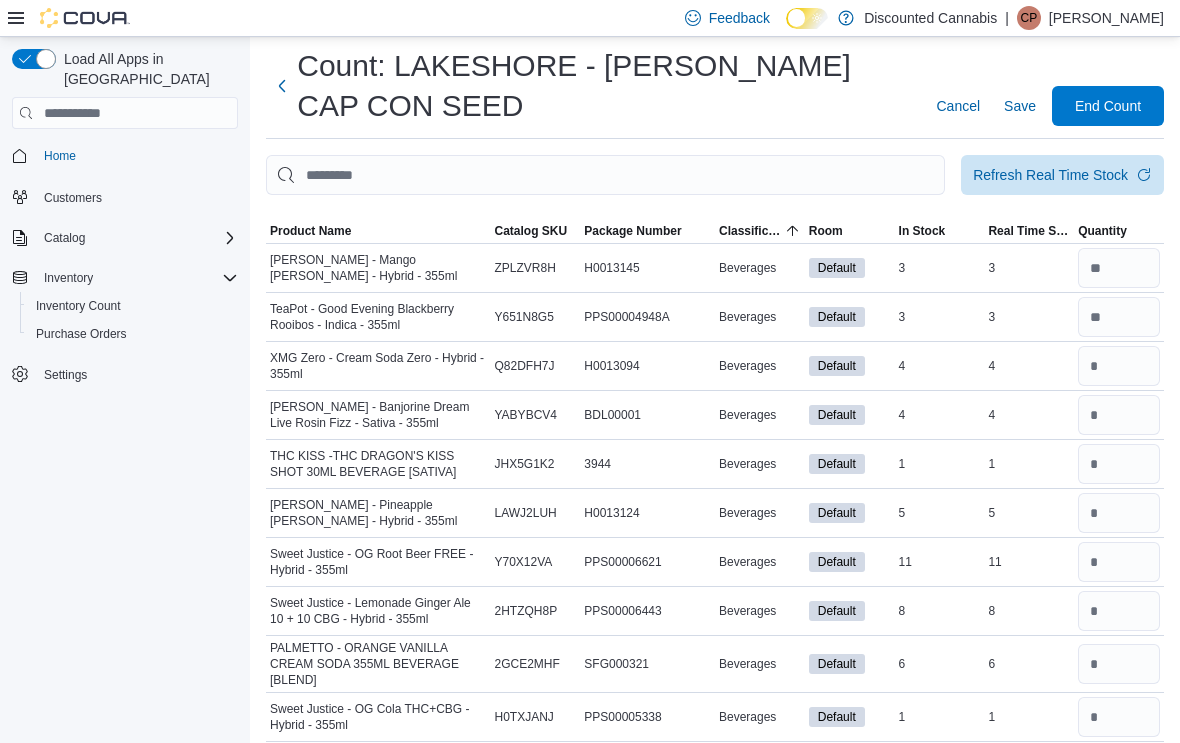 type 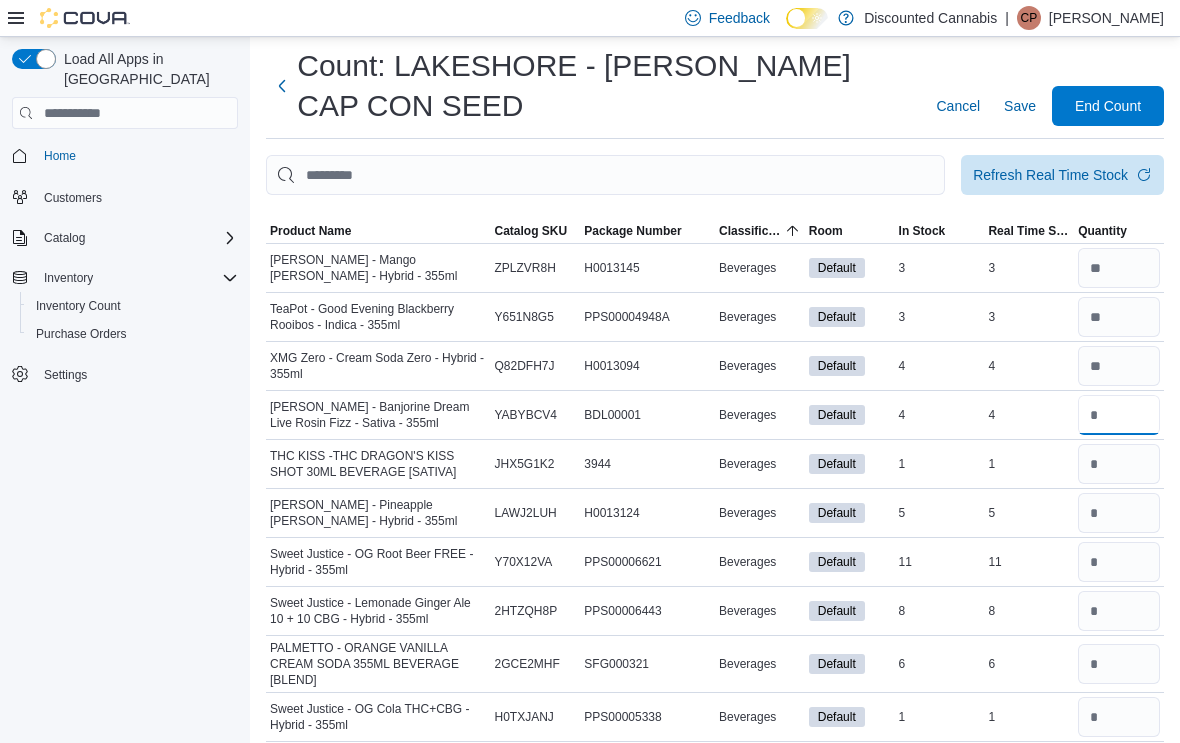 type on "*" 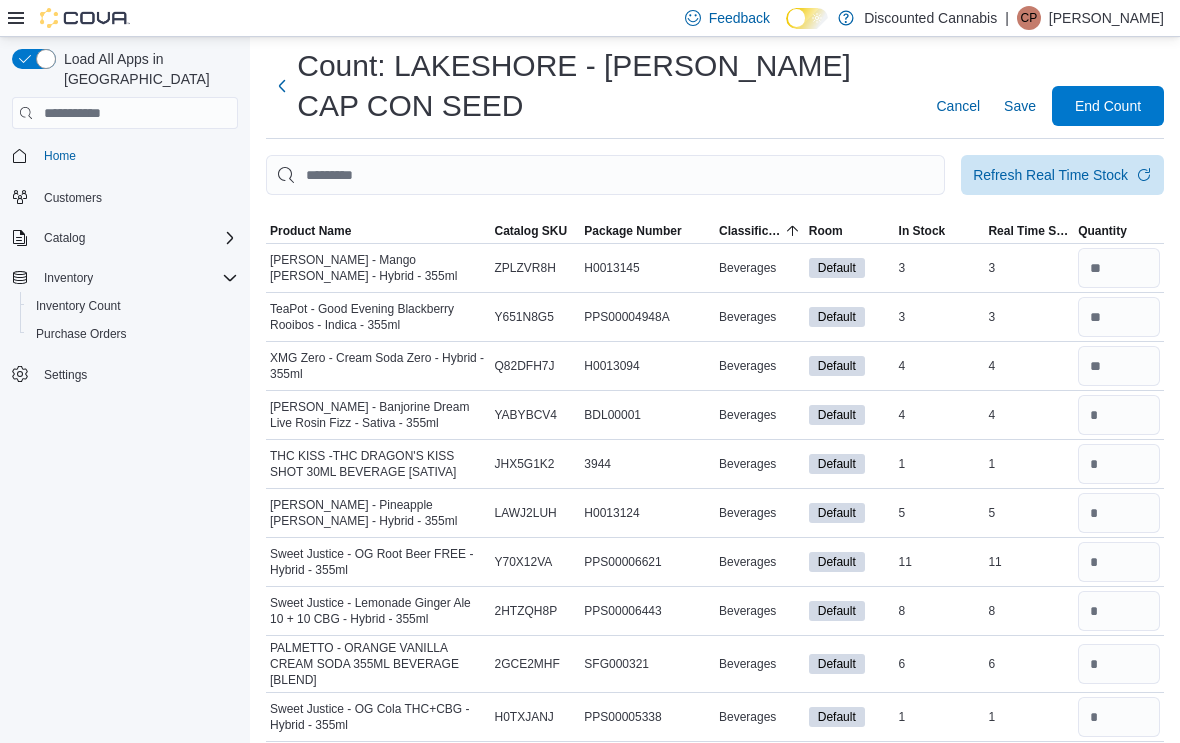 type 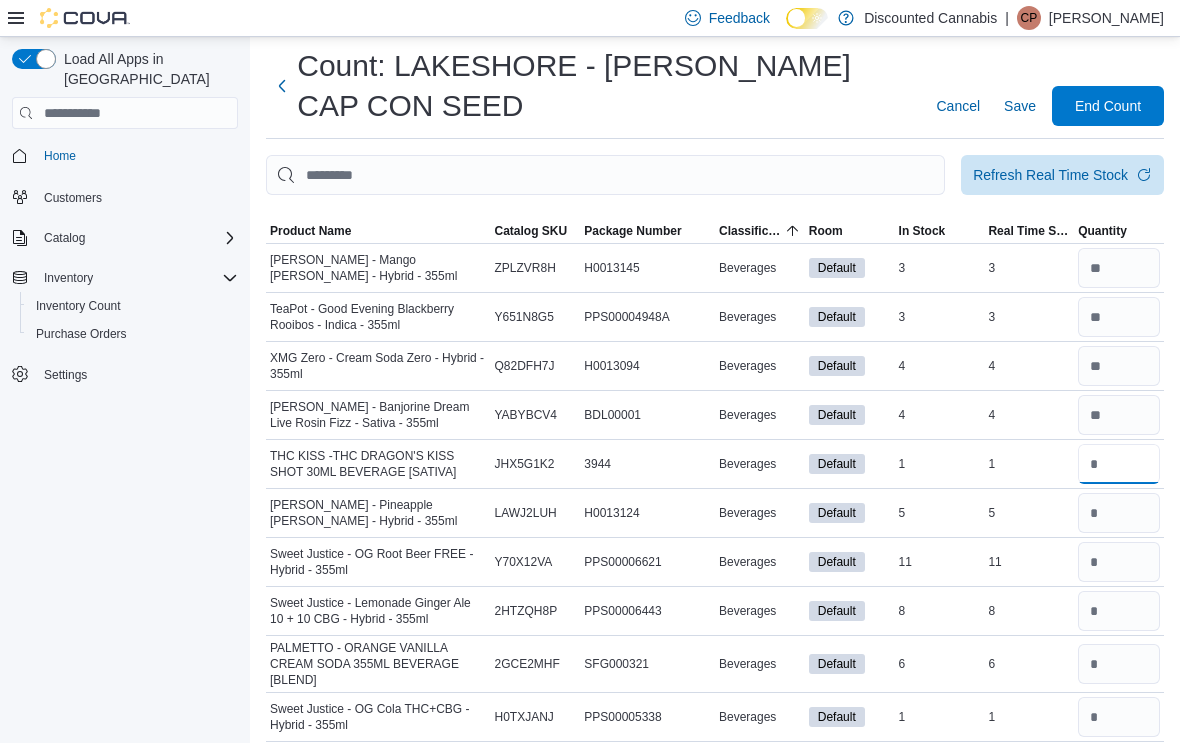 type on "*" 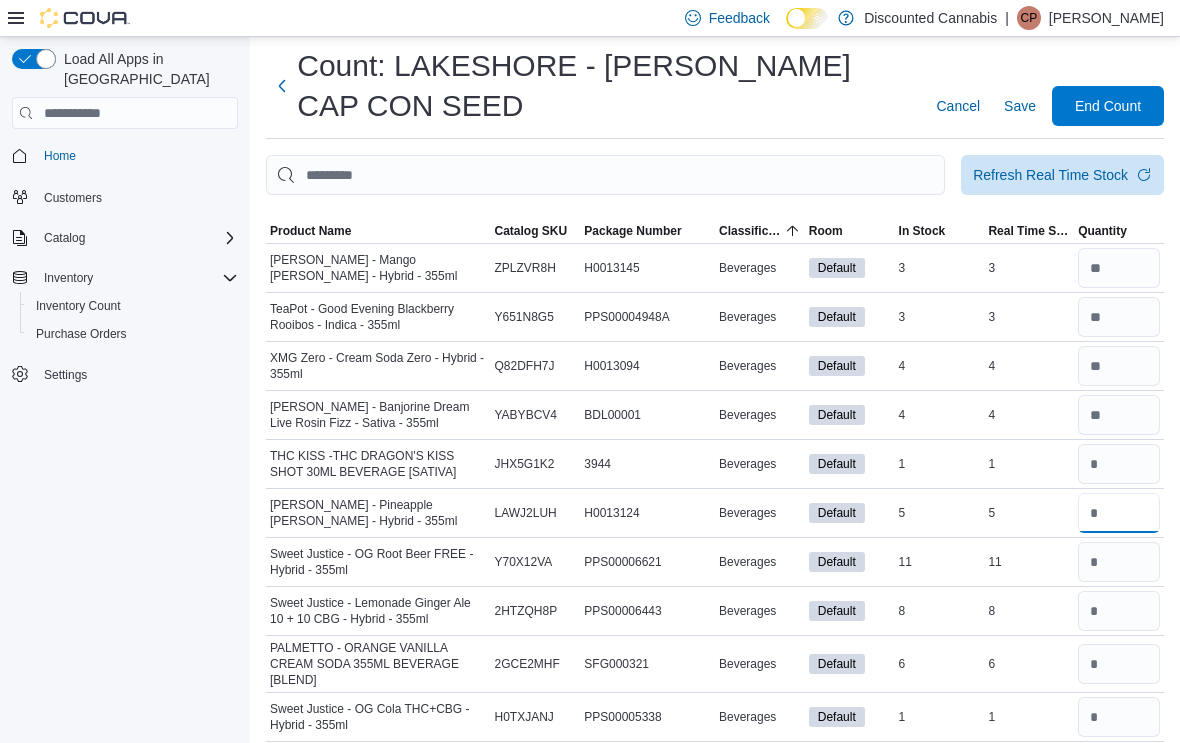 type 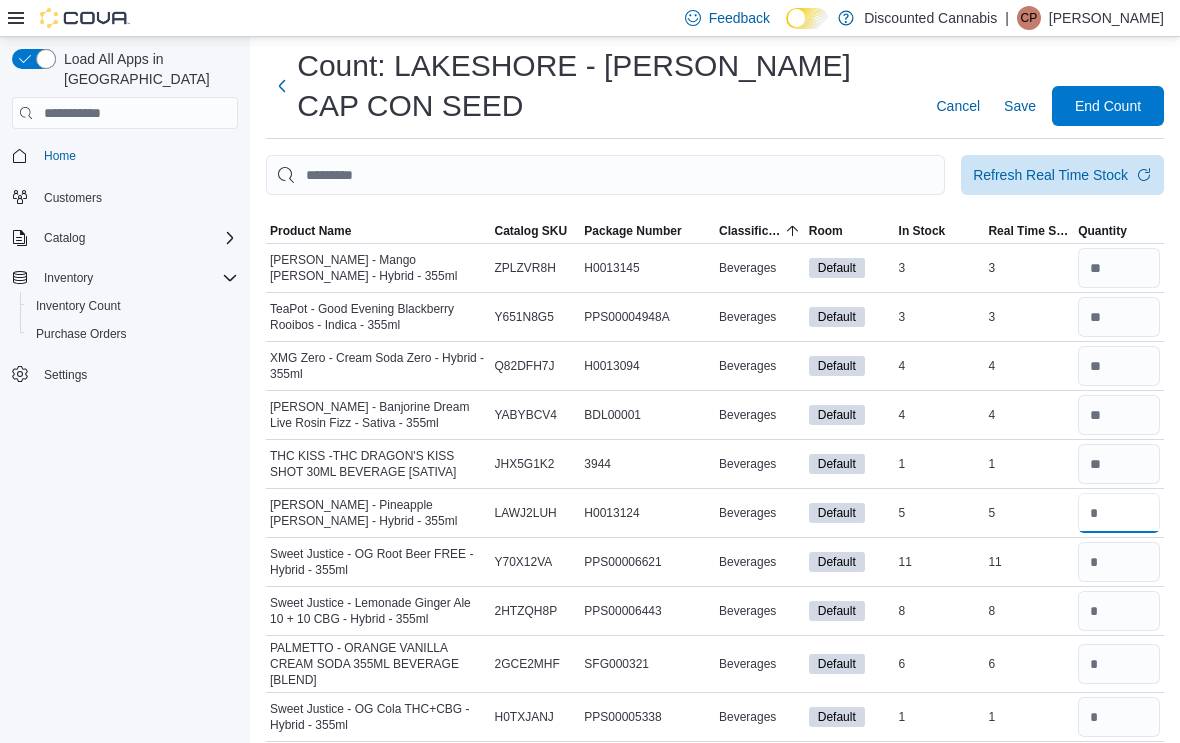 type on "*" 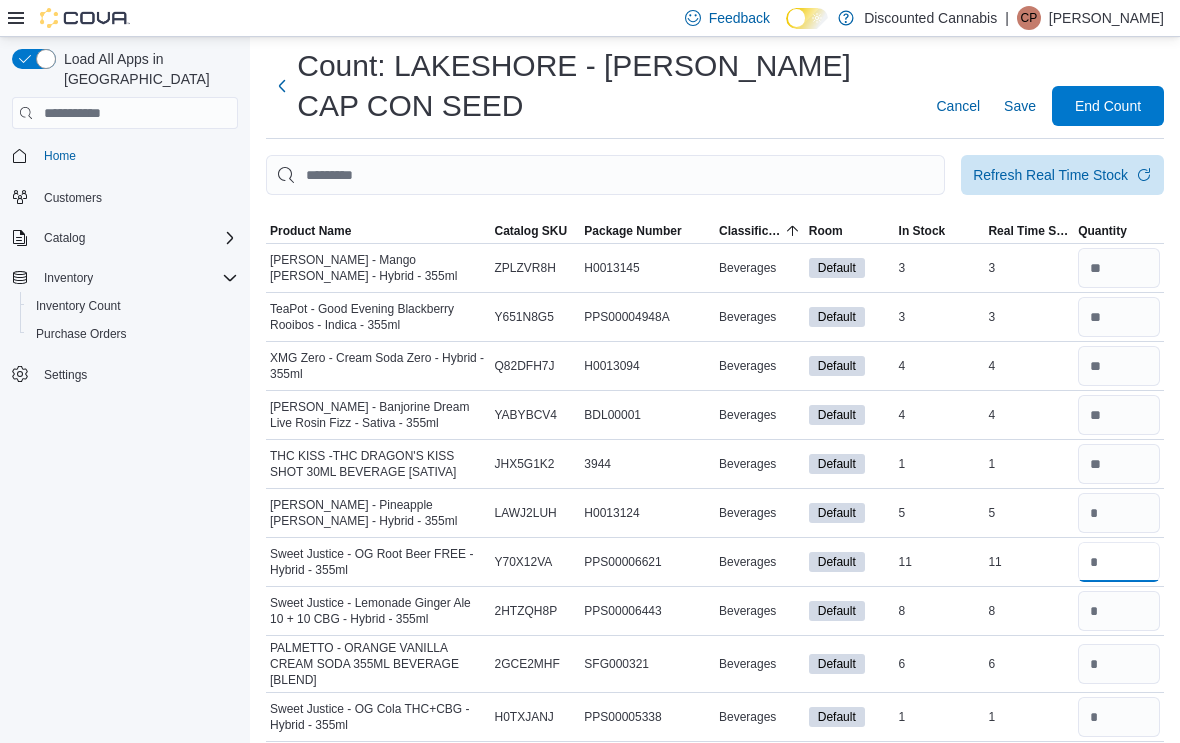 type 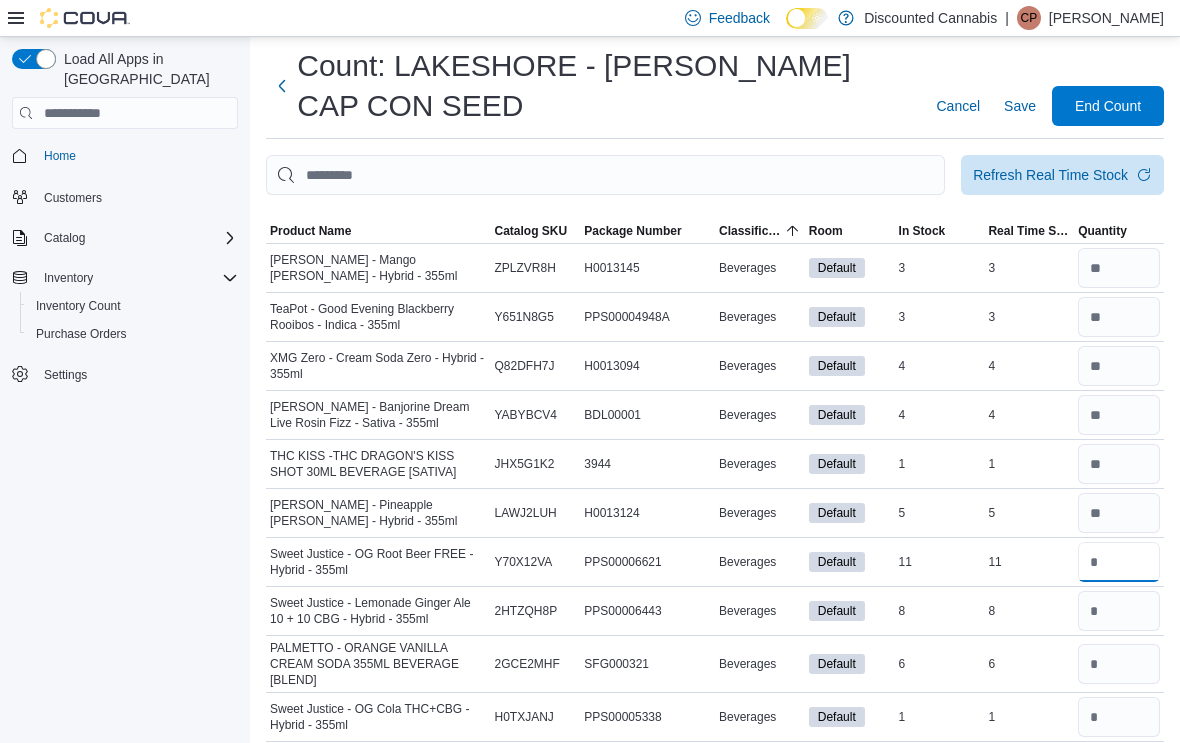 type on "**" 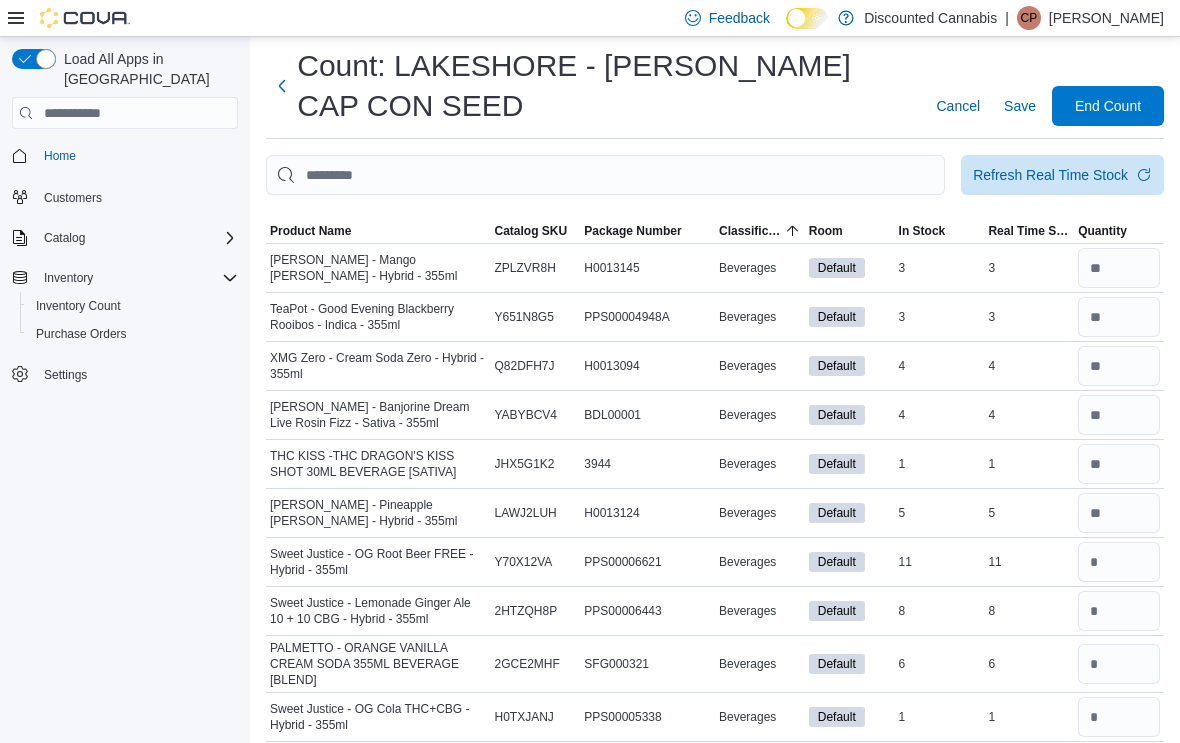 type 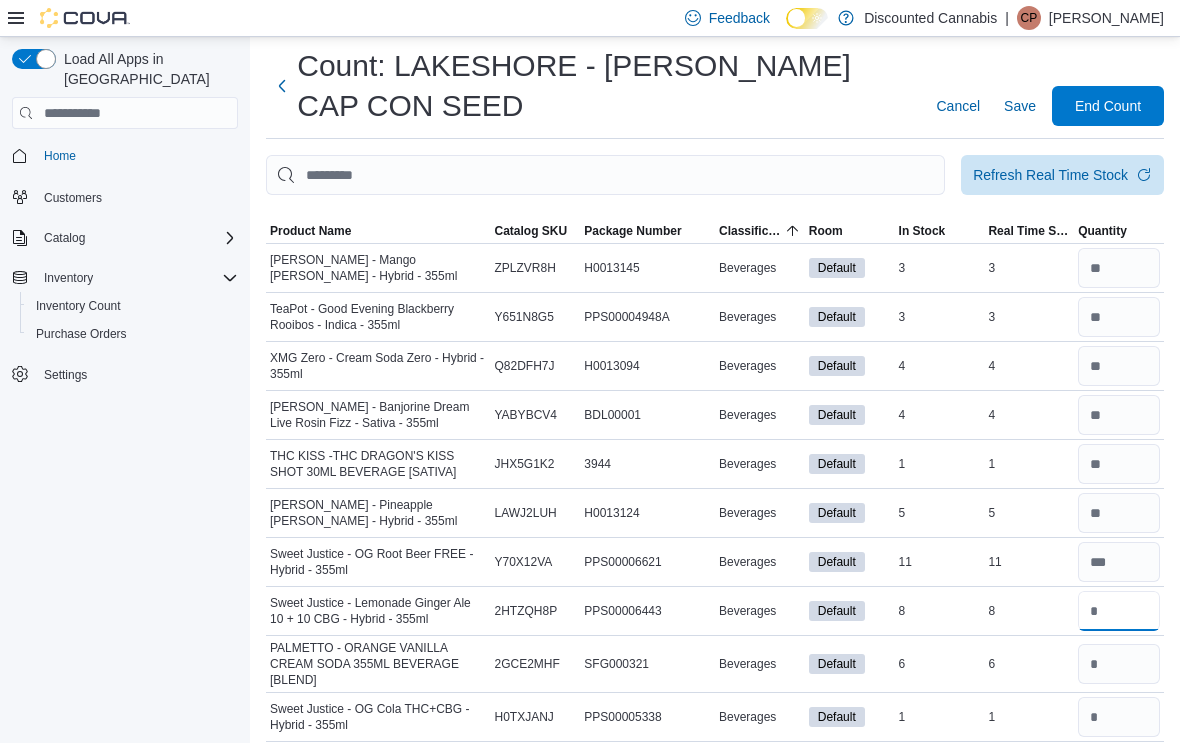 type on "*" 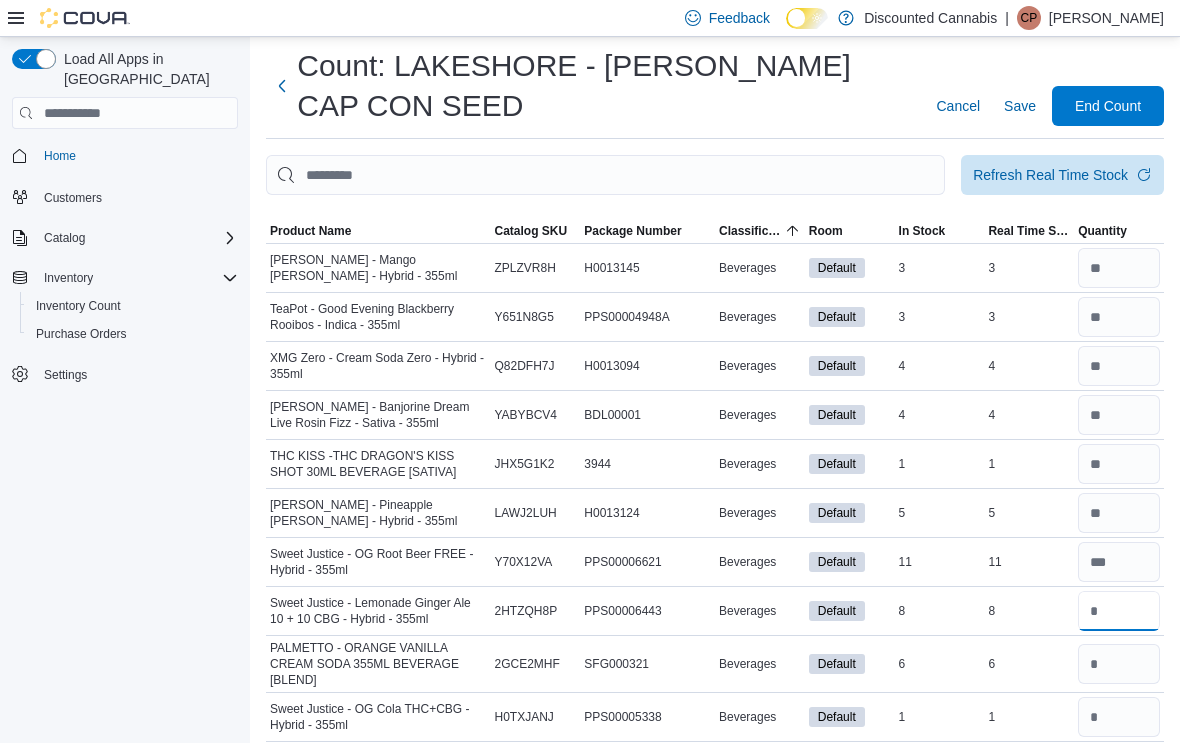 type on "*" 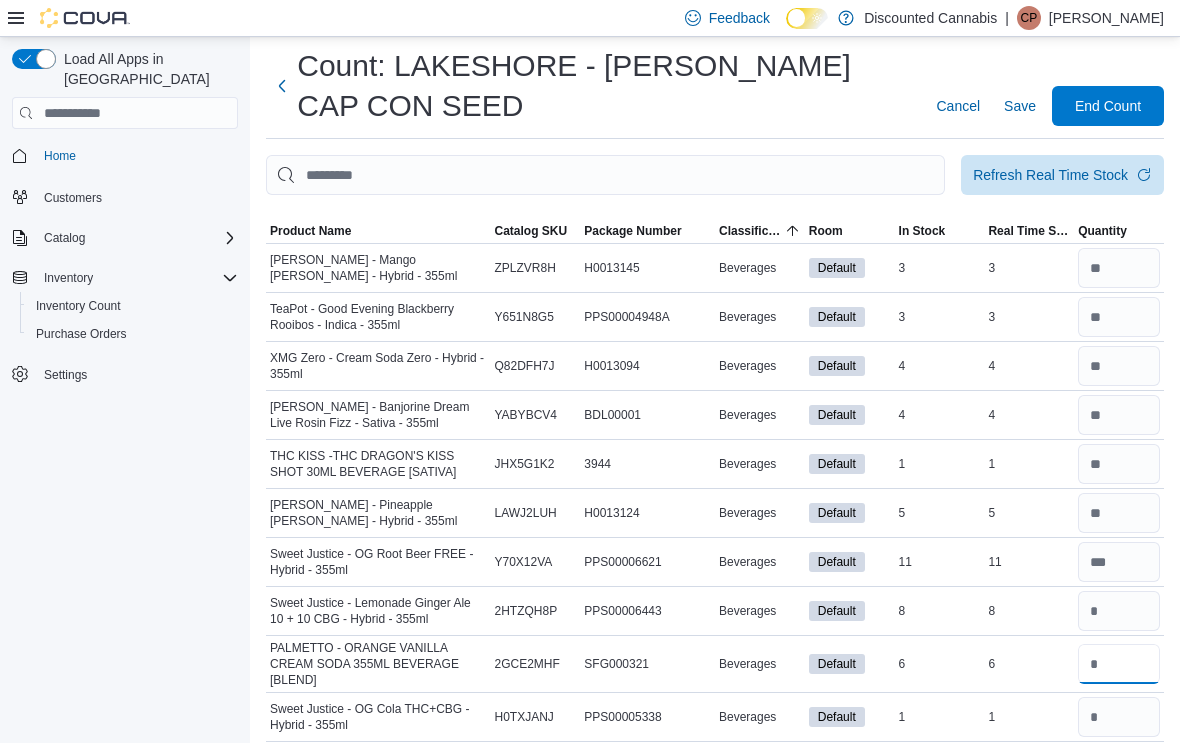 type 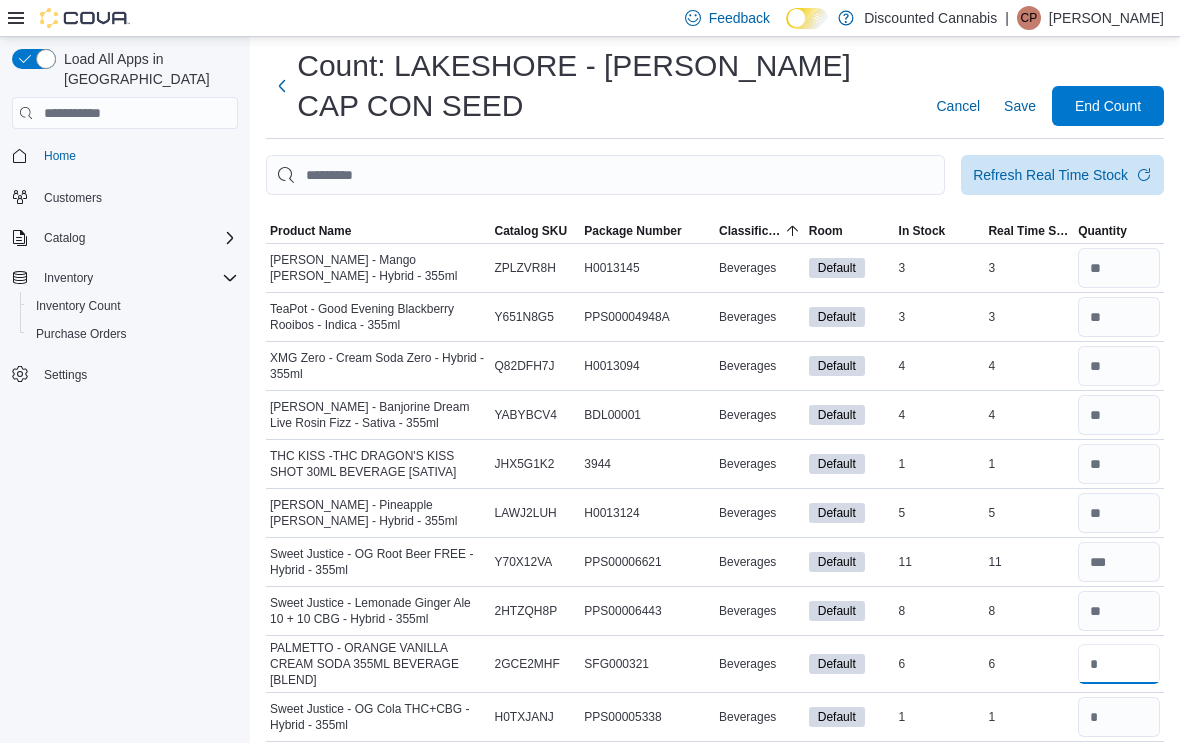 type on "*" 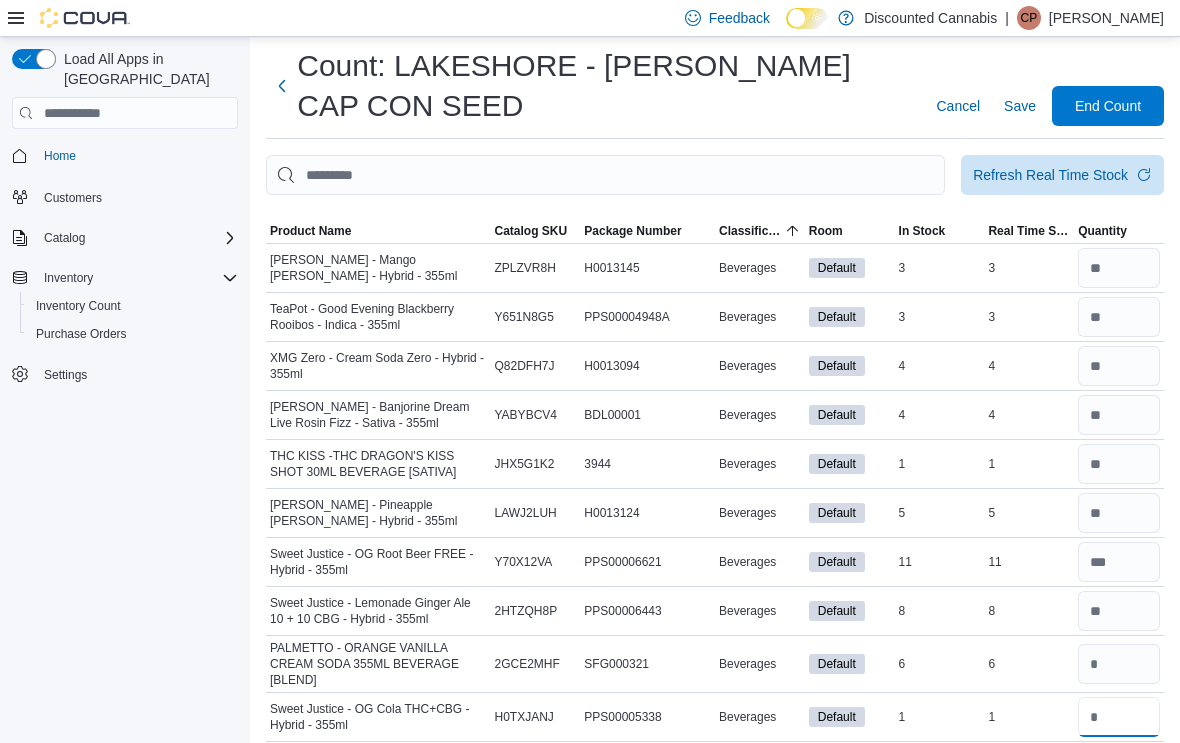 type 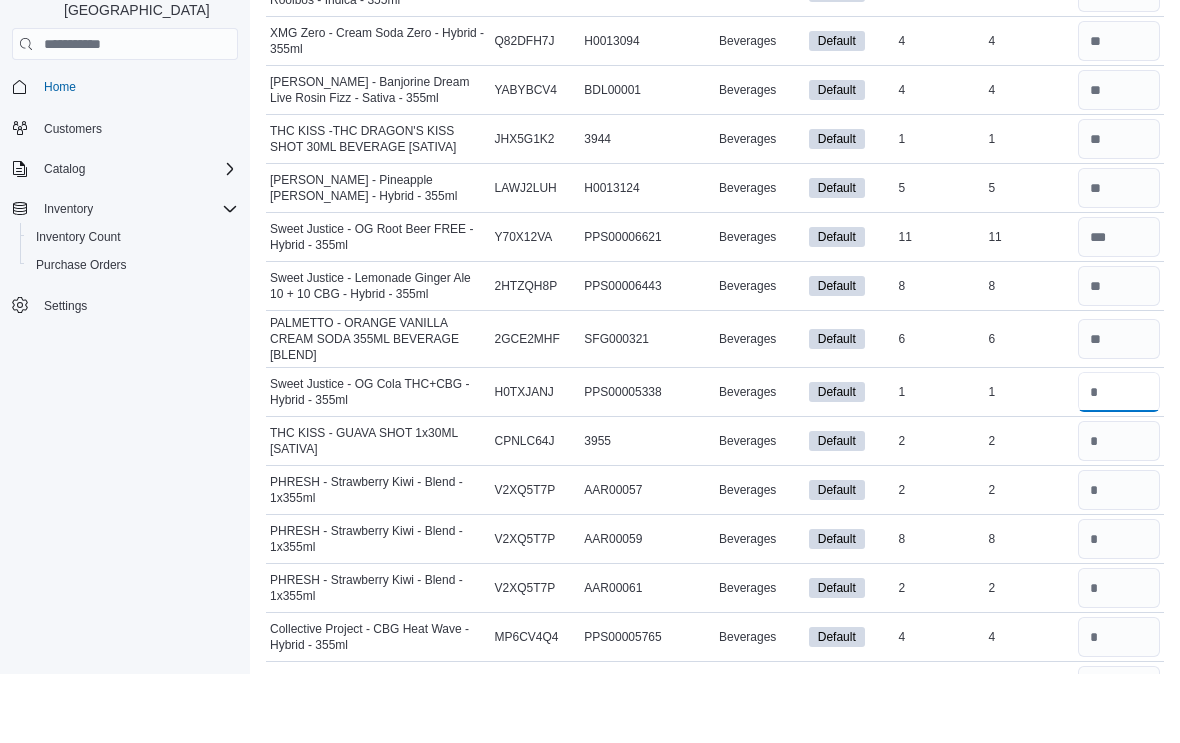 type on "*" 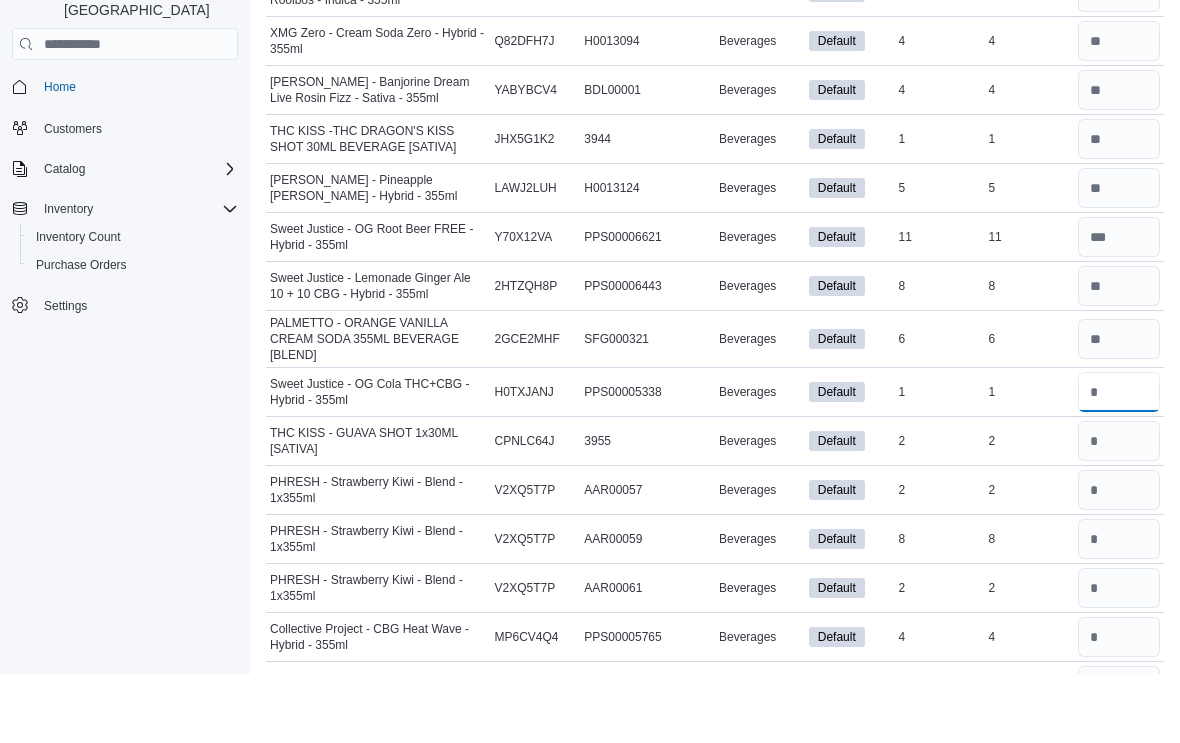 type on "*" 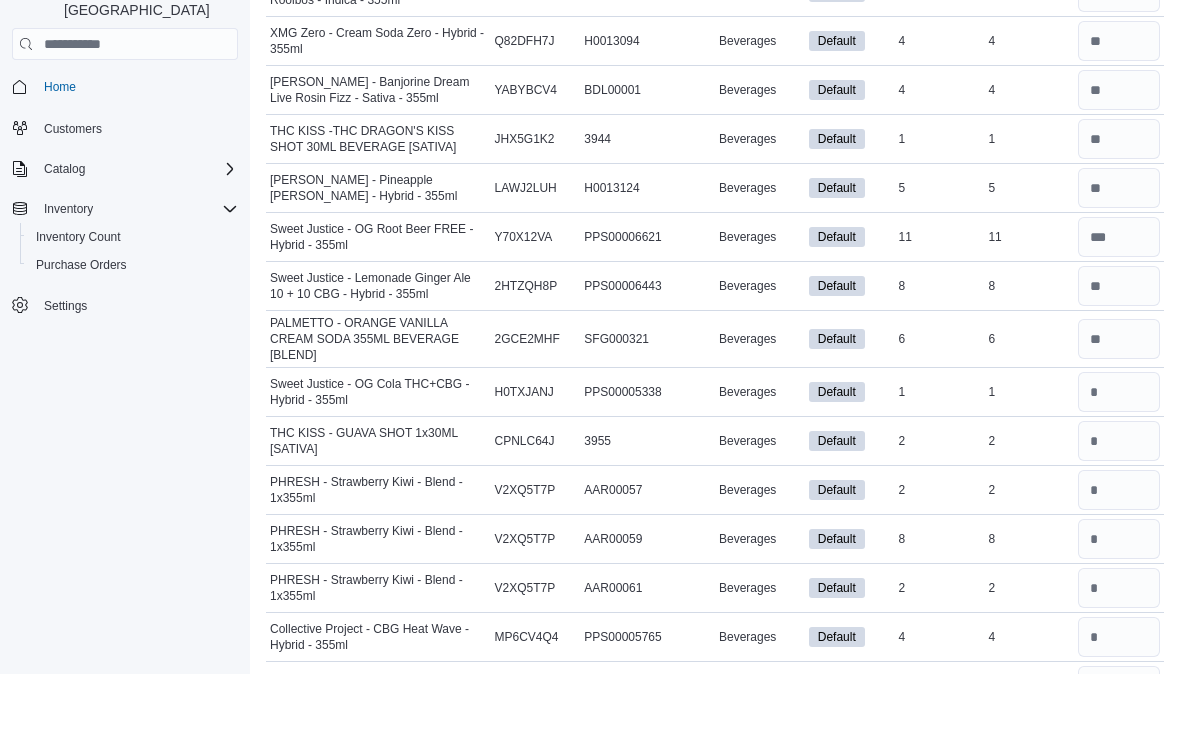 type 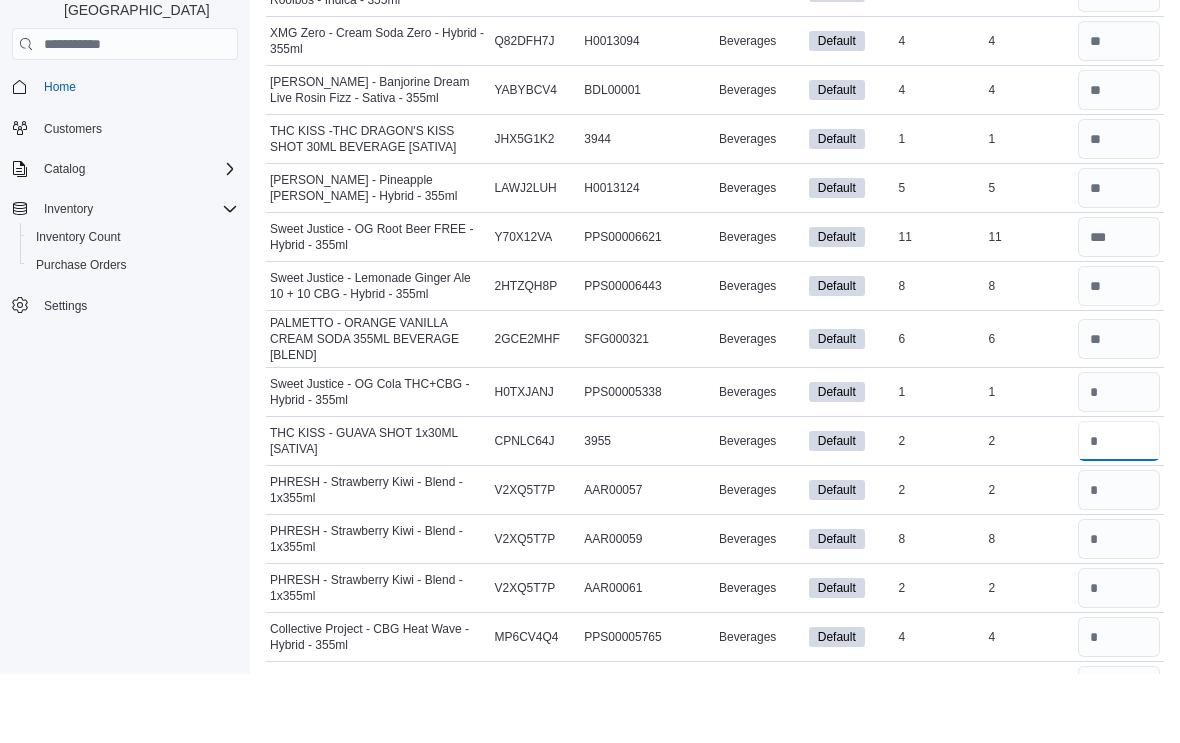 type on "*" 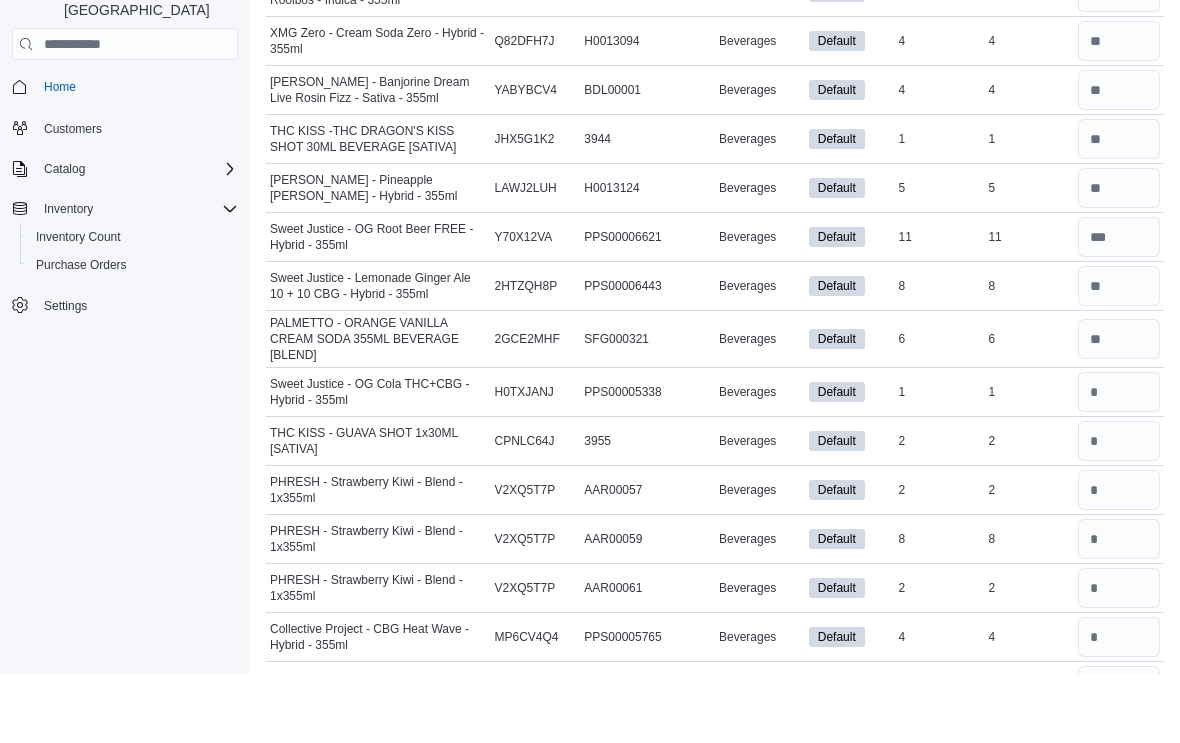 type 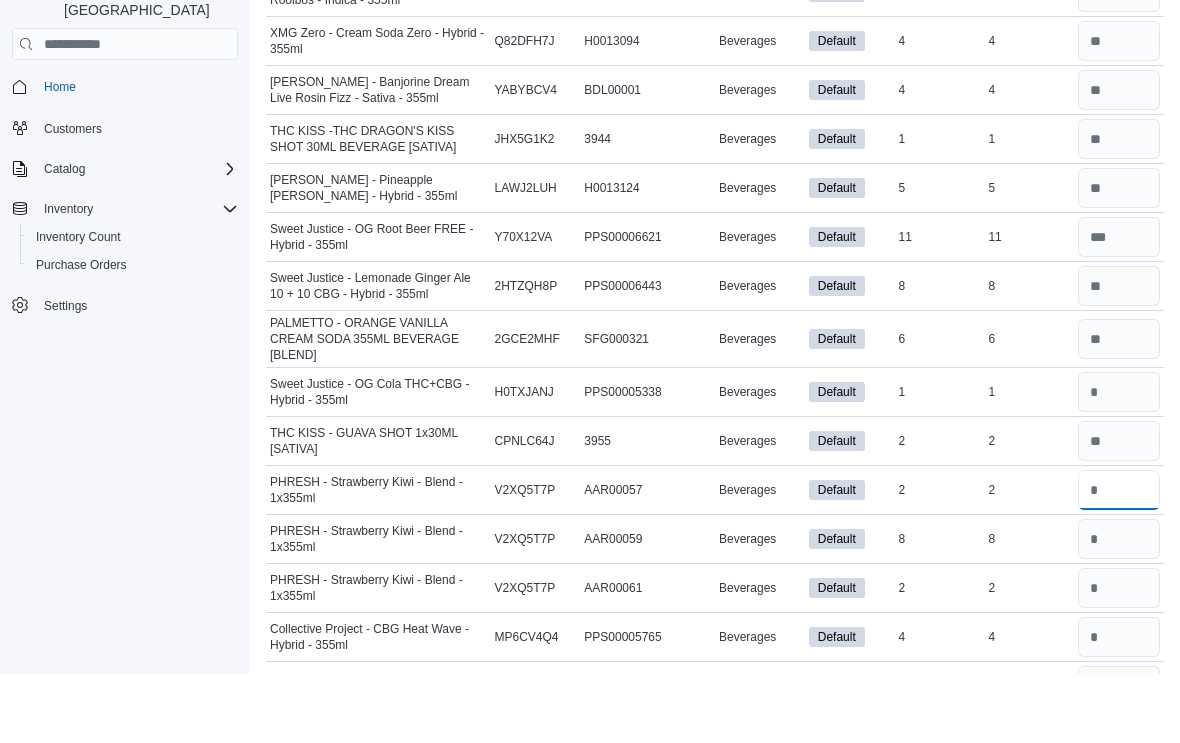 type on "*" 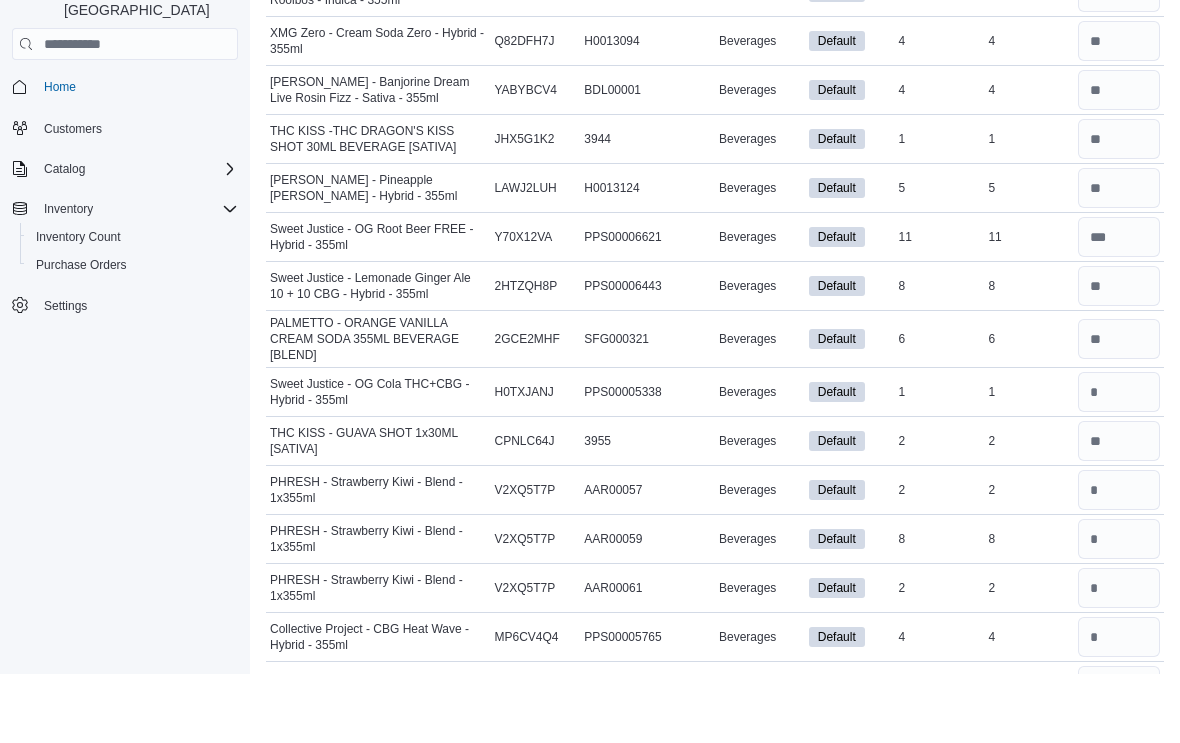 type 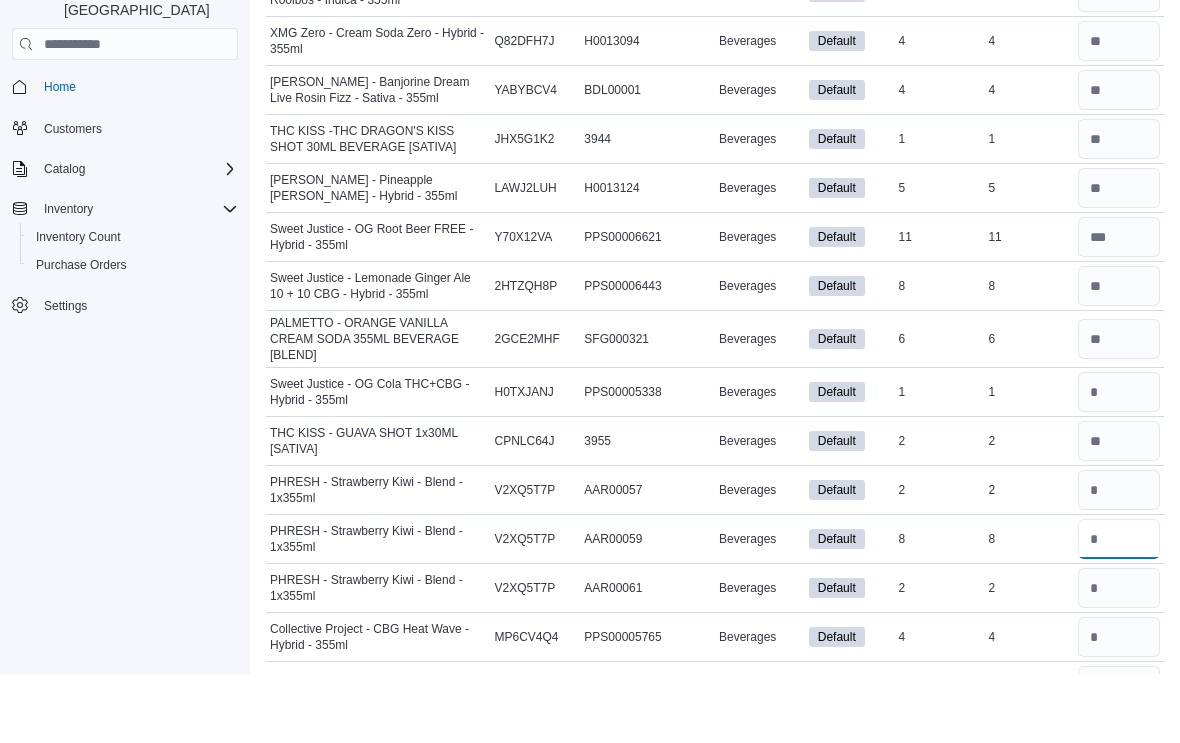 type on "*" 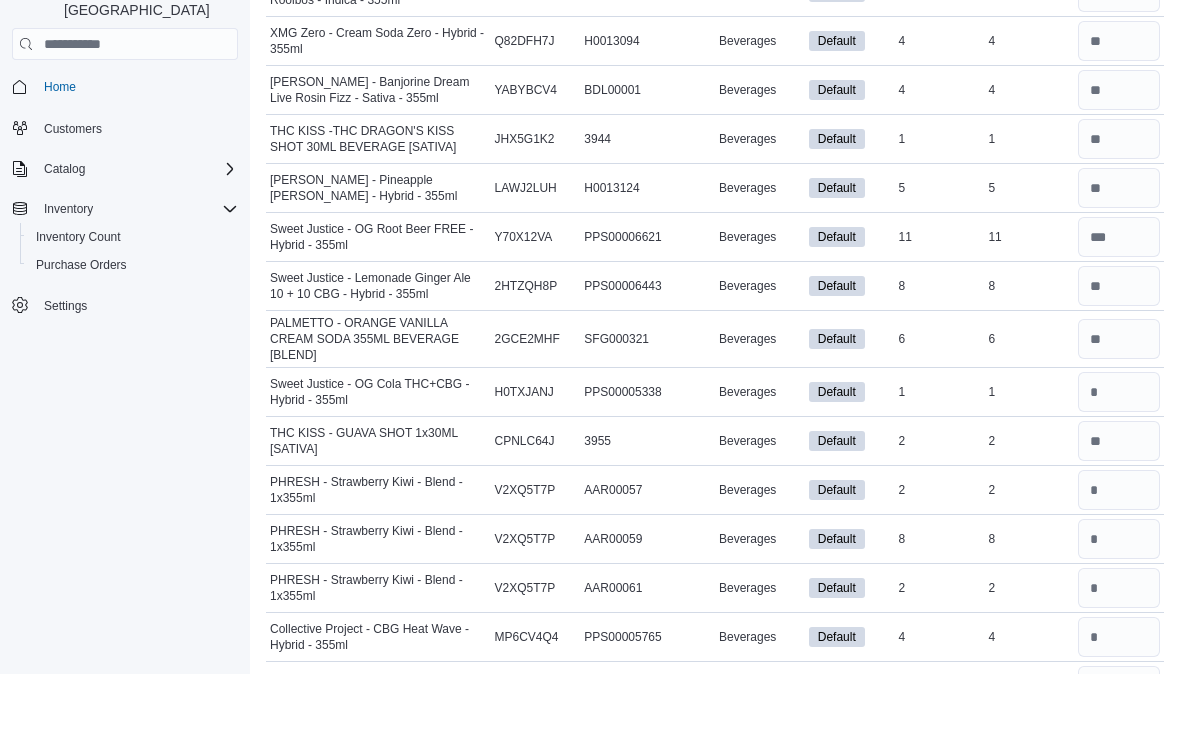 type 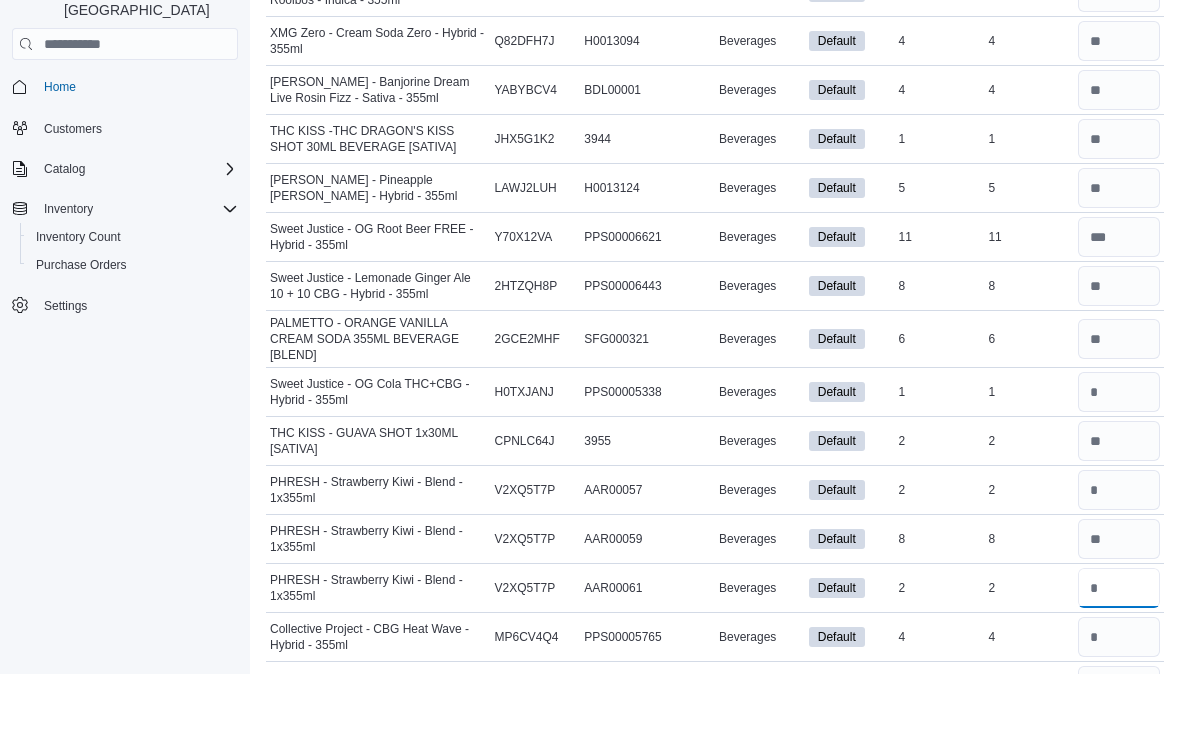 type on "*" 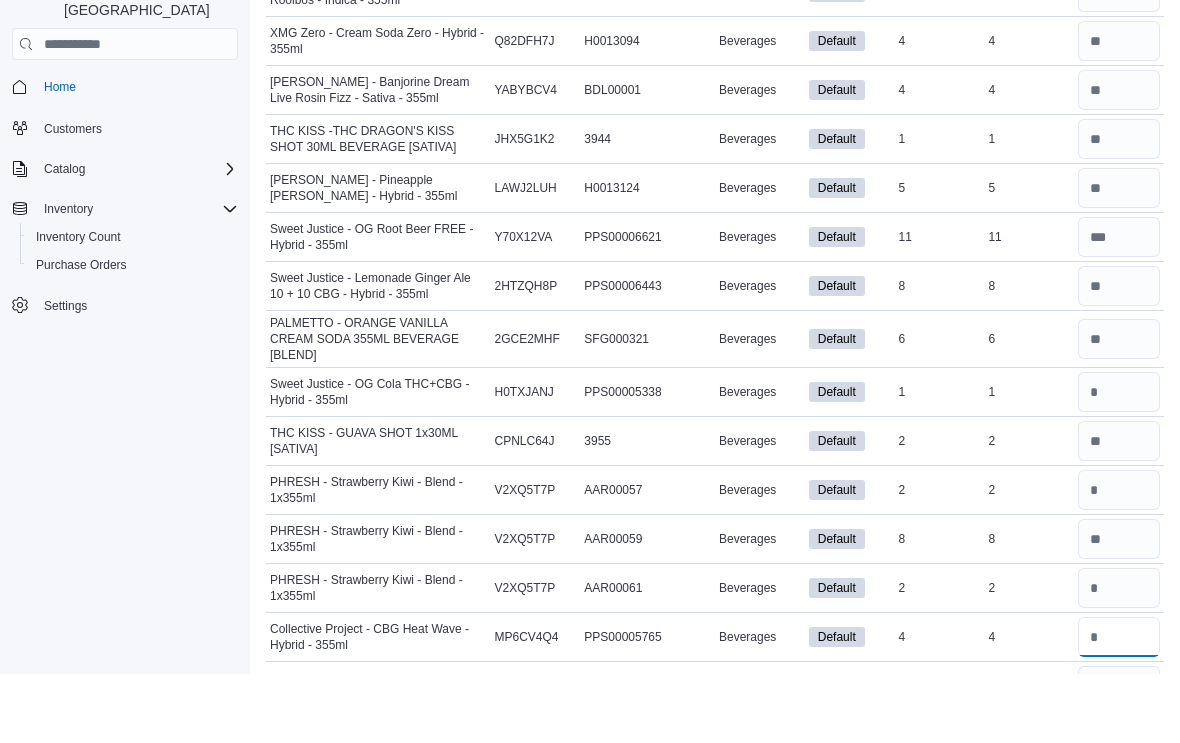type 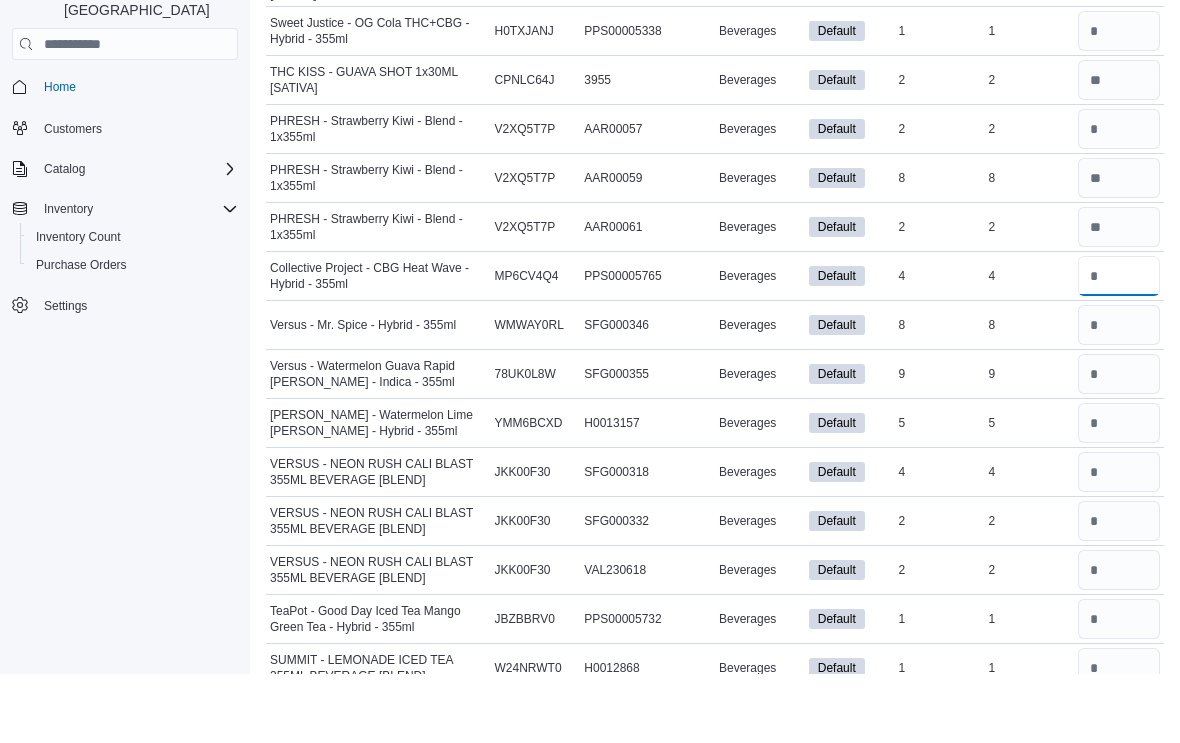 scroll, scrollTop: 661, scrollLeft: 0, axis: vertical 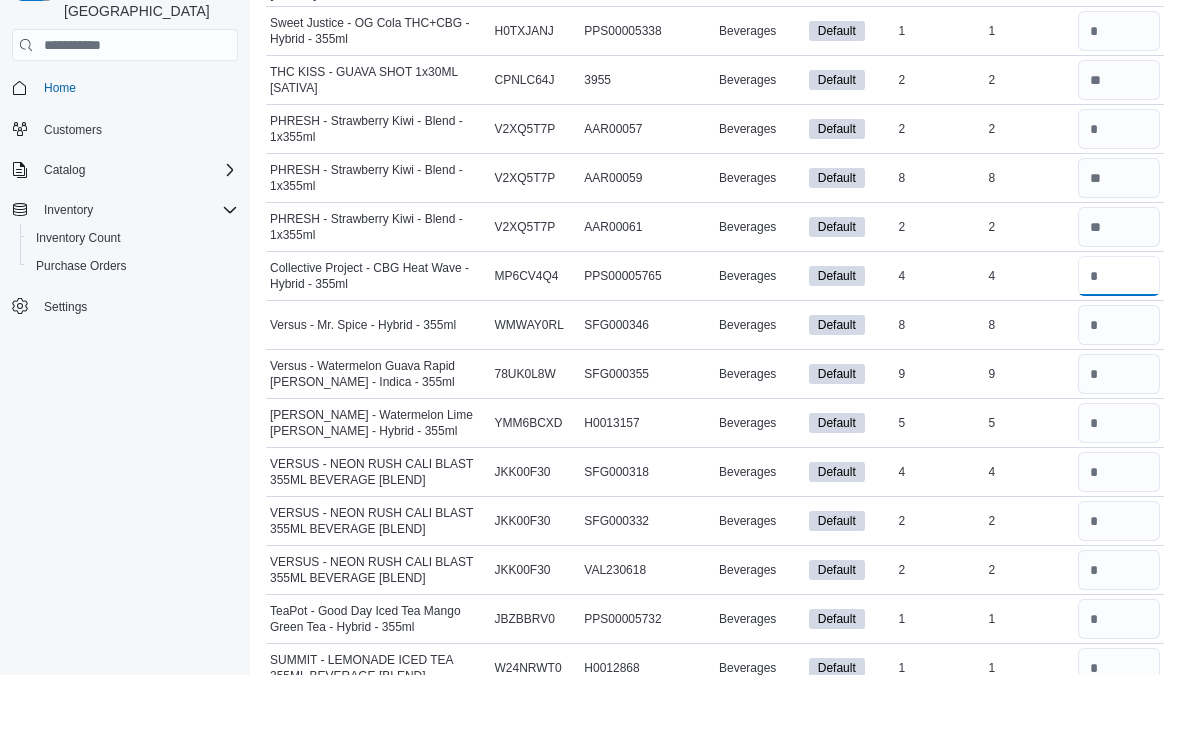 type on "*" 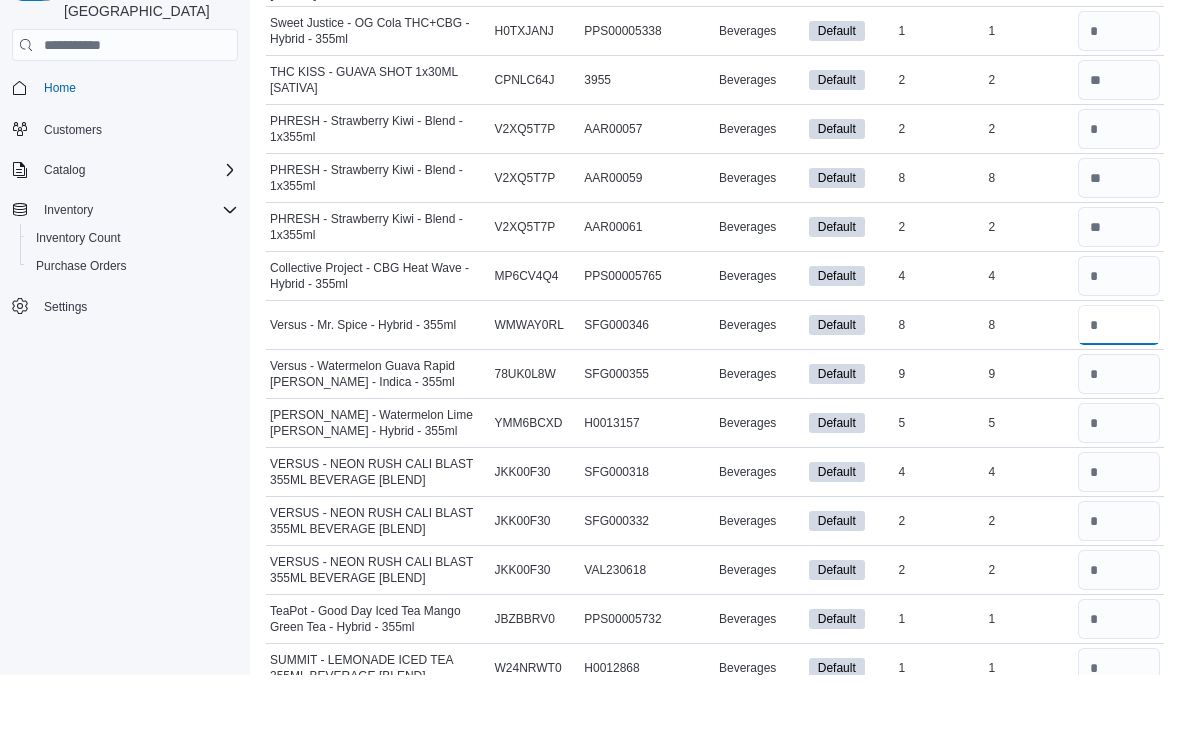 type 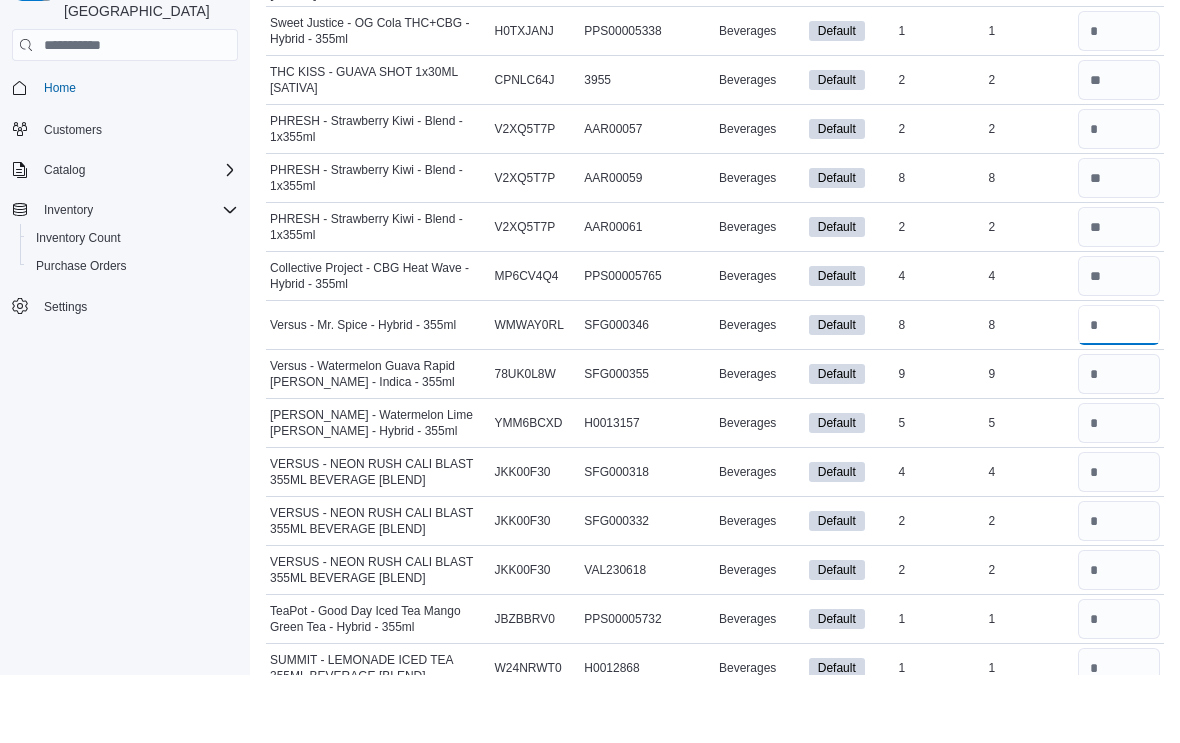 type on "*" 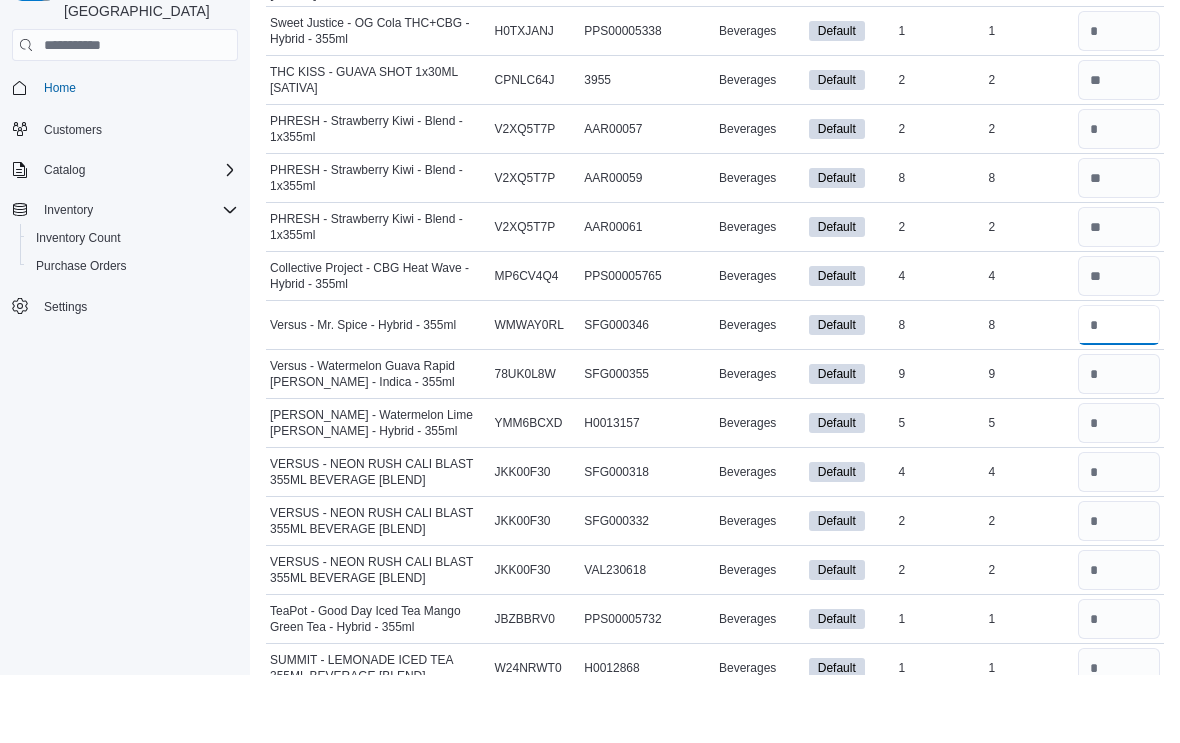 type on "*" 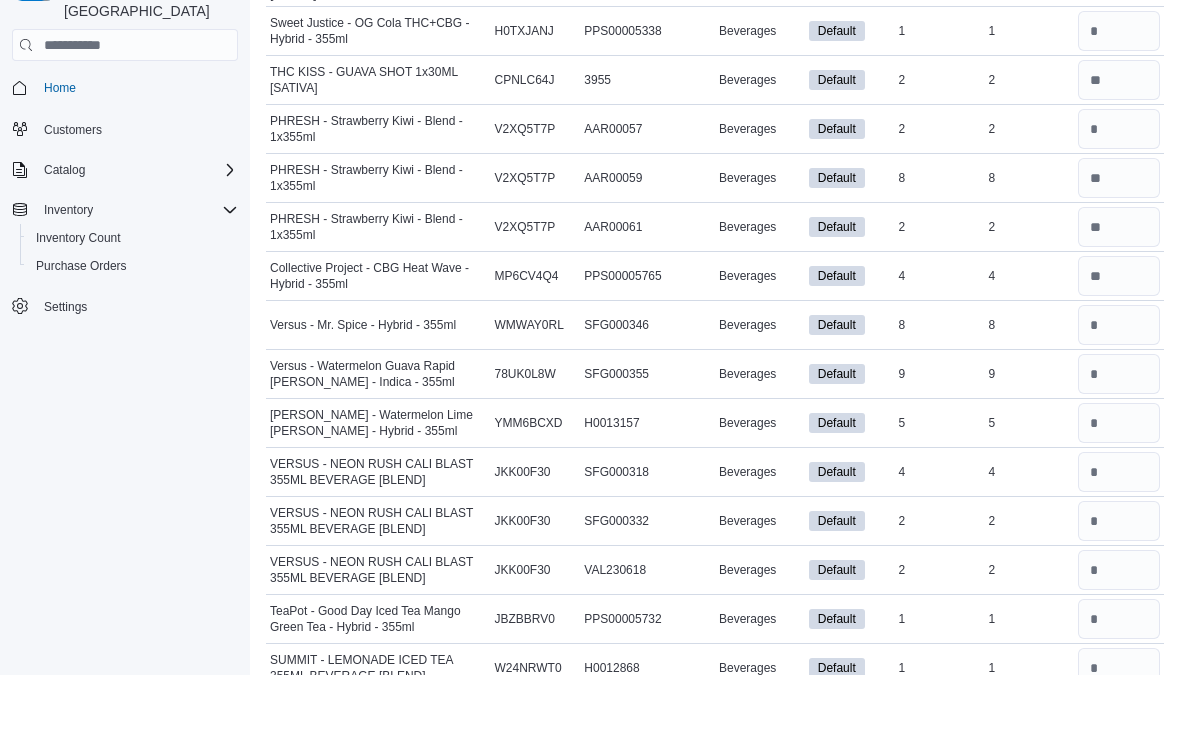 type 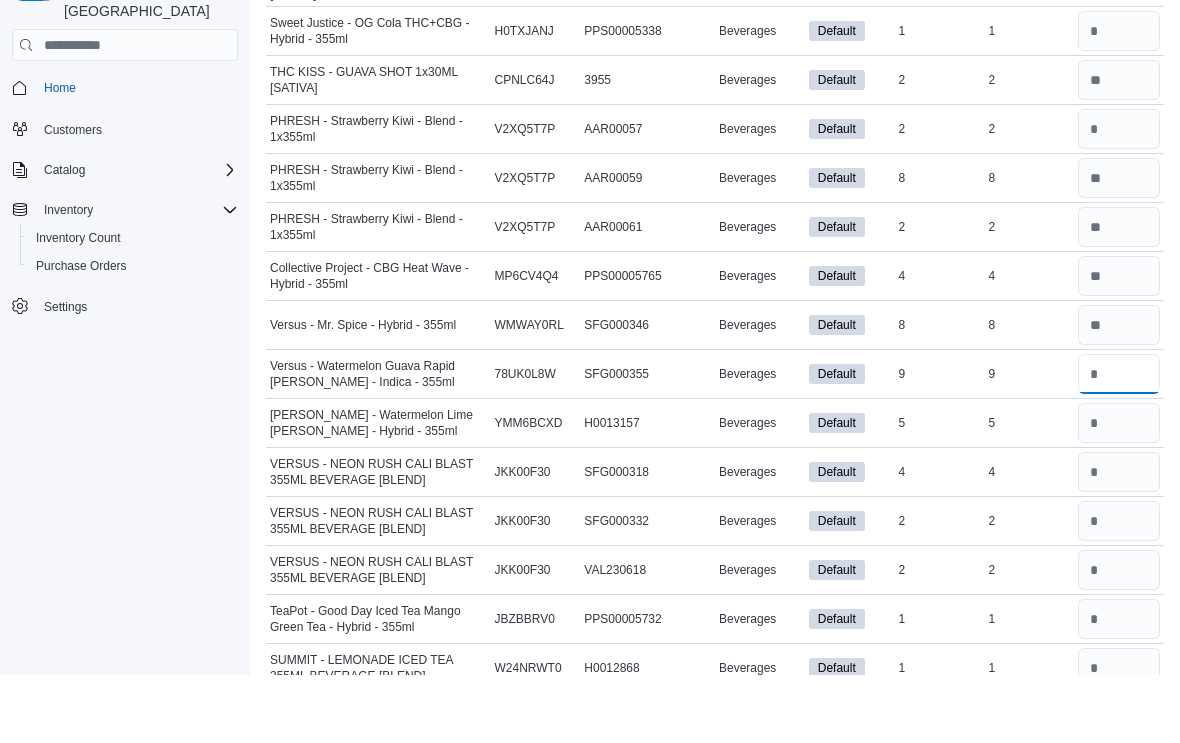 type on "*" 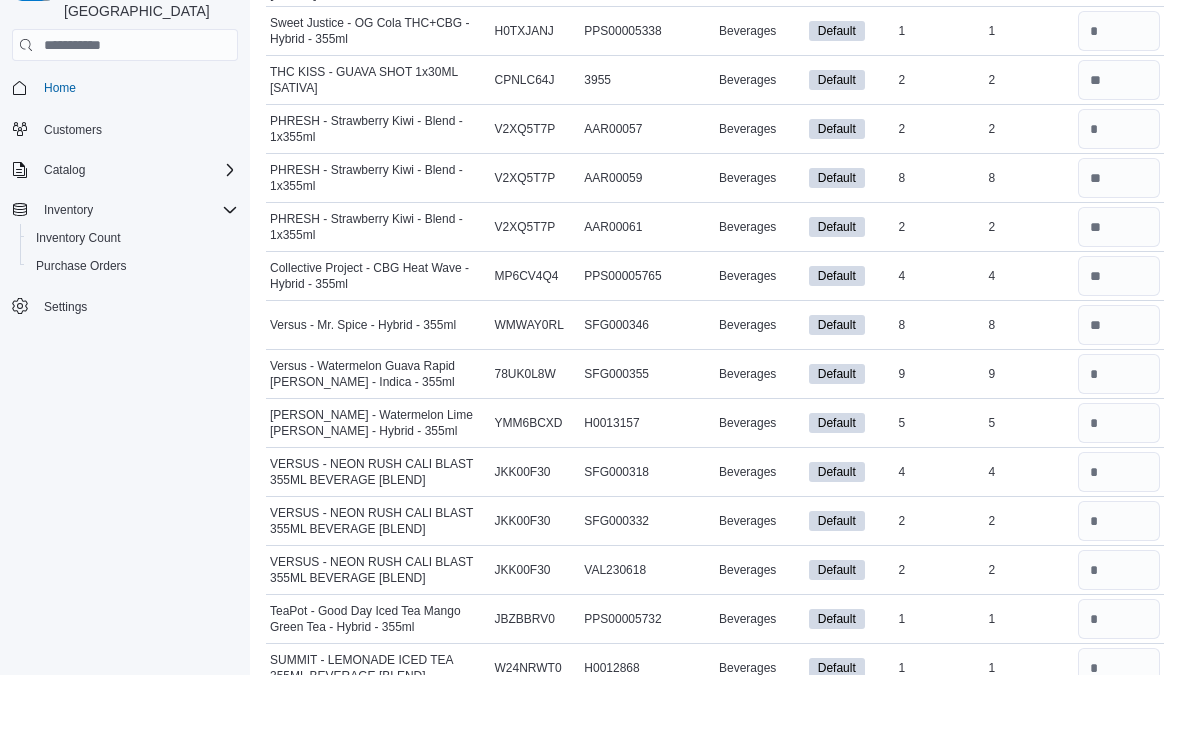 type 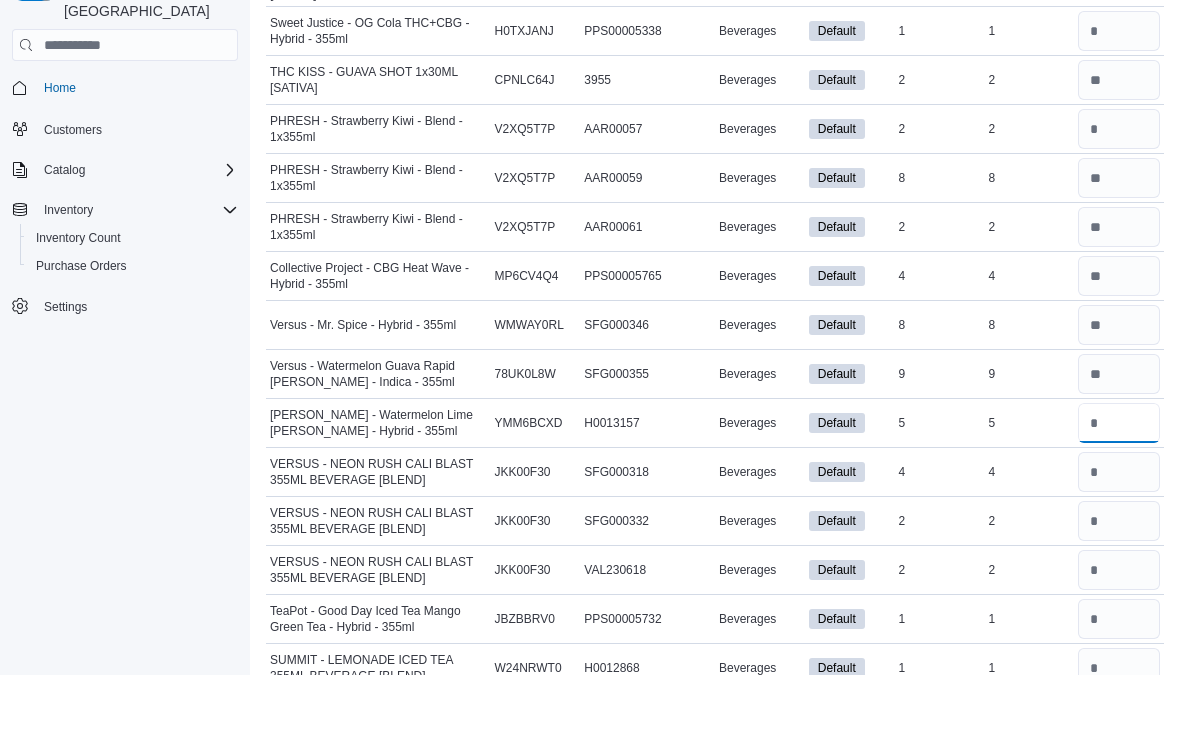 type on "*" 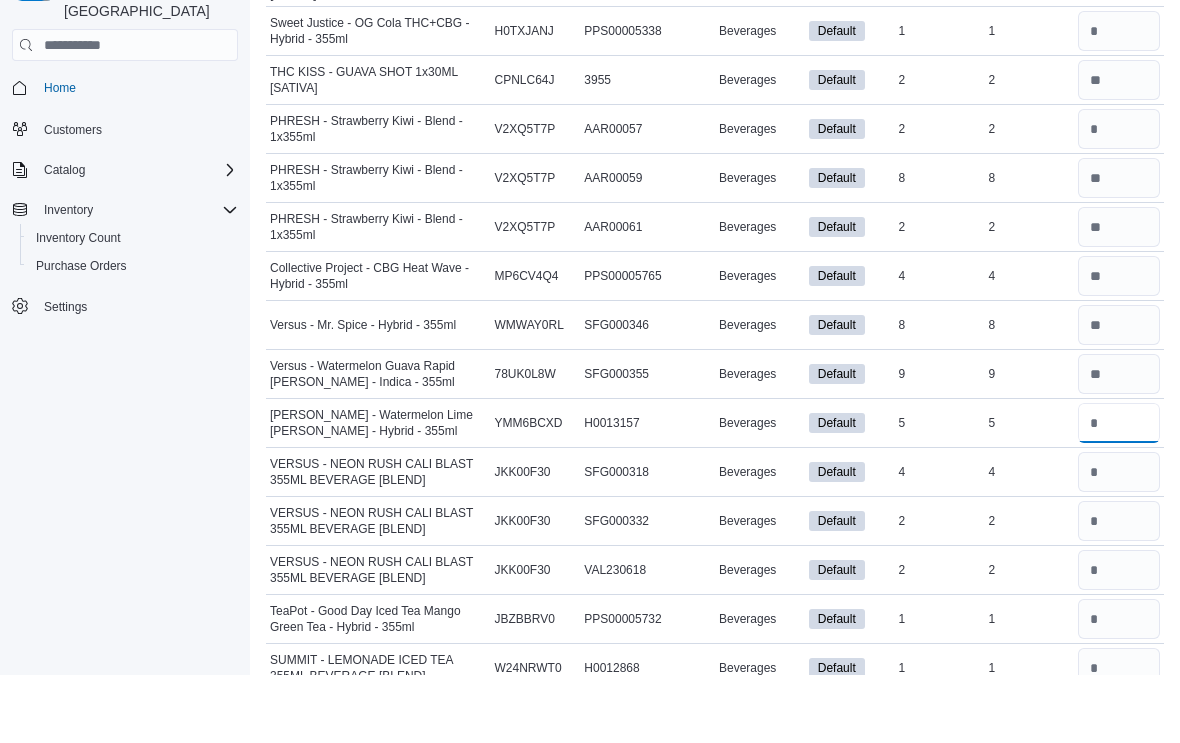 type on "*" 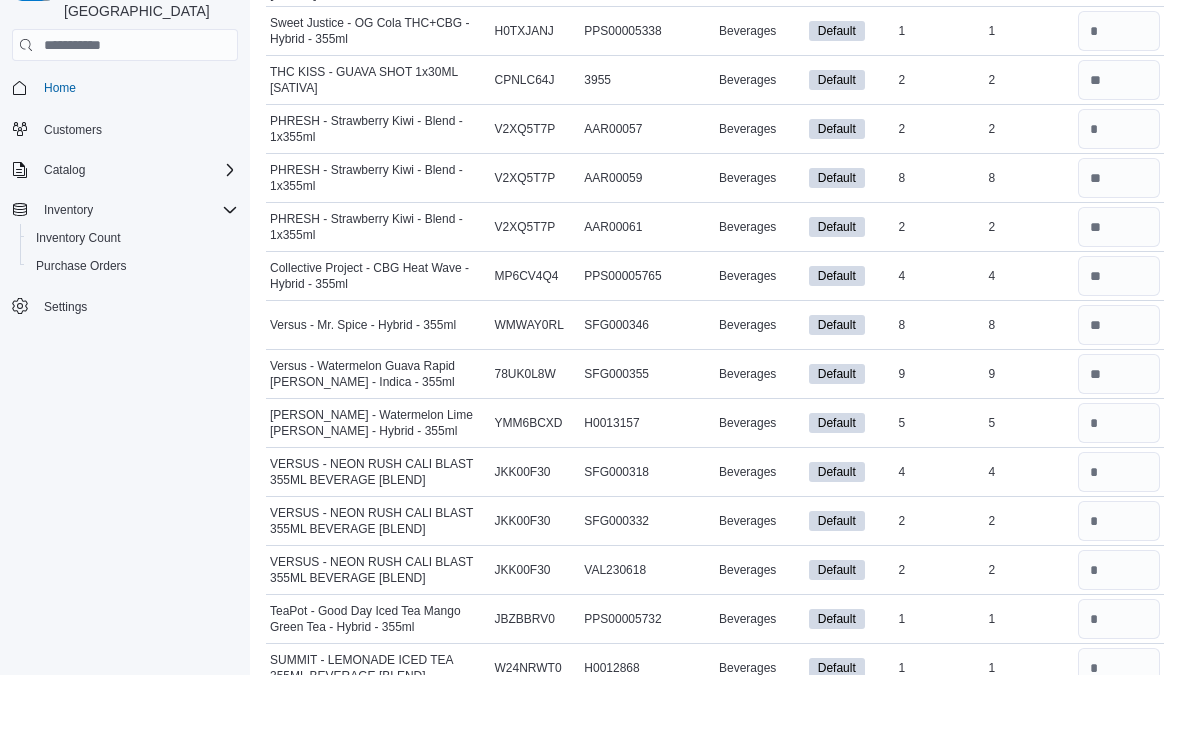 type 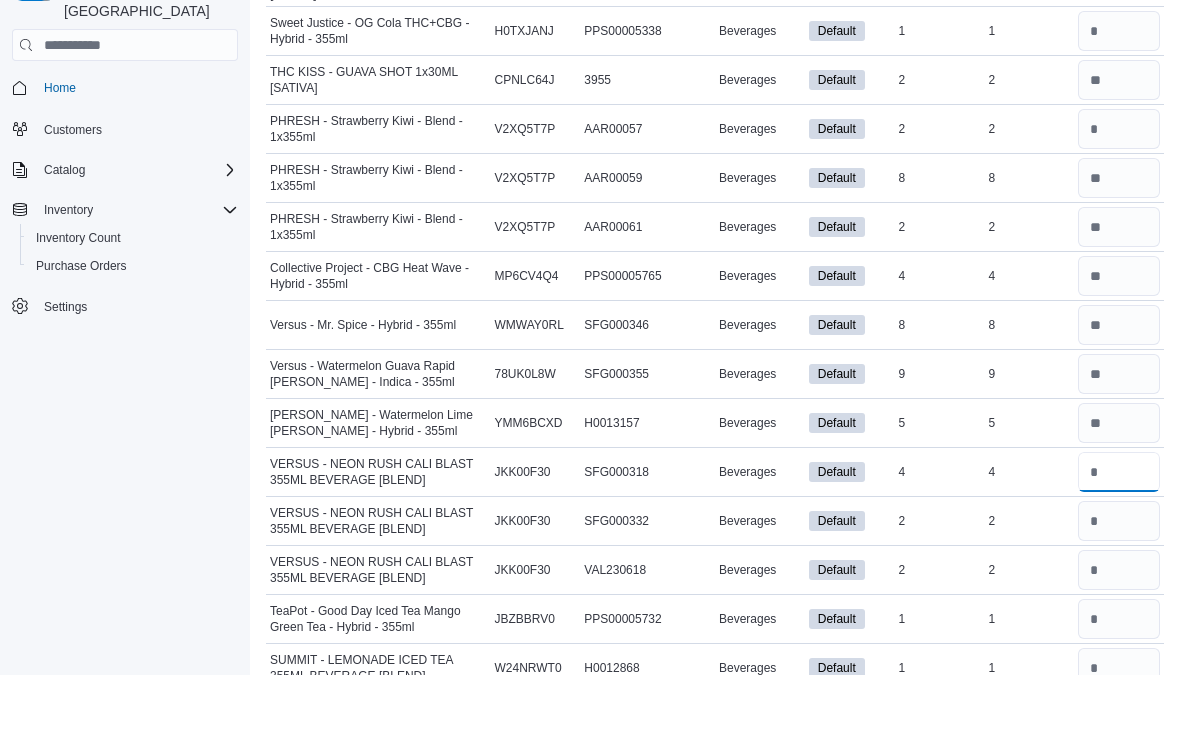 scroll, scrollTop: 0, scrollLeft: 0, axis: both 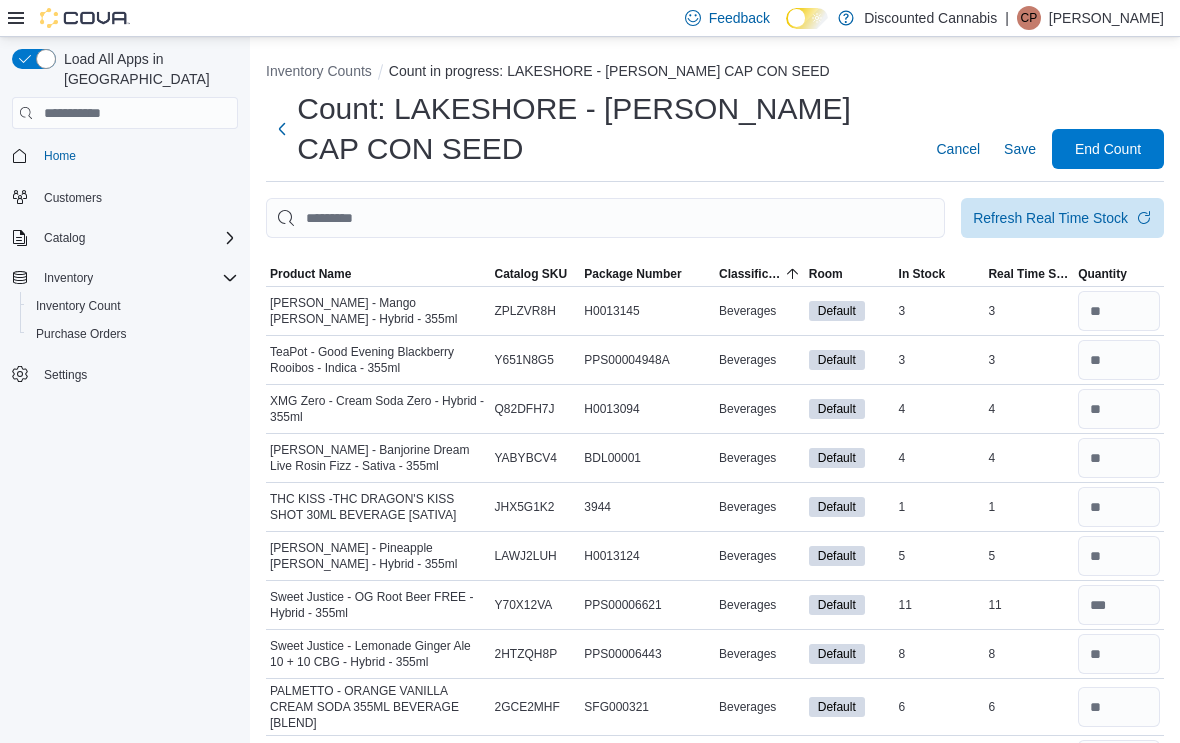 click on "Save" at bounding box center (1020, 149) 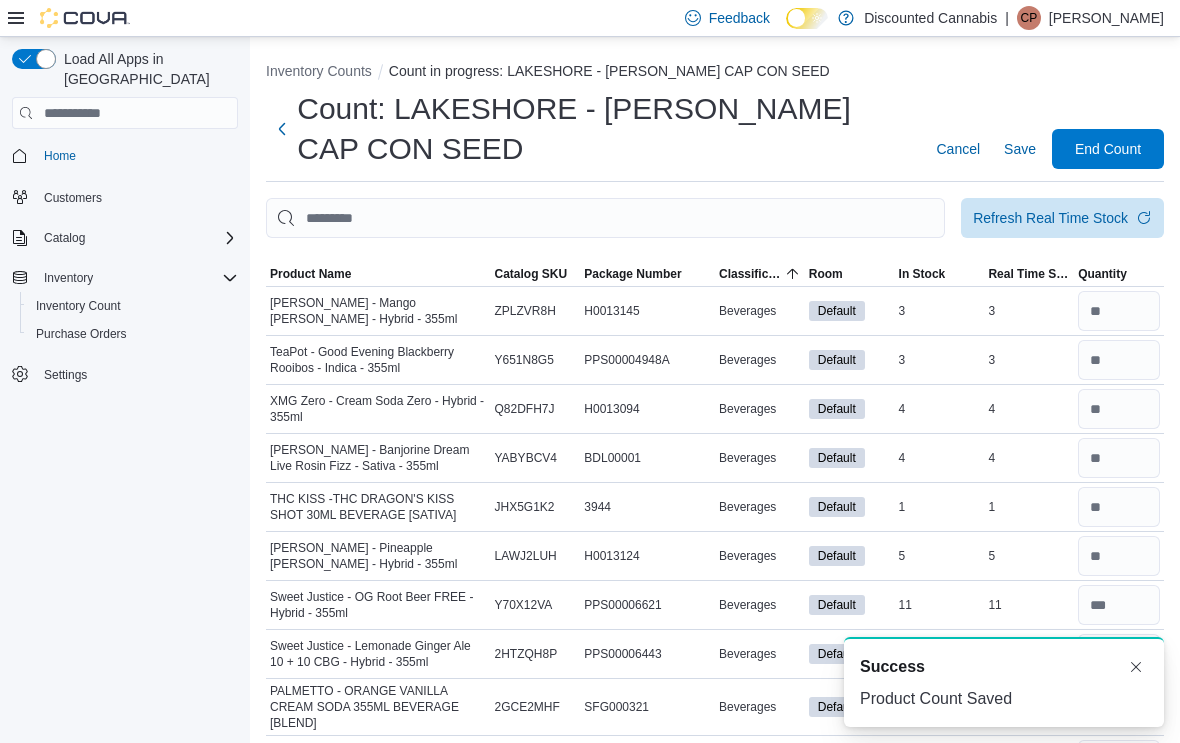 scroll, scrollTop: 0, scrollLeft: 0, axis: both 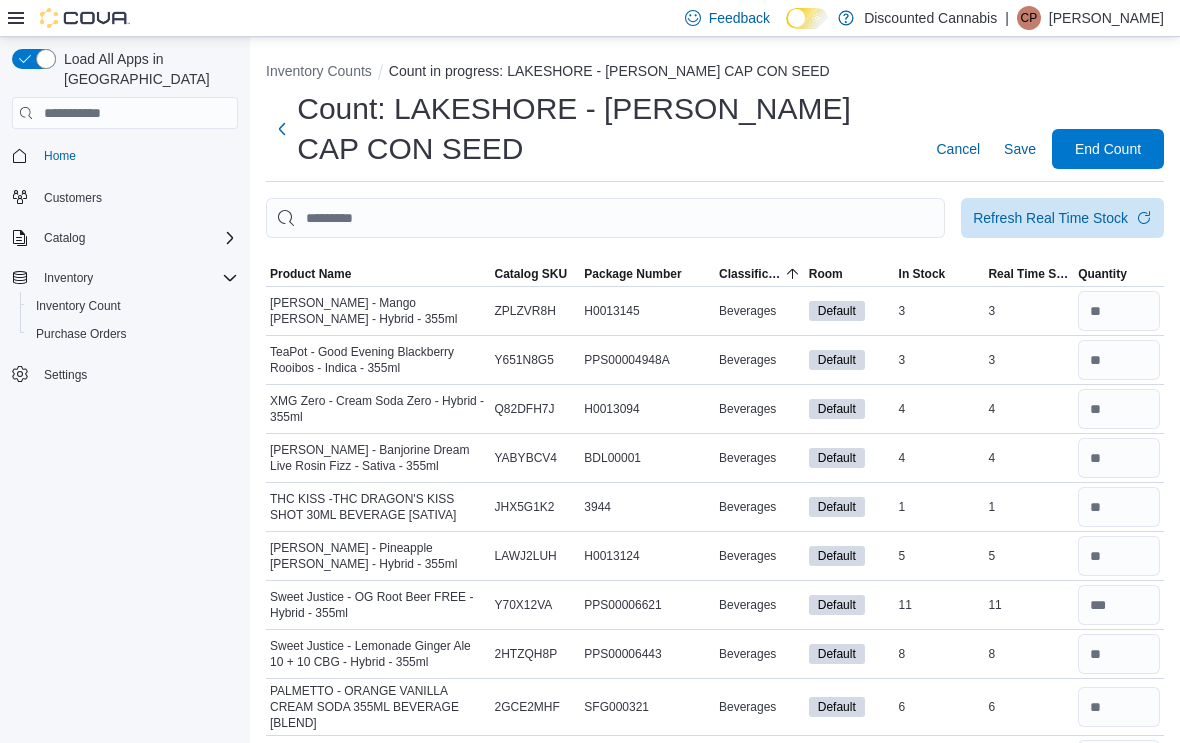 click on "Refresh Real Time Stock" at bounding box center (1050, 218) 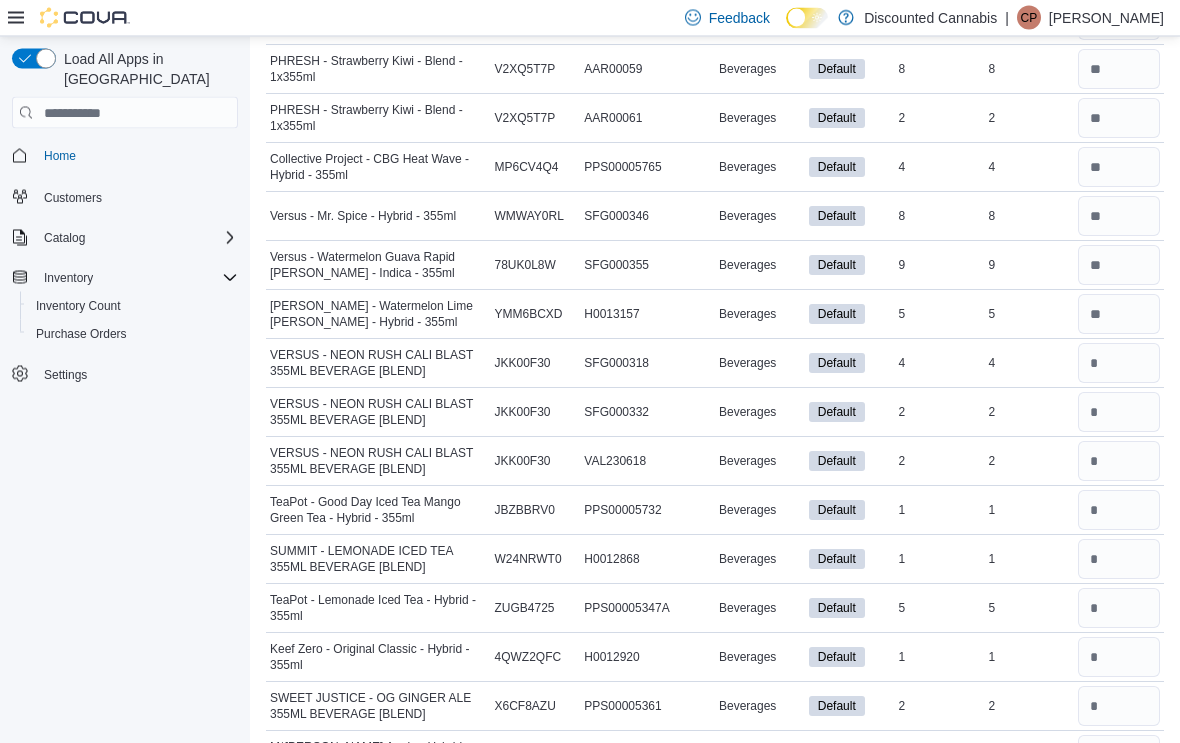 scroll, scrollTop: 838, scrollLeft: 0, axis: vertical 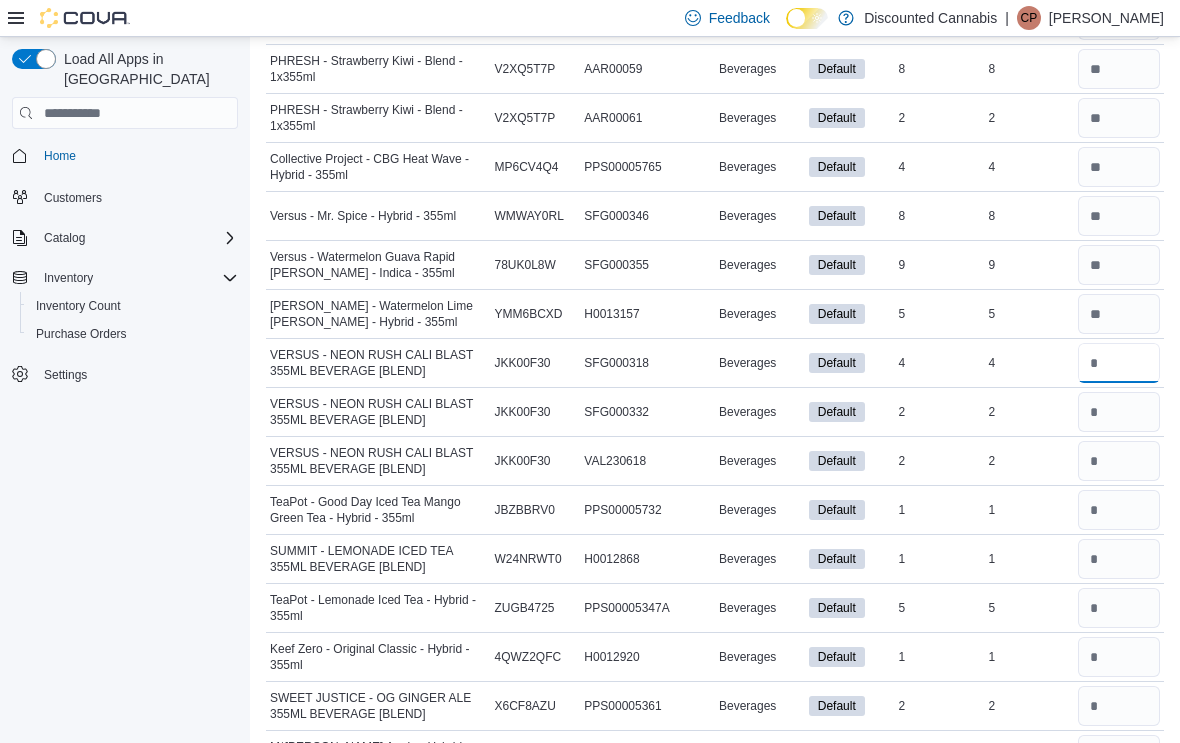 click at bounding box center (1119, 363) 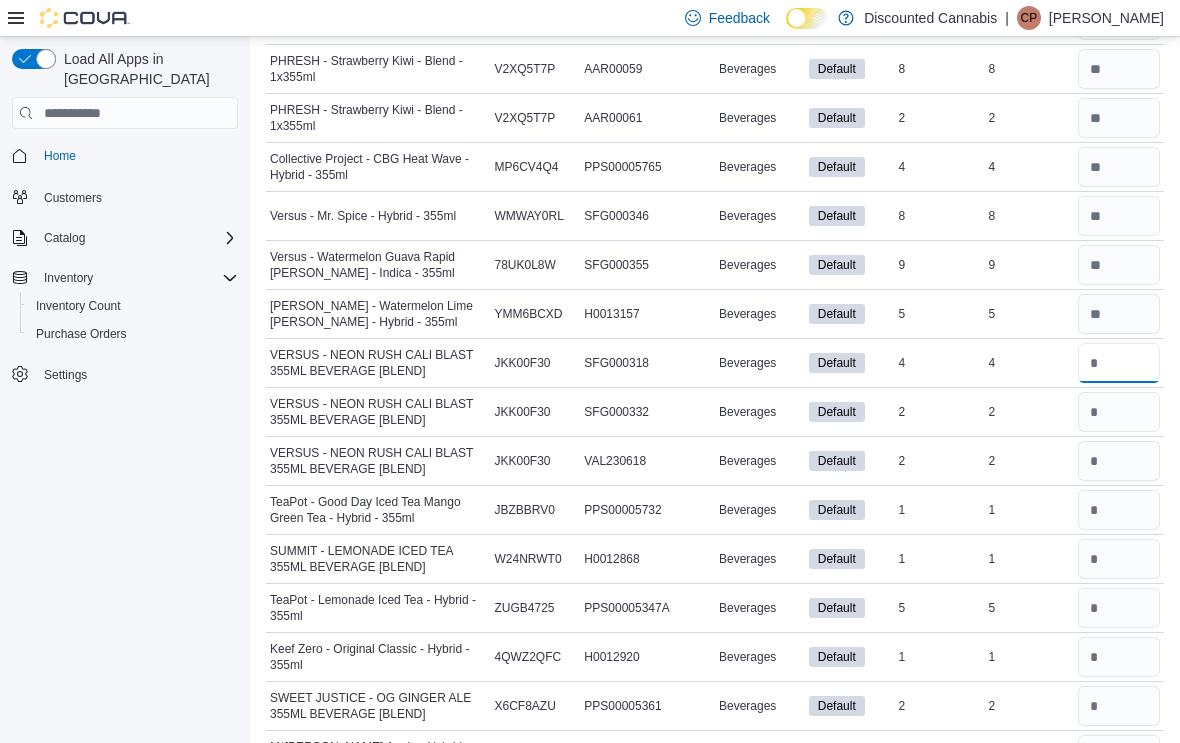 type on "*" 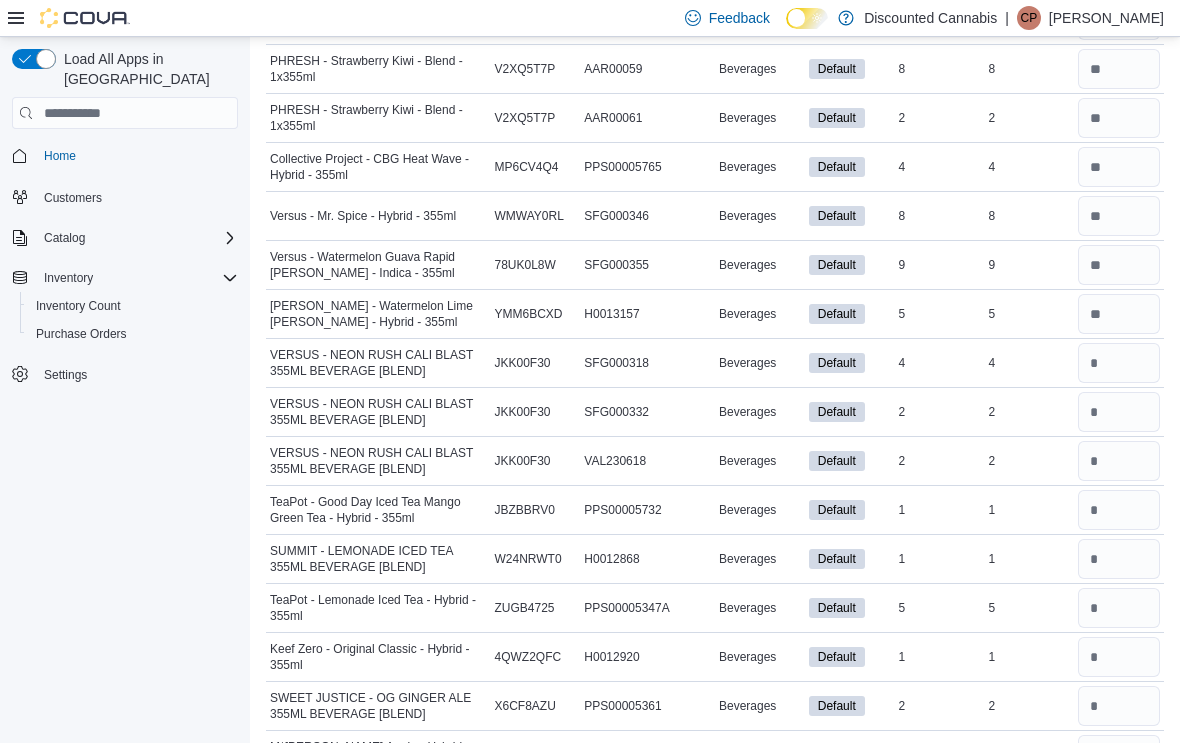 type 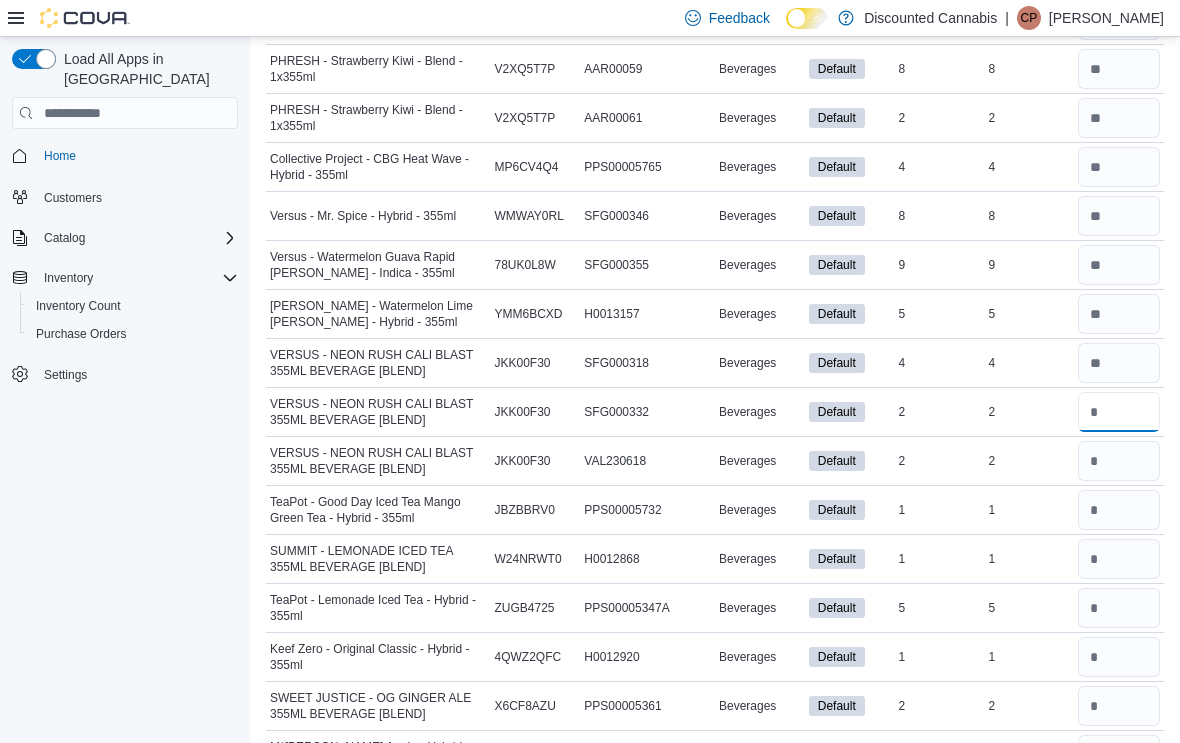 type on "*" 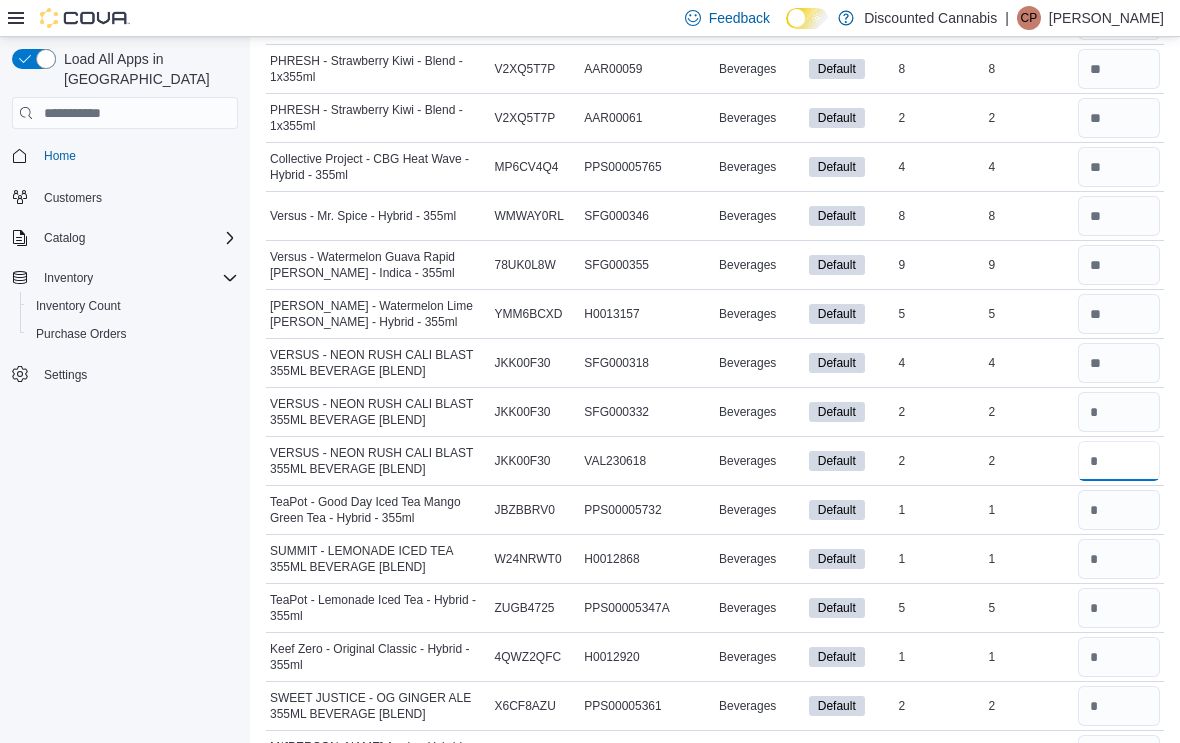 type 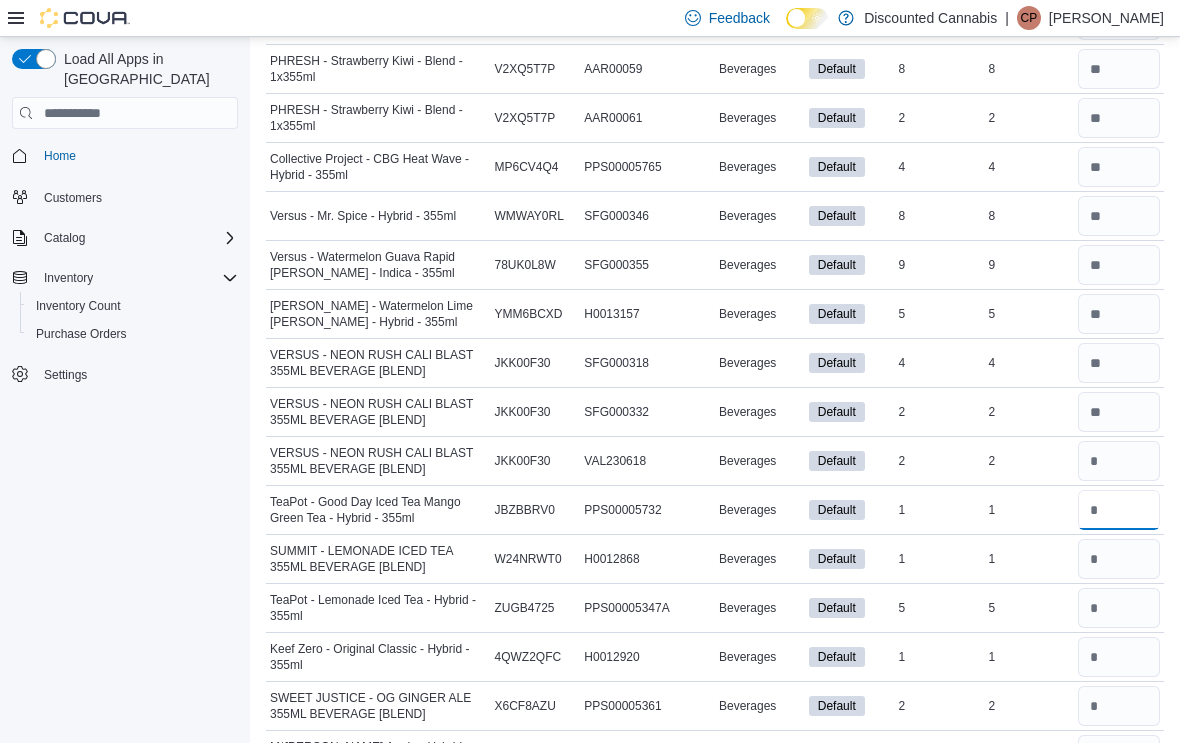 type on "*" 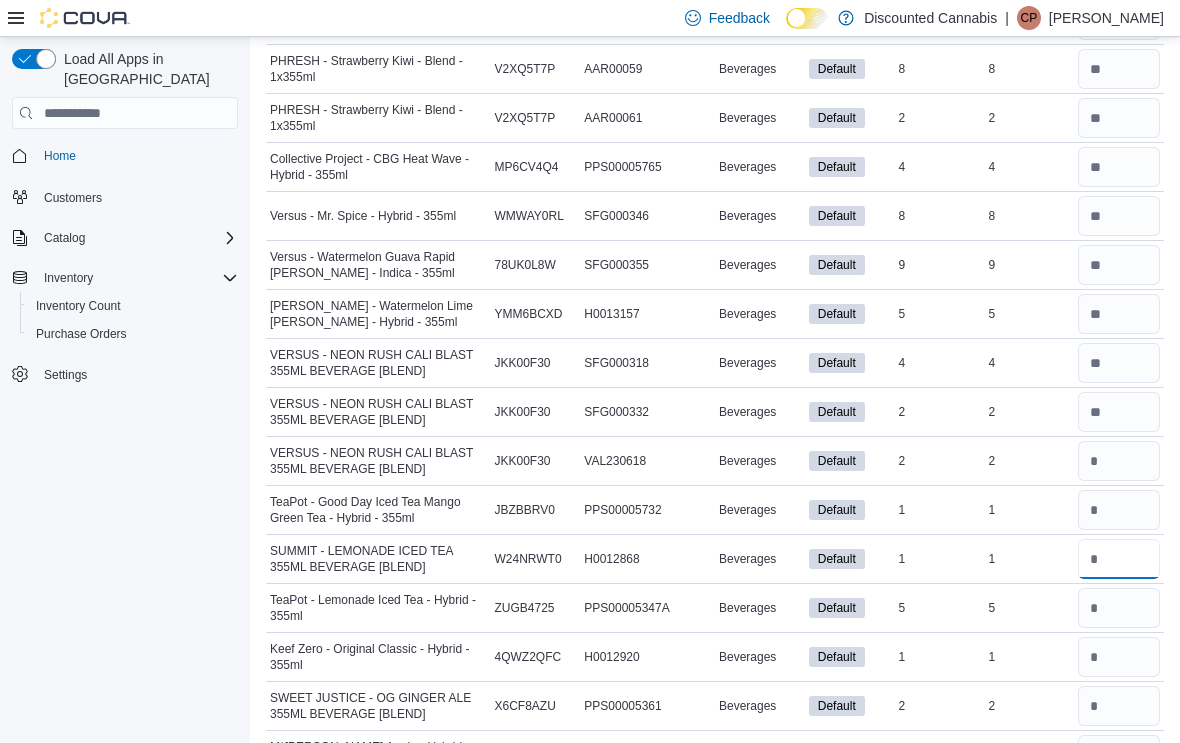 type 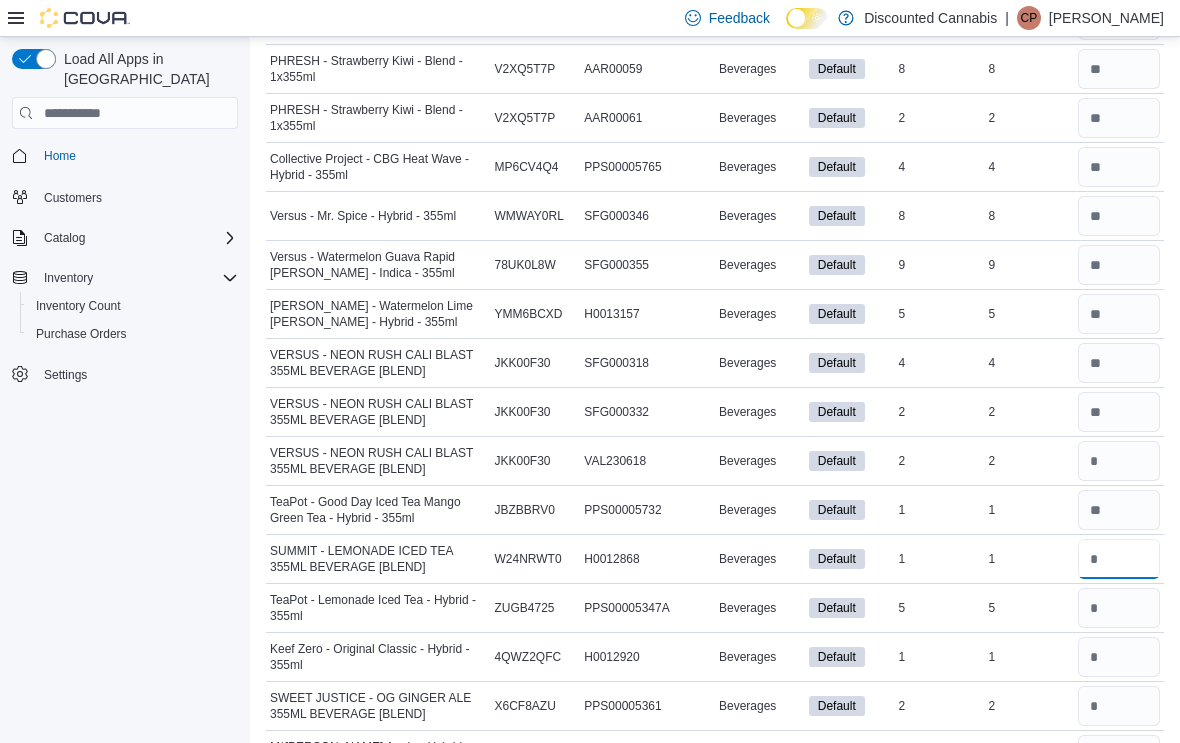 type on "*" 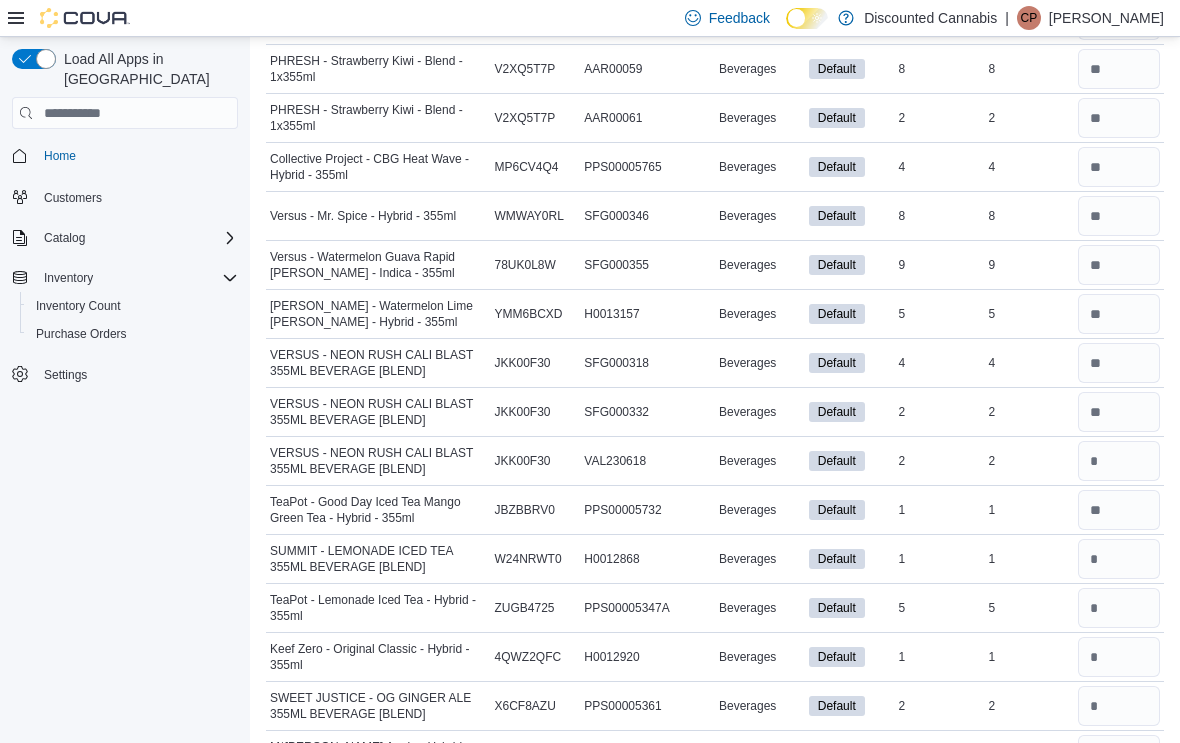 type 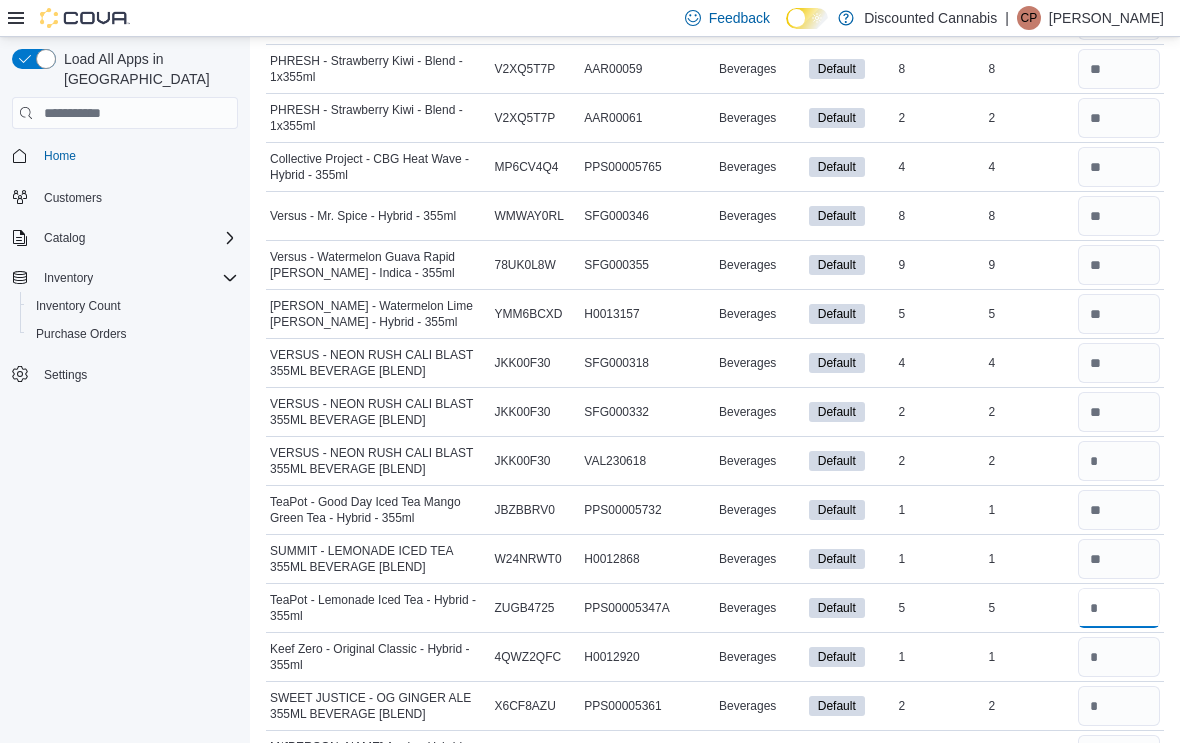type on "*" 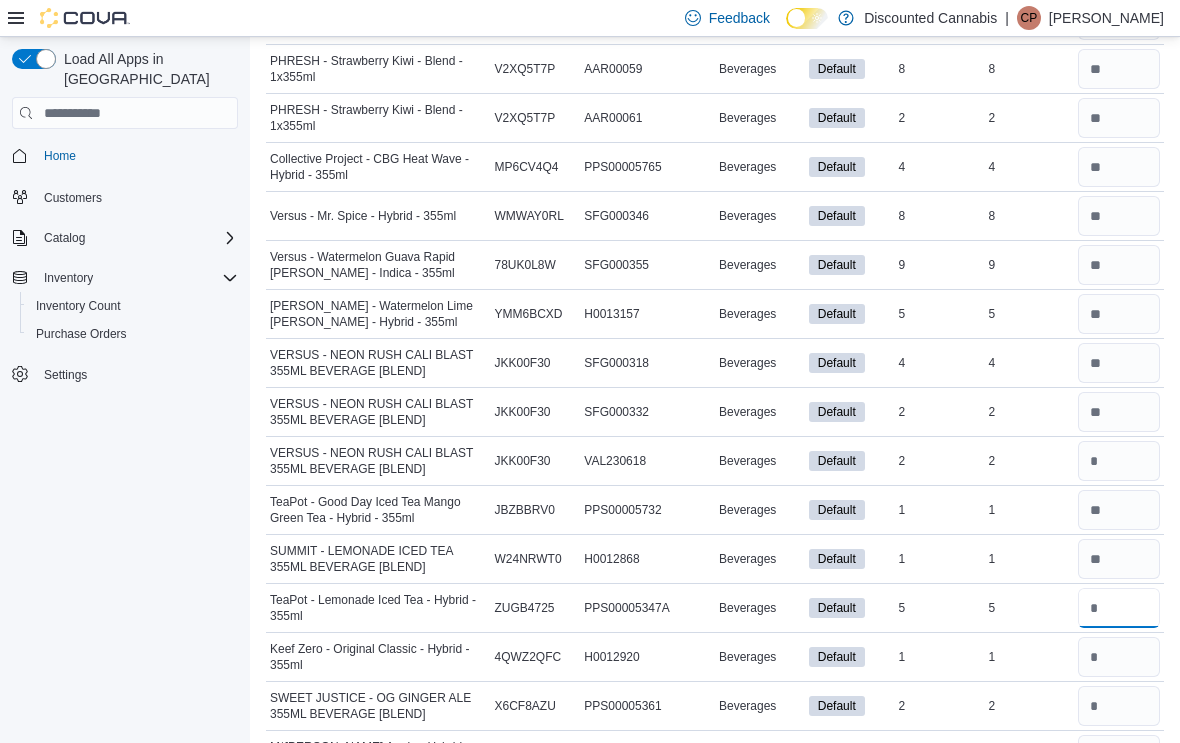 type on "*" 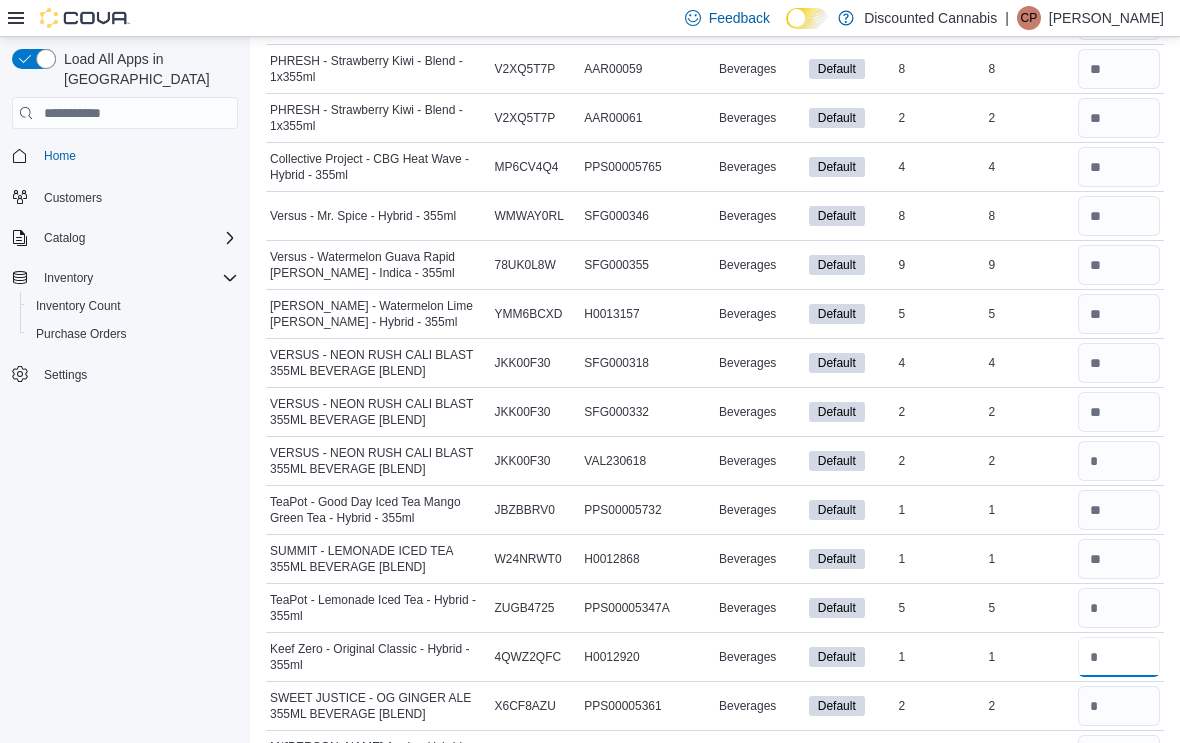 type 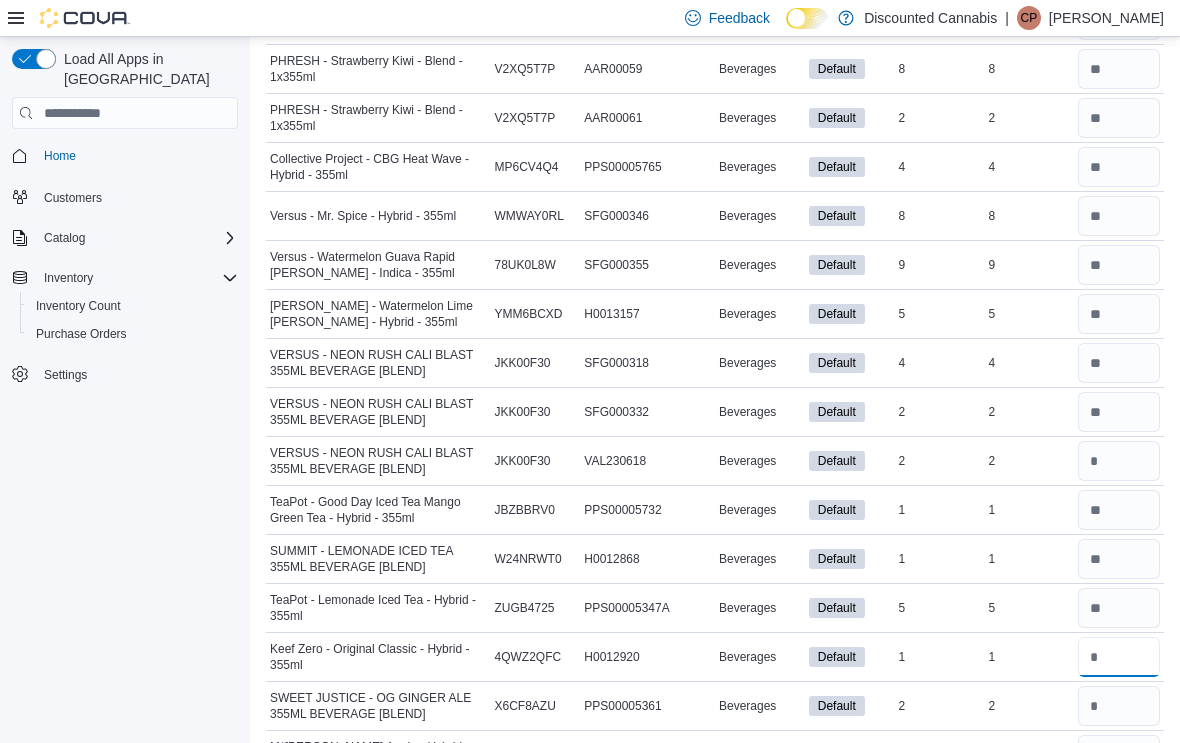 type on "*" 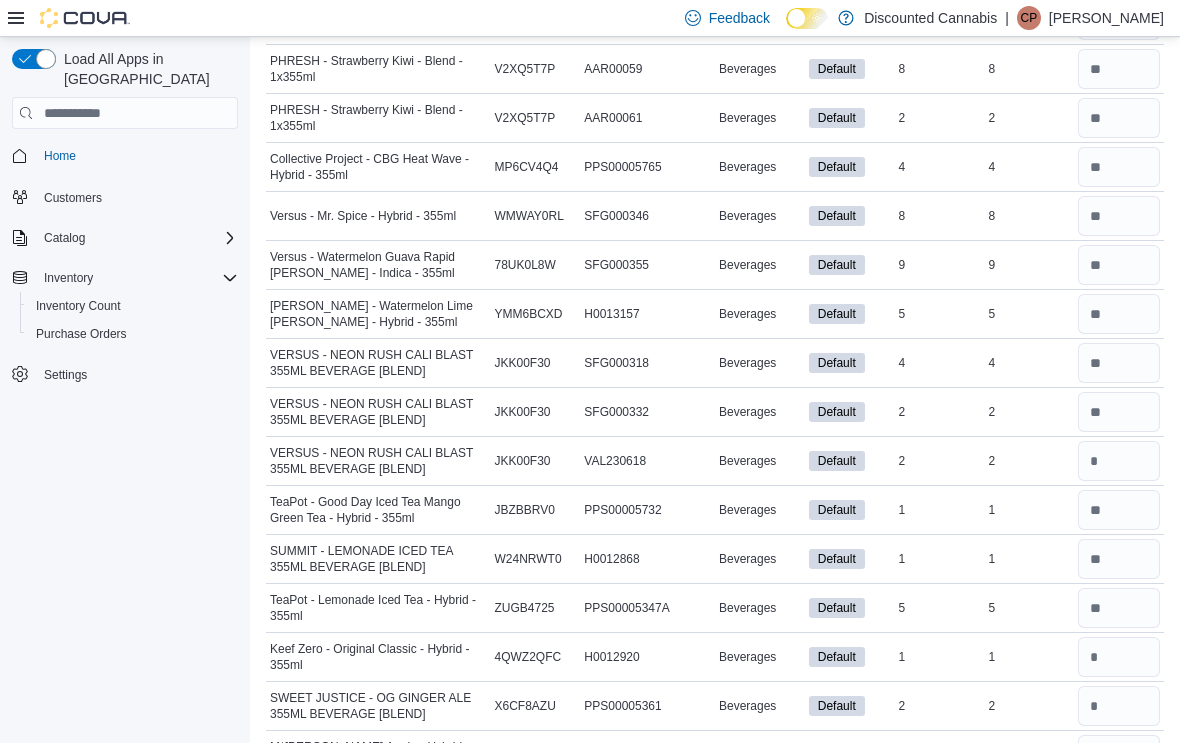 type 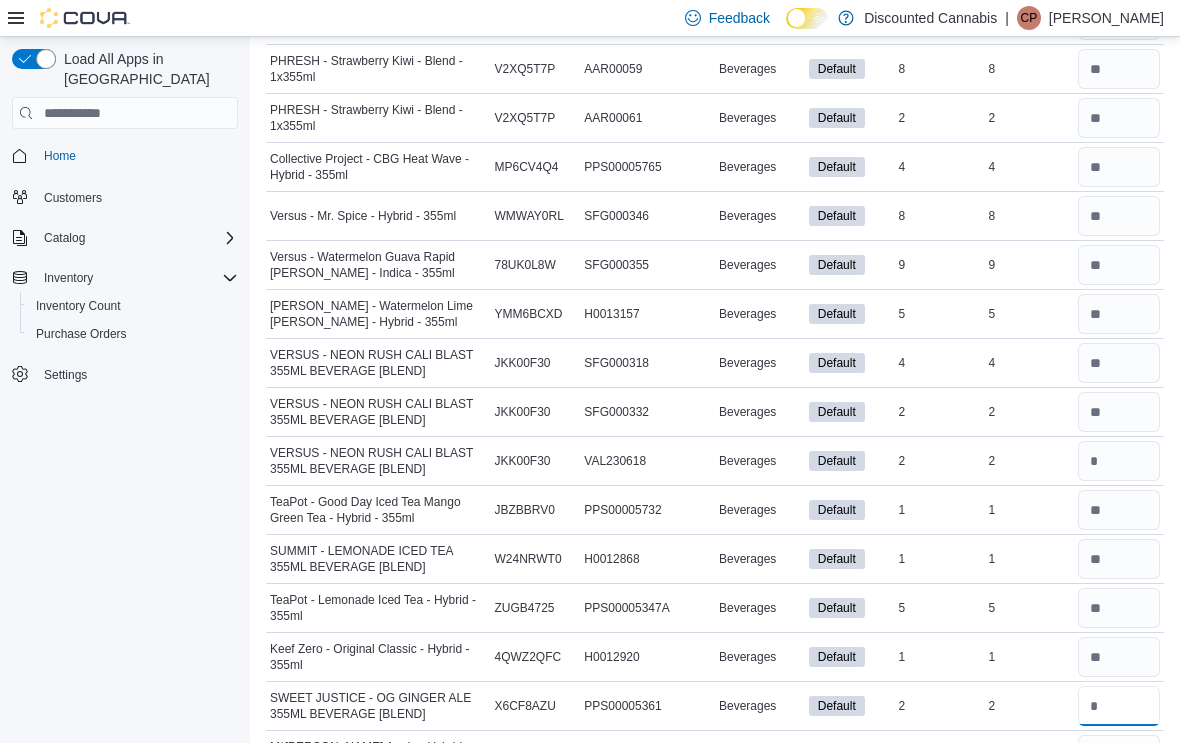 scroll, scrollTop: 1083, scrollLeft: 0, axis: vertical 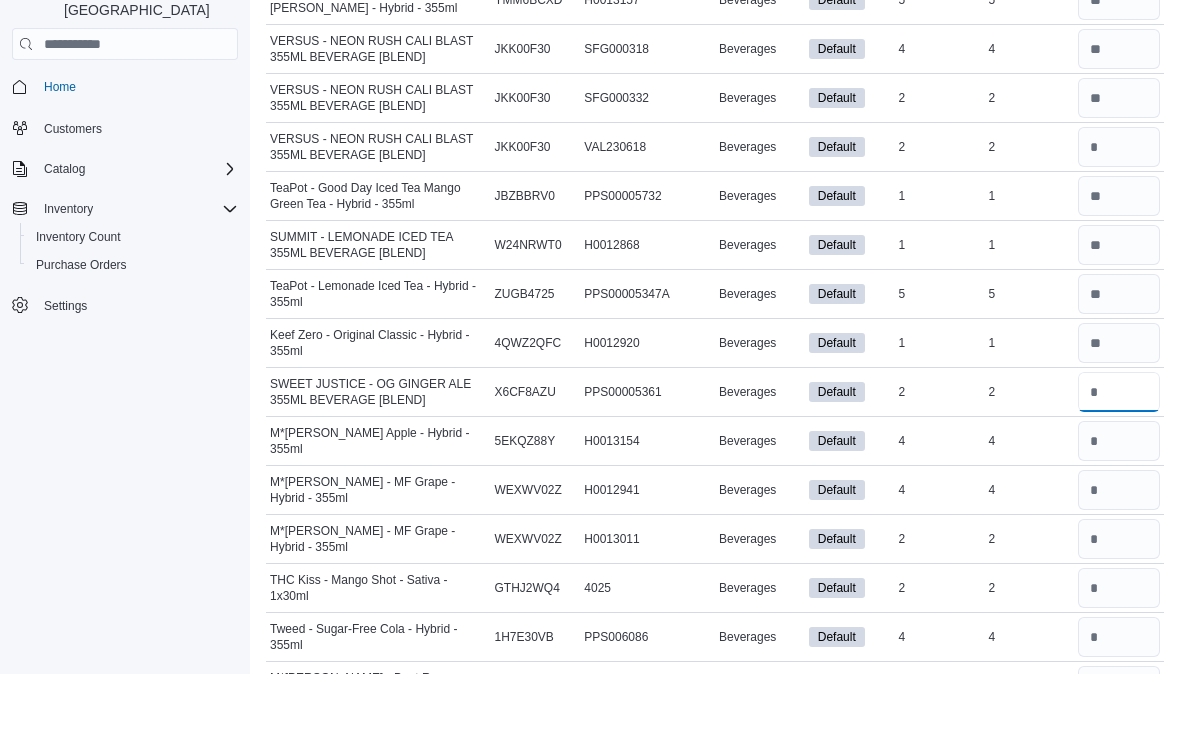type on "*" 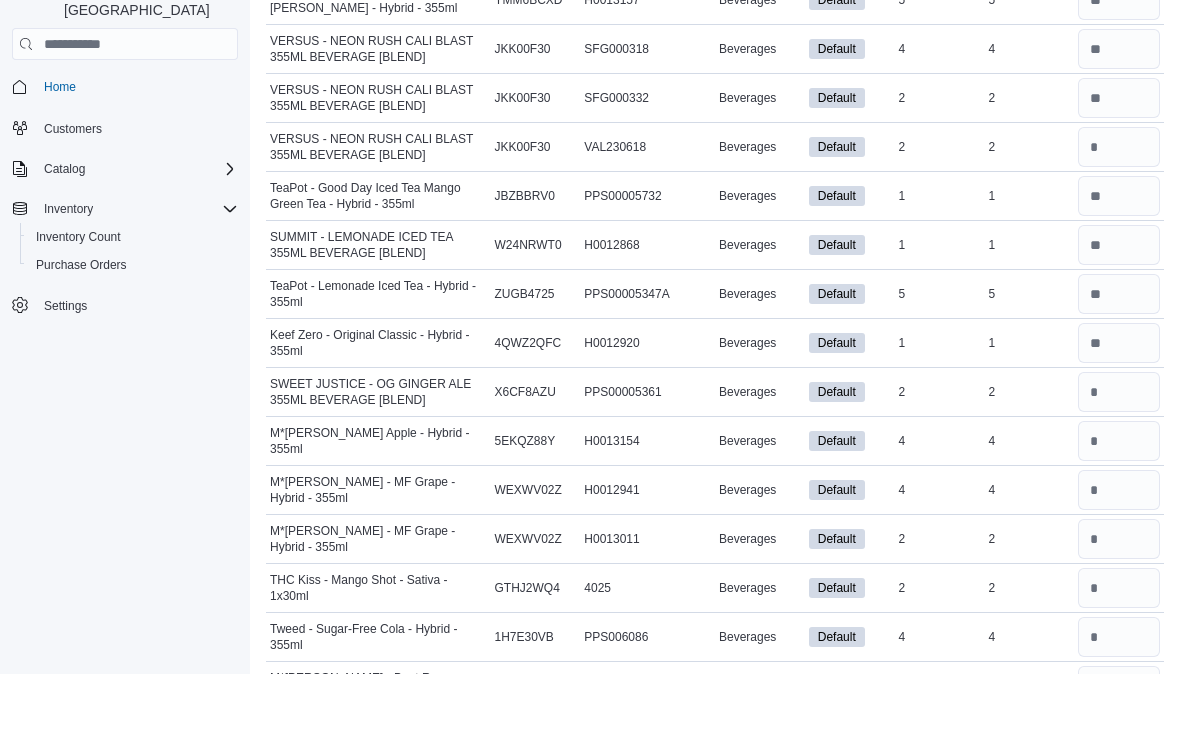 type 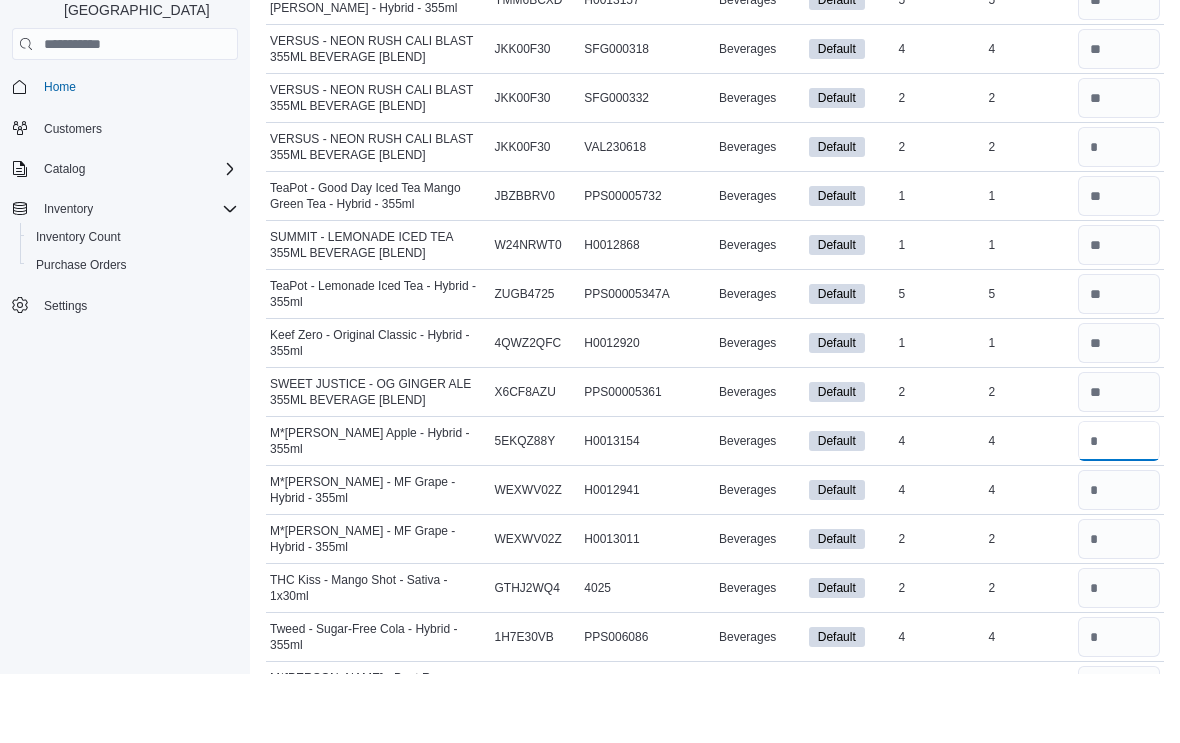 type on "*" 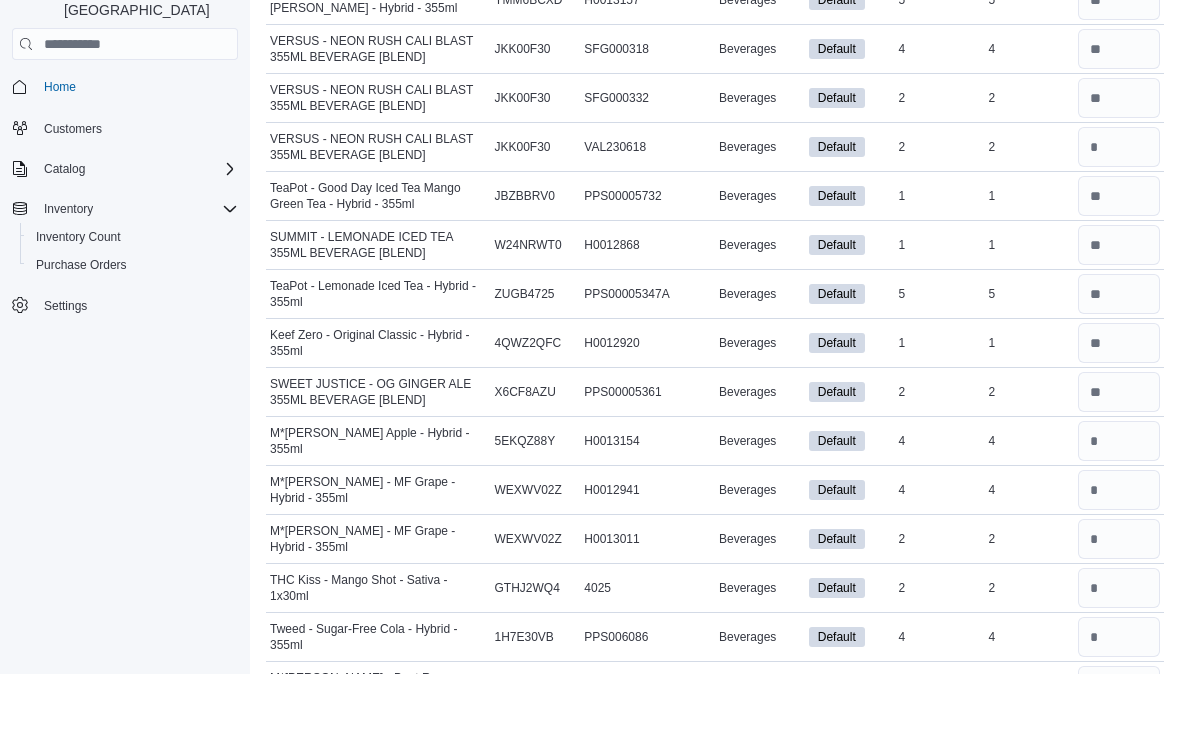 type 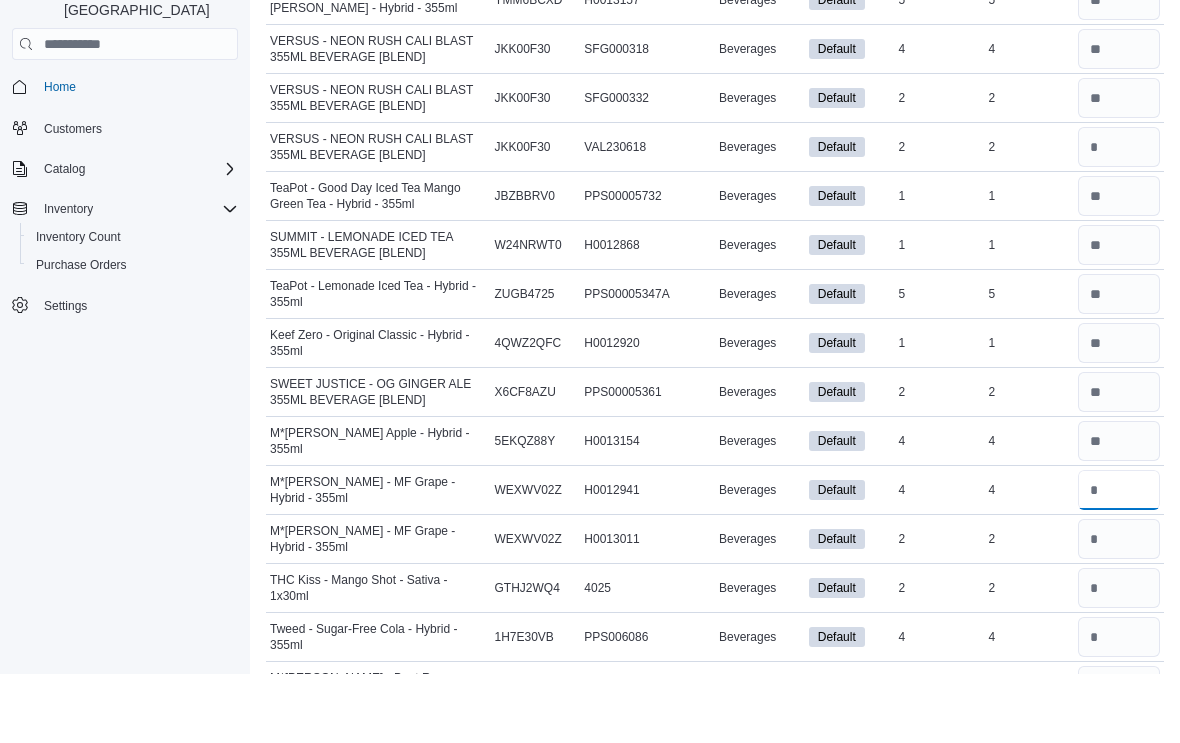 type on "*" 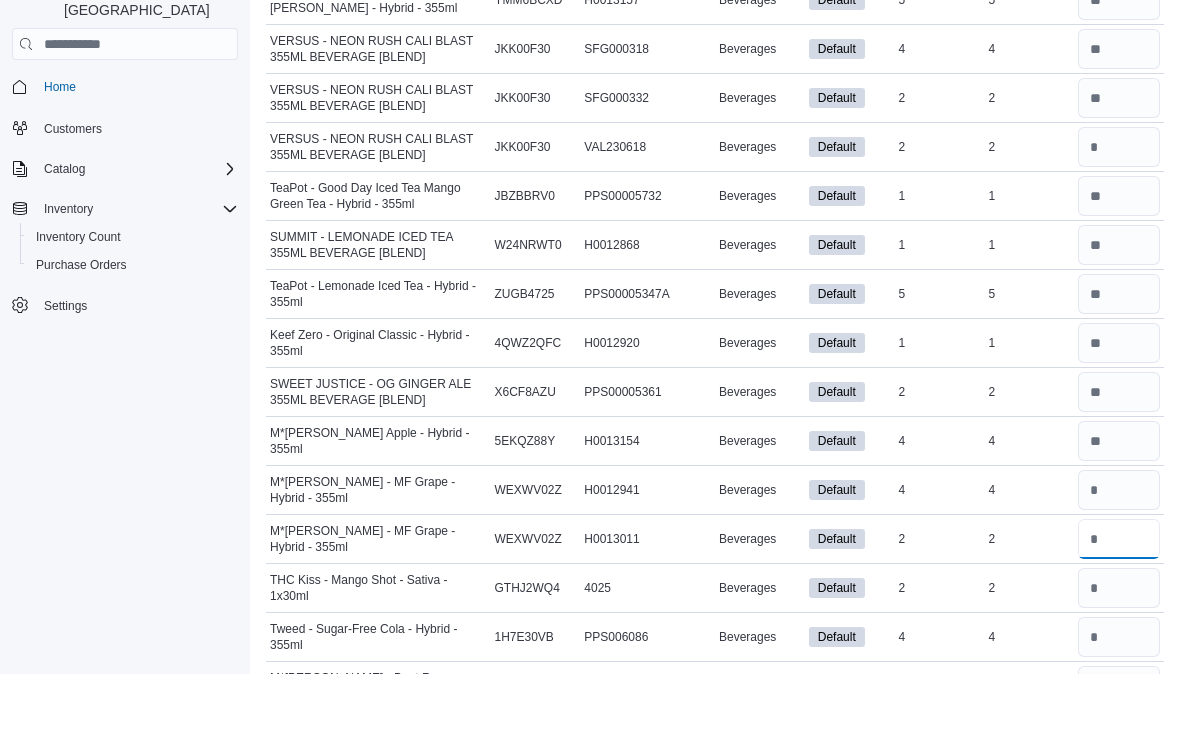 type 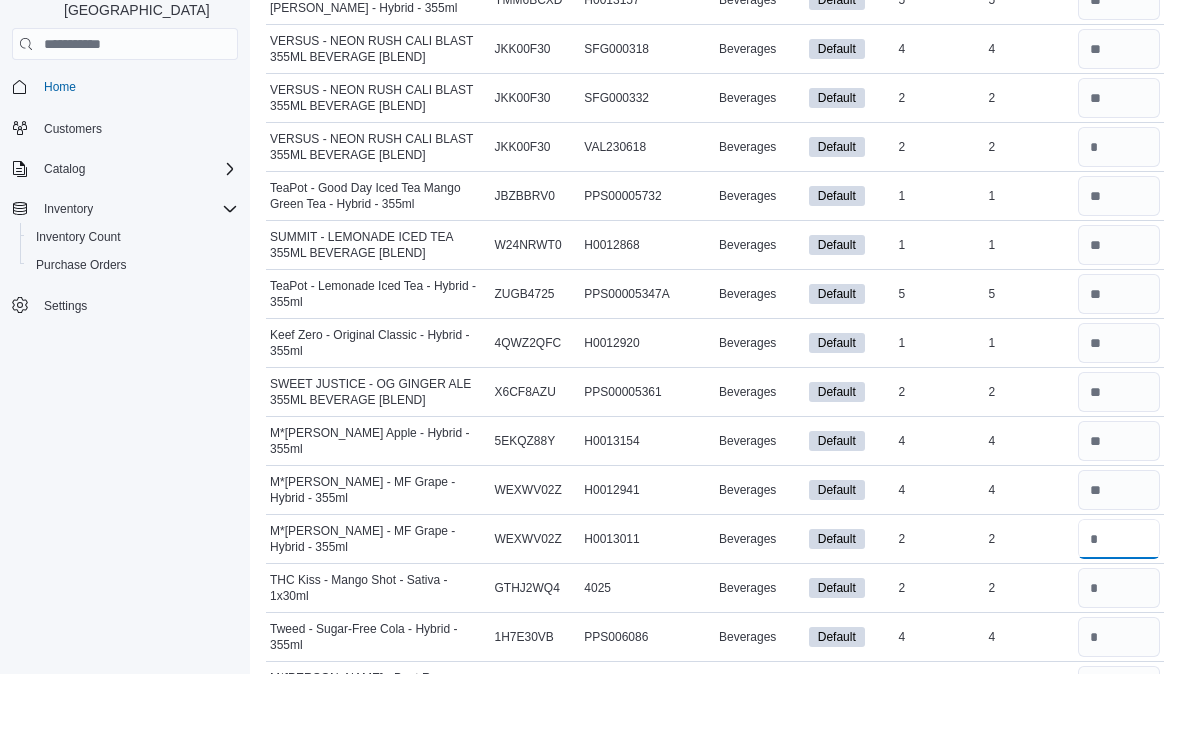 type on "*" 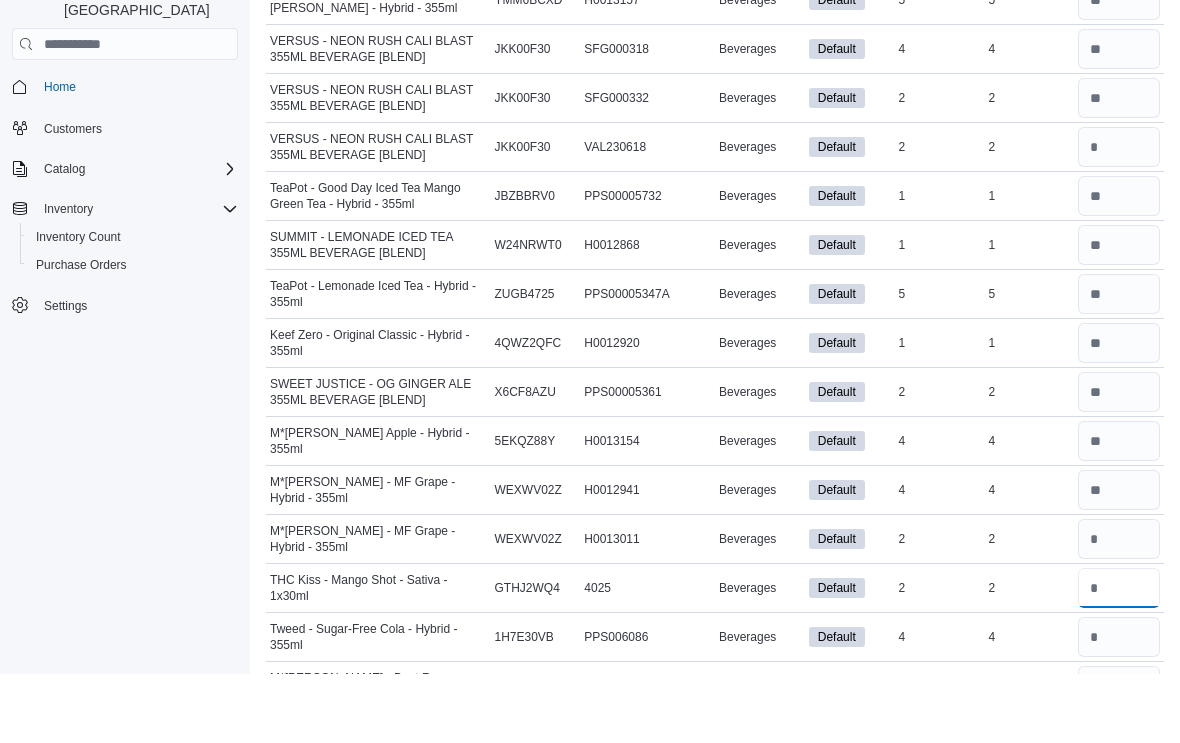 type 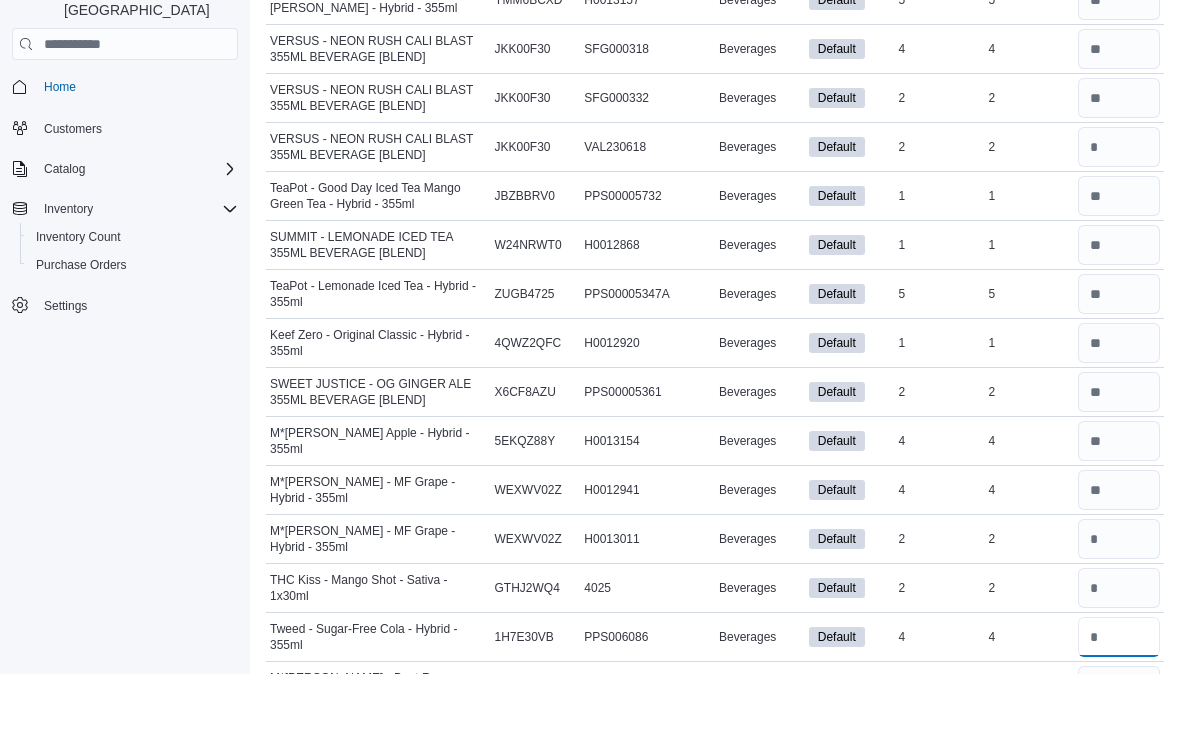 type 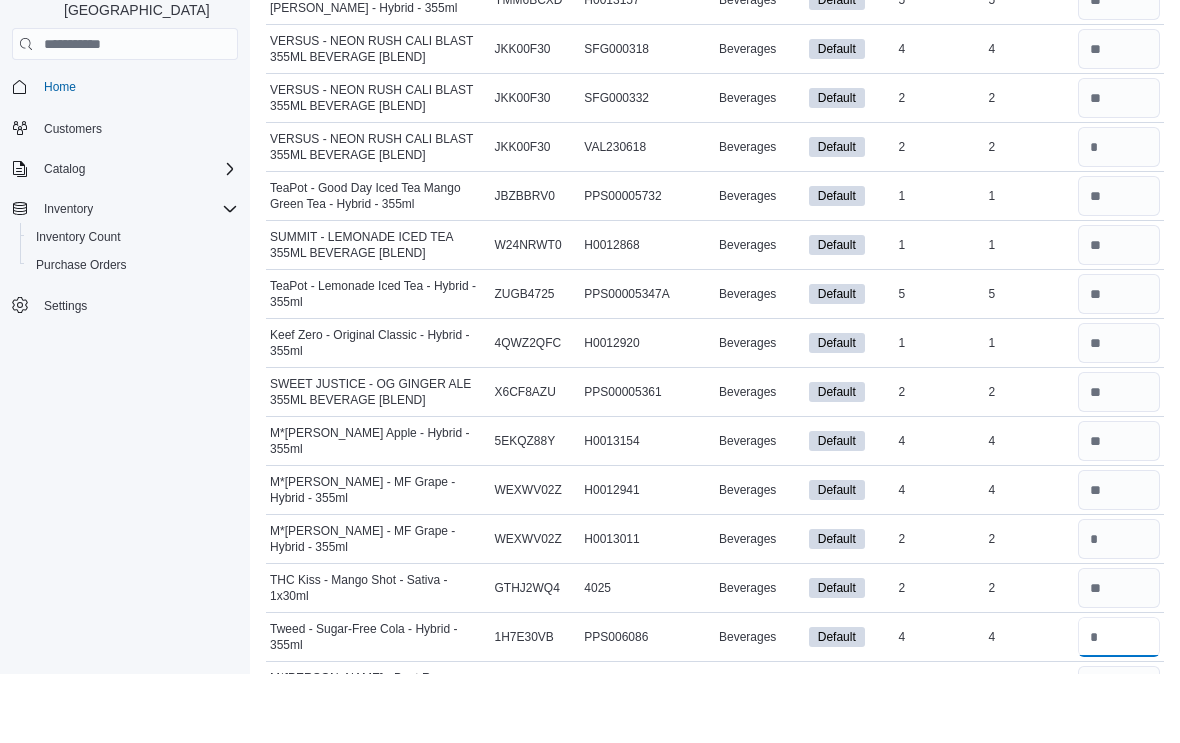 type on "*" 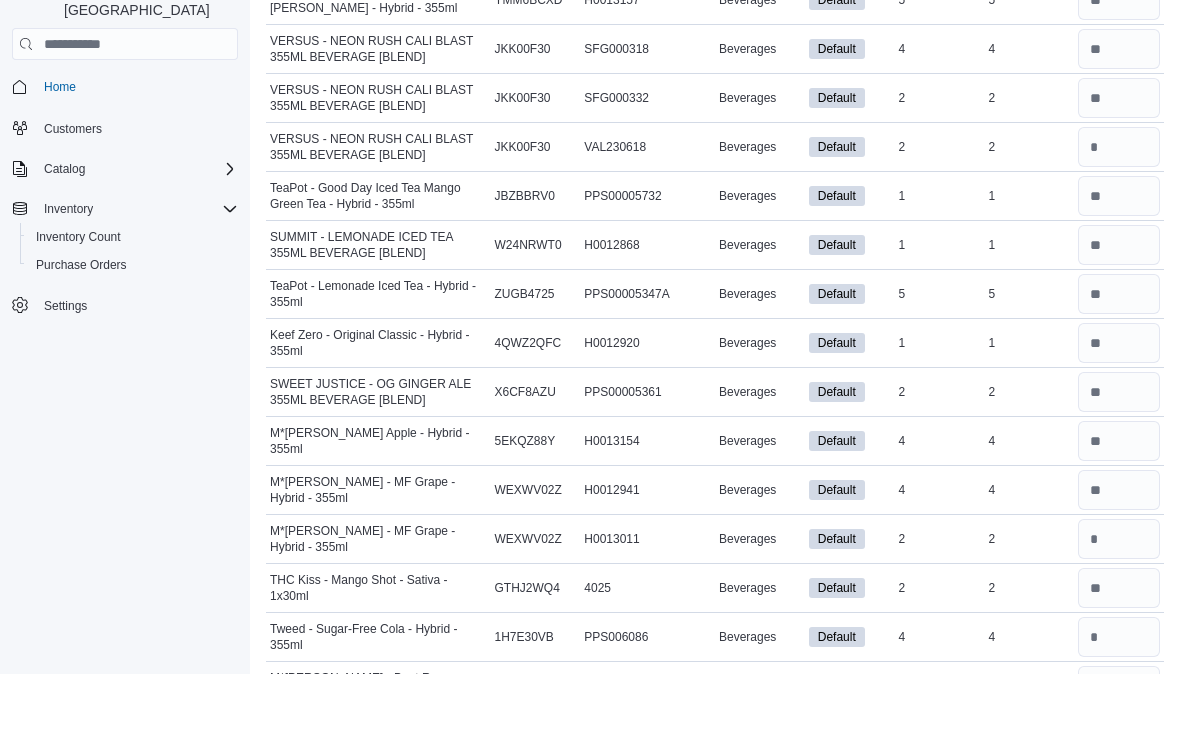 type 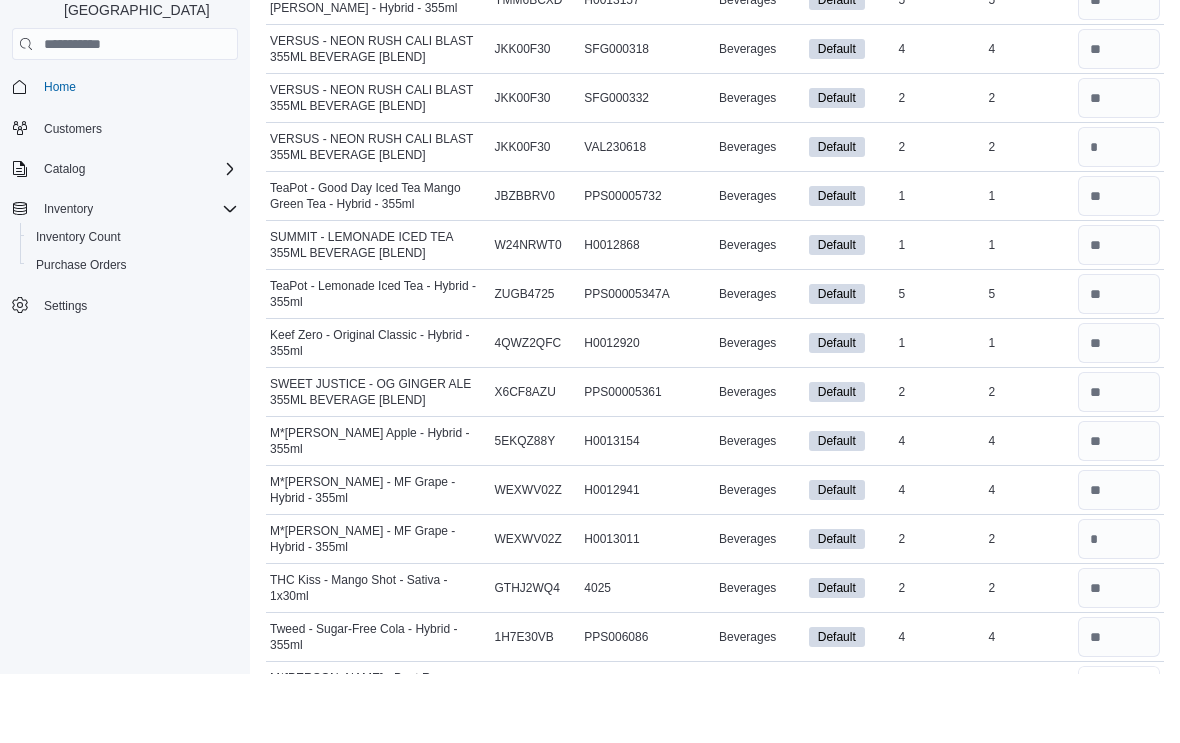 type on "*" 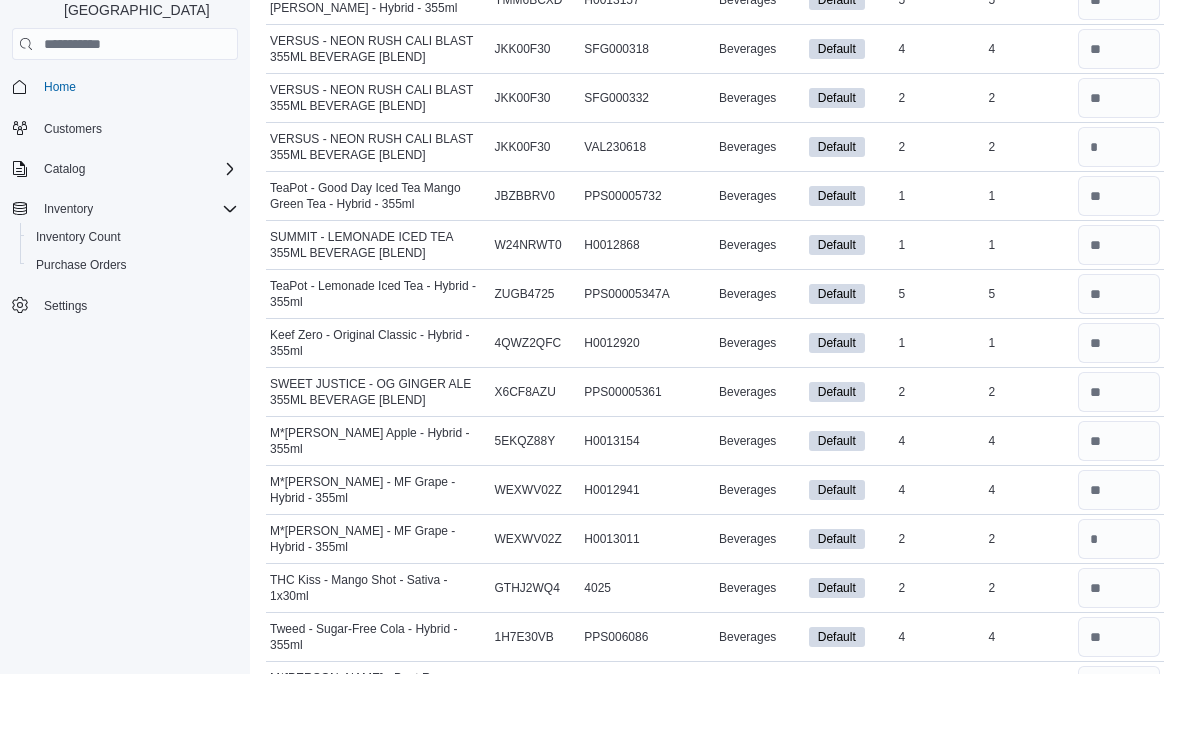 type 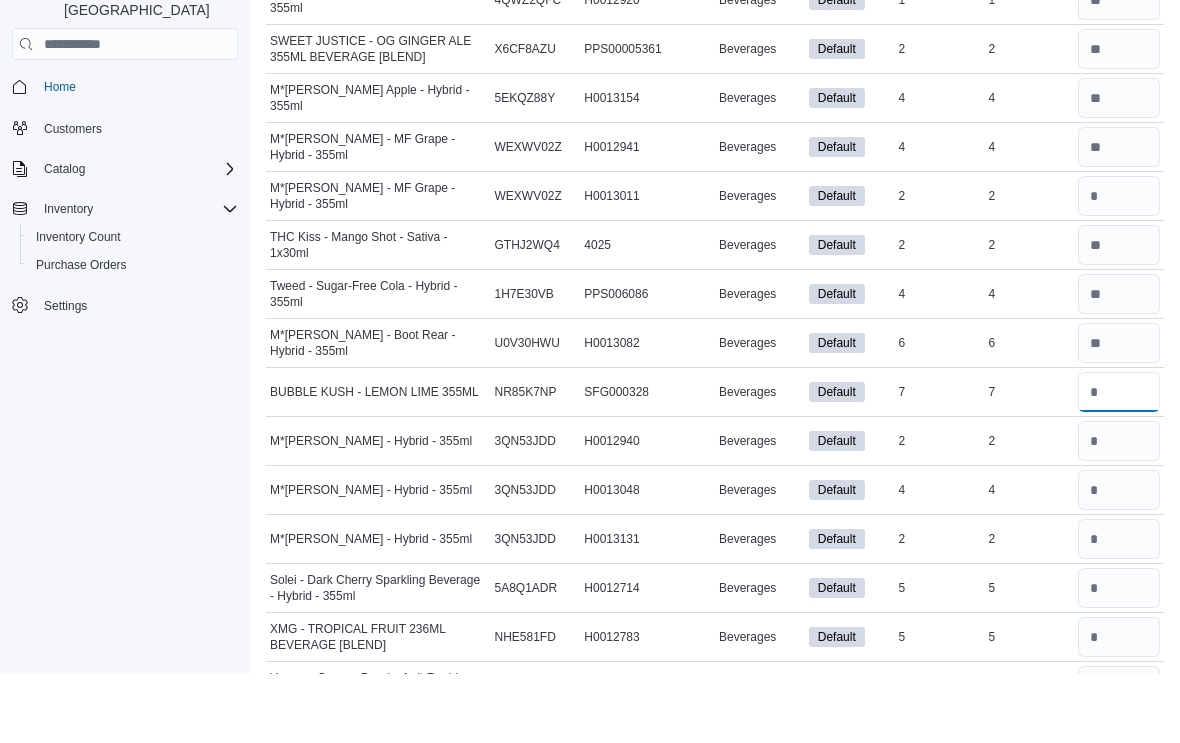 type on "*" 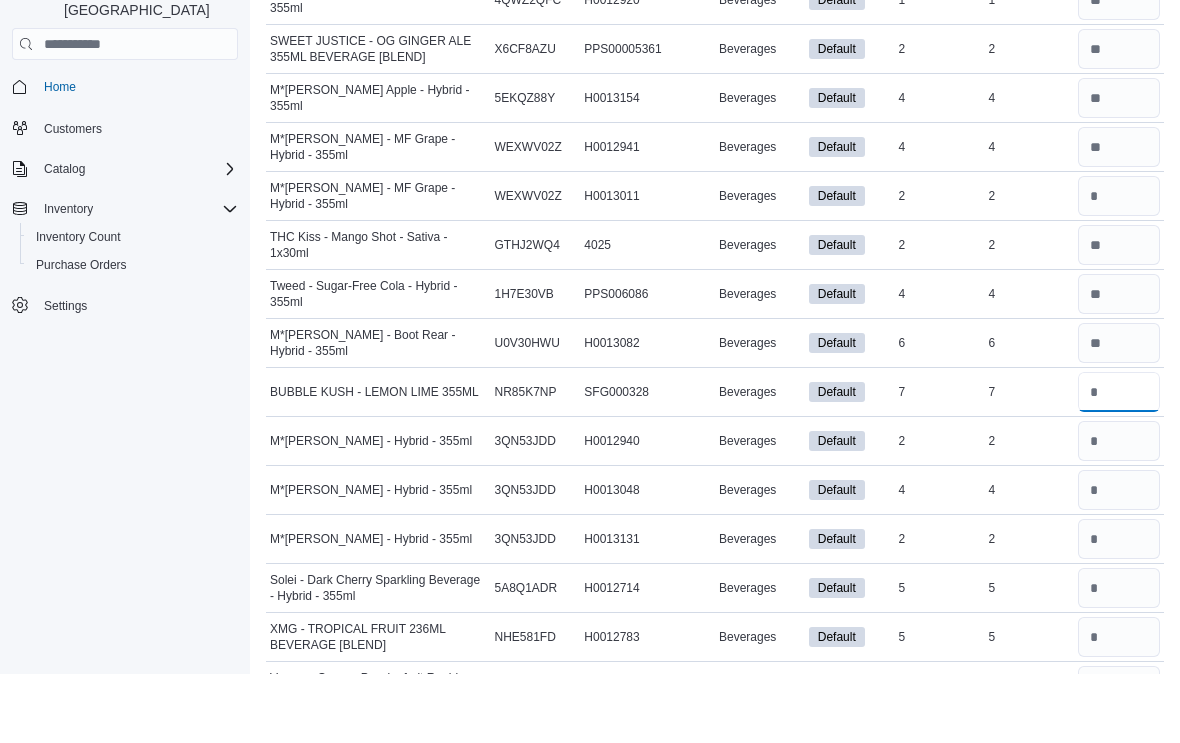 type on "*" 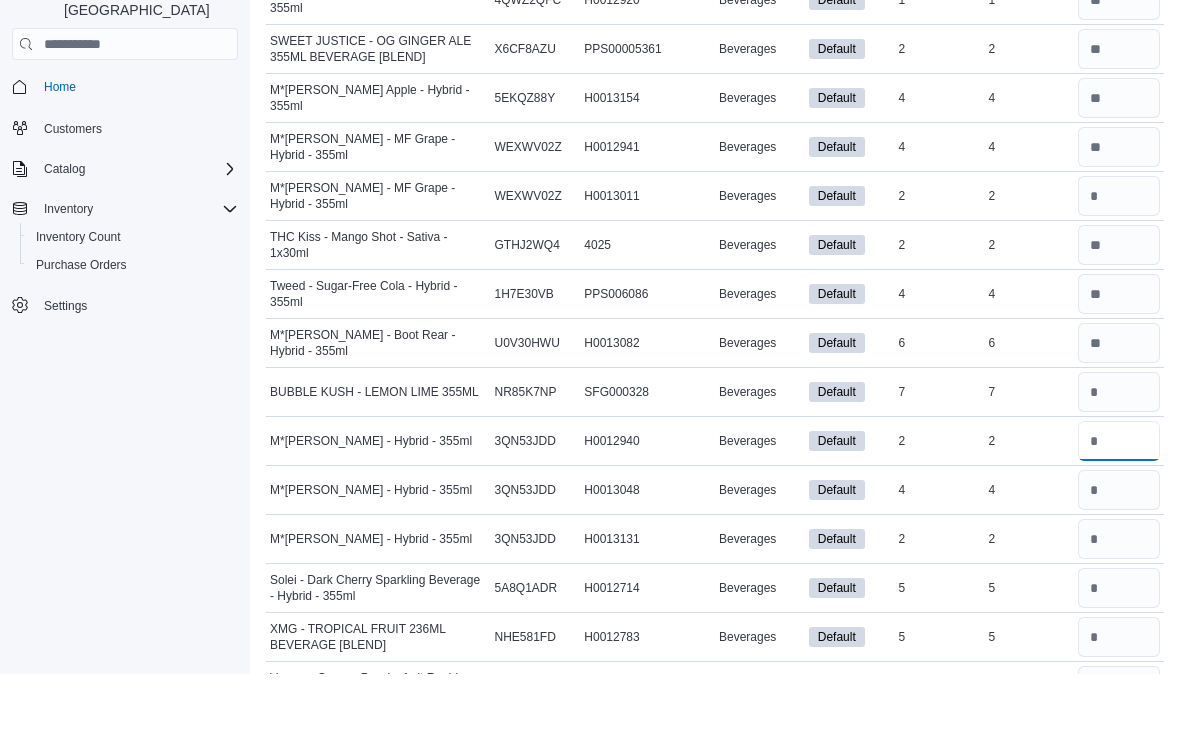type 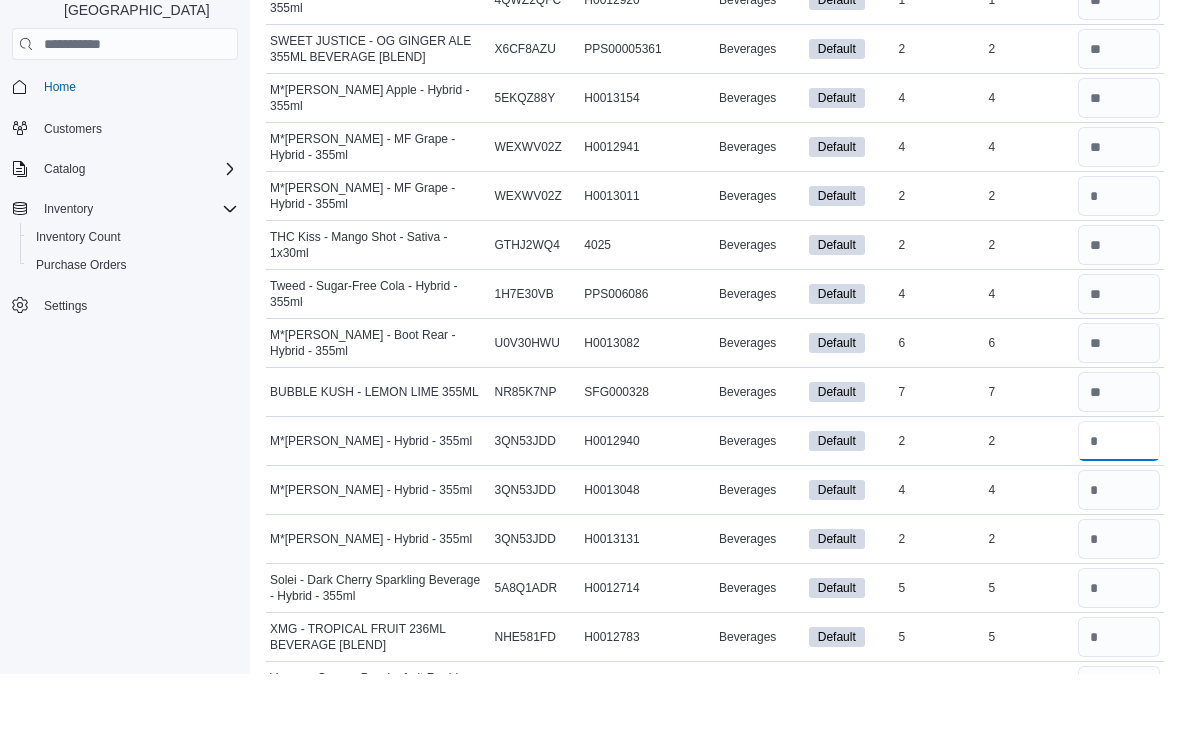 type on "*" 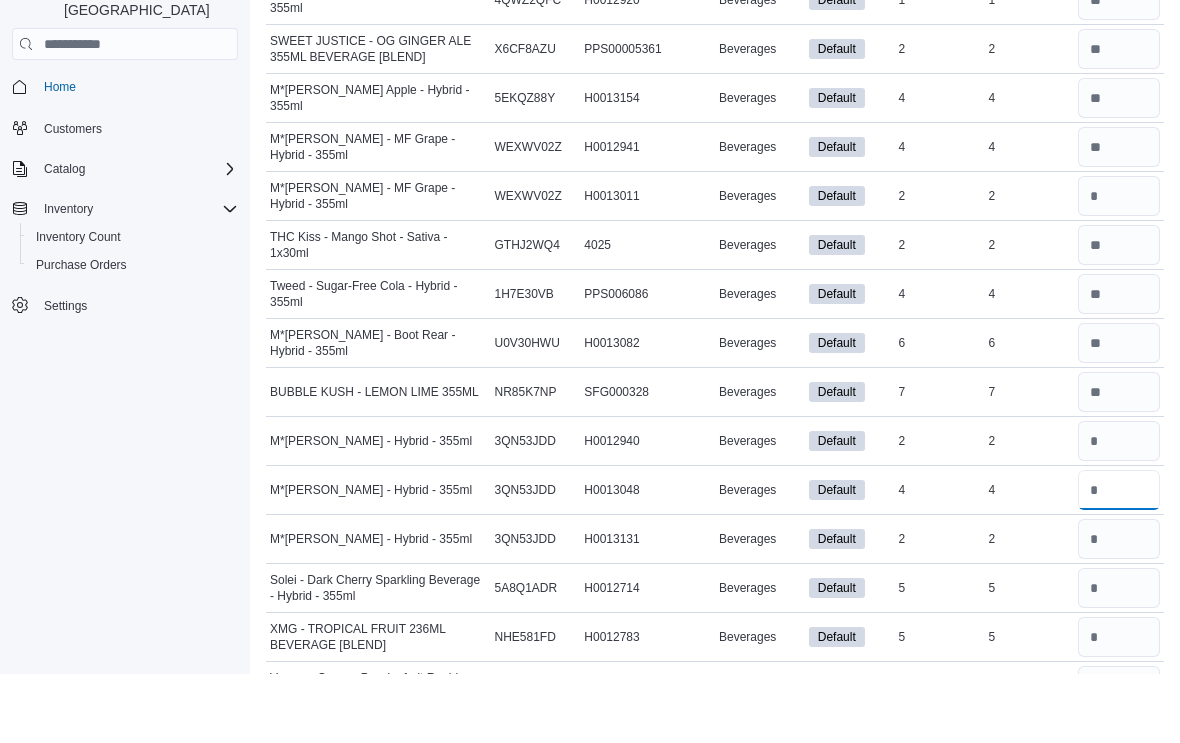 type 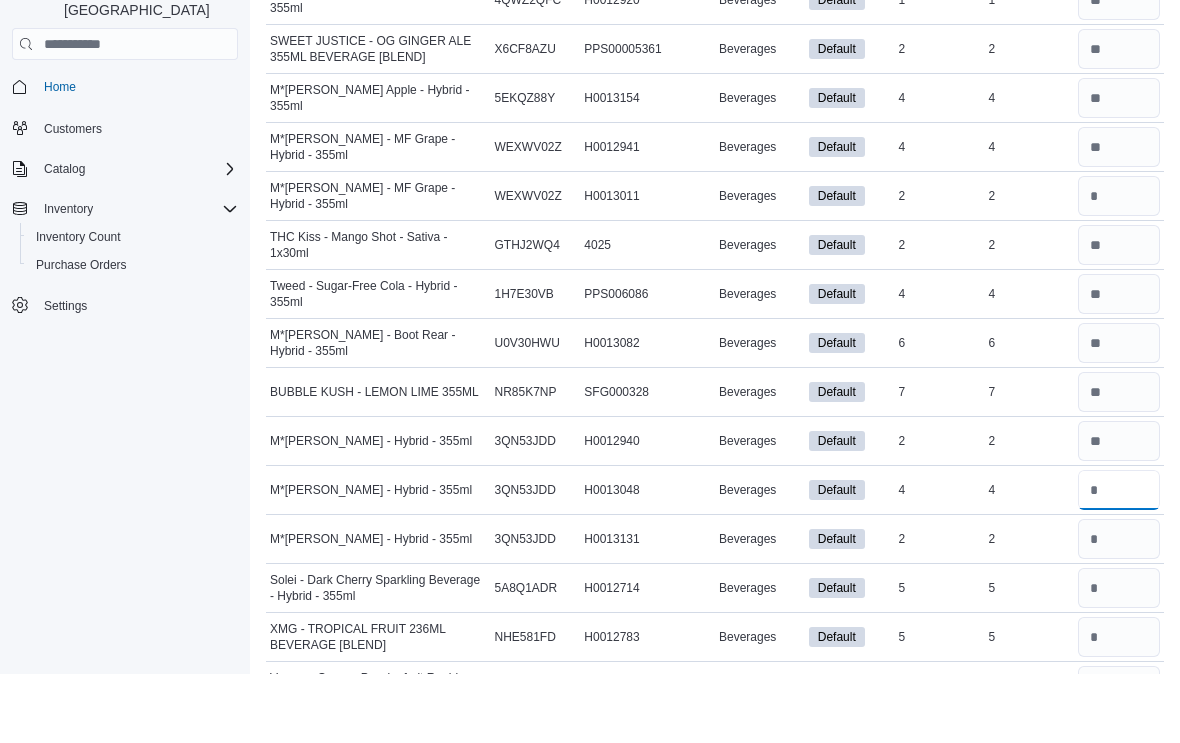type on "*" 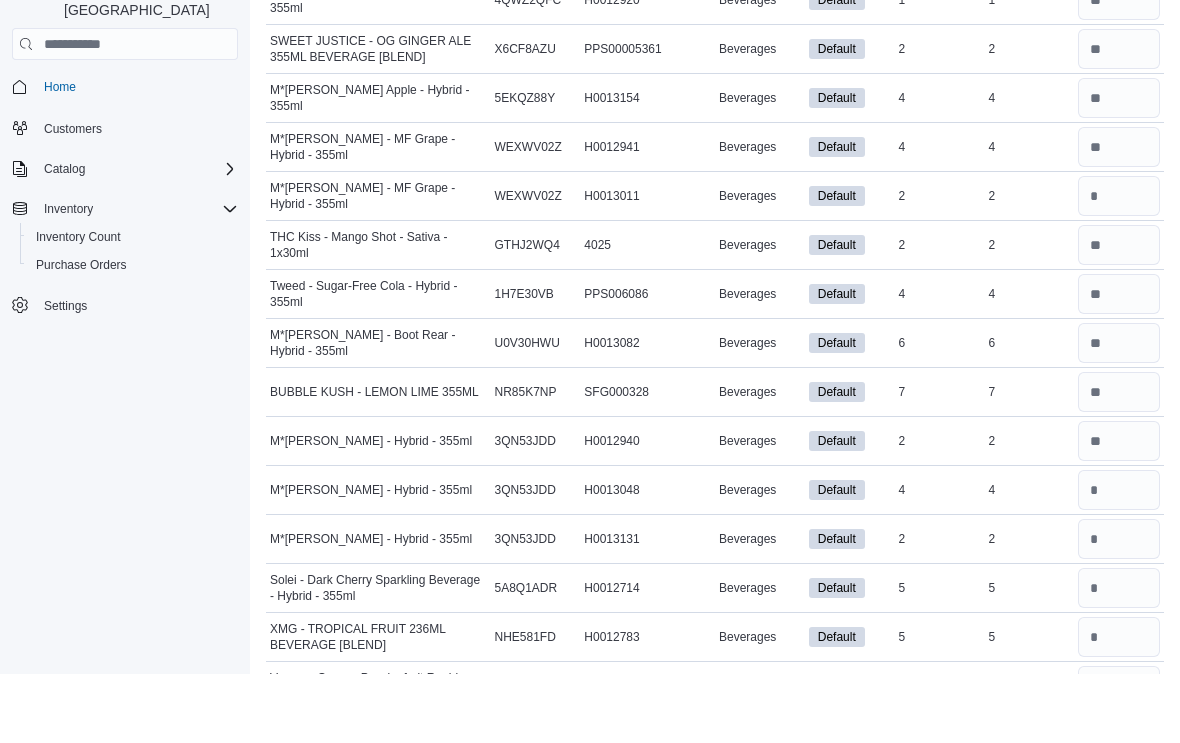 type 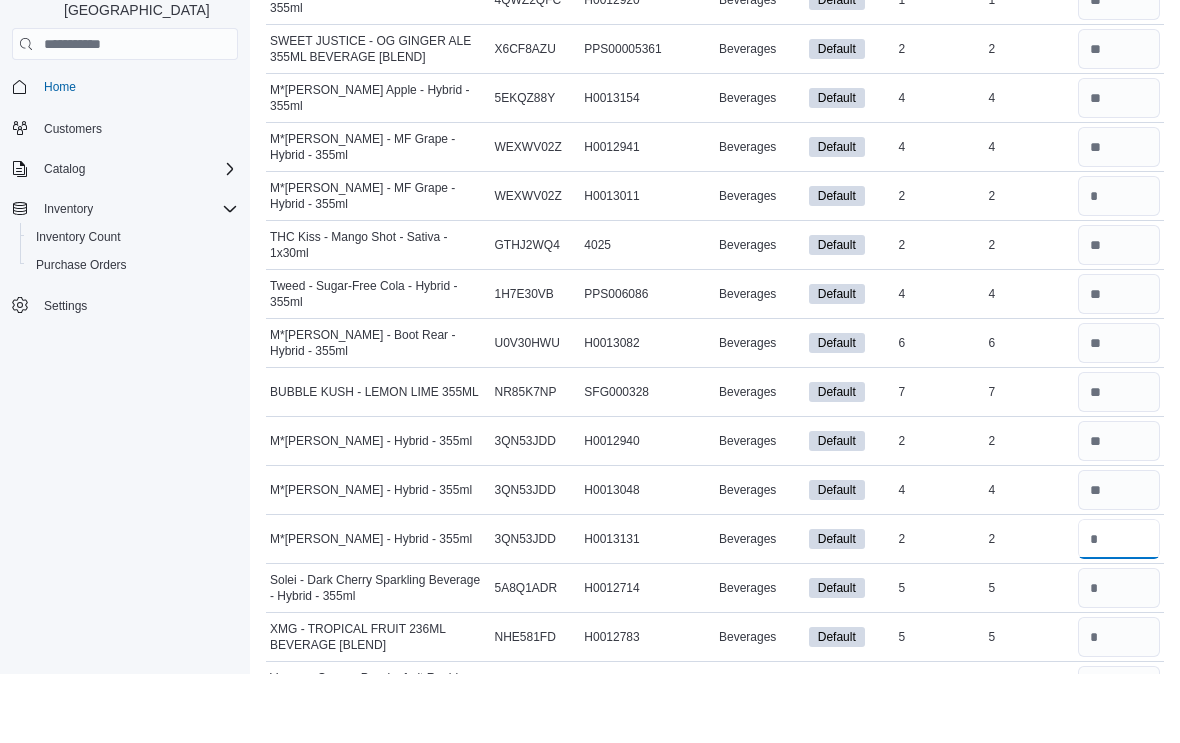 type on "*" 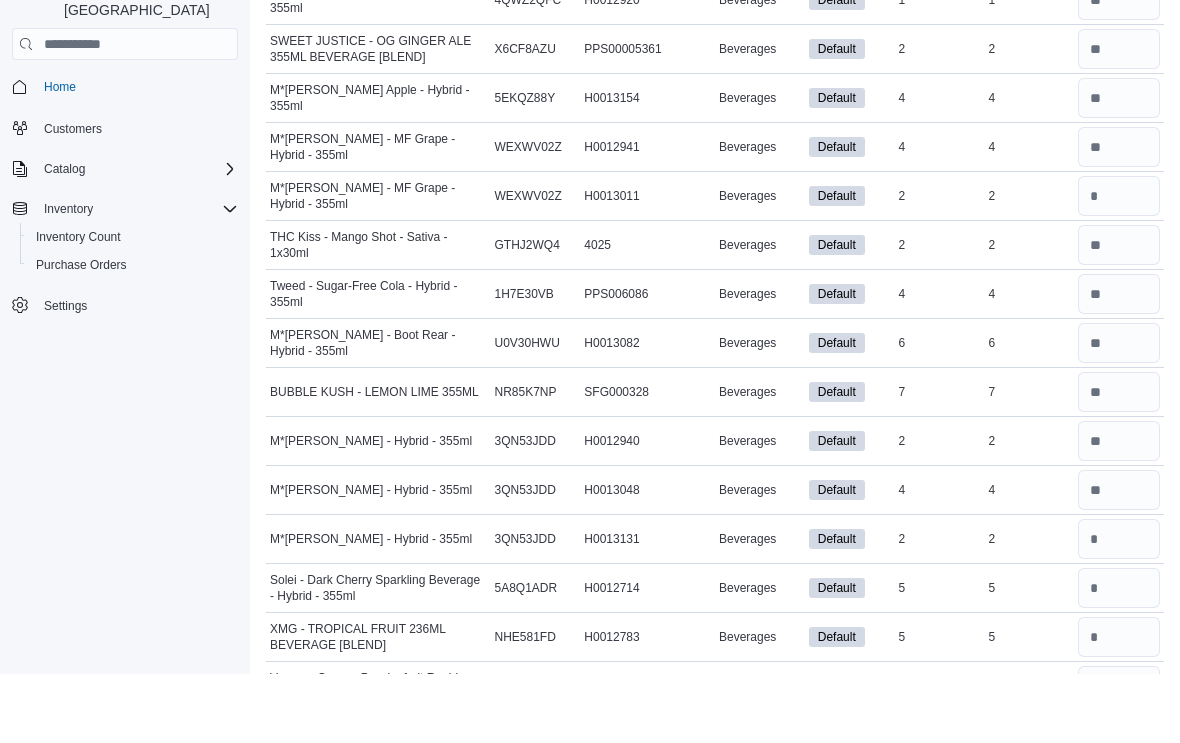 type 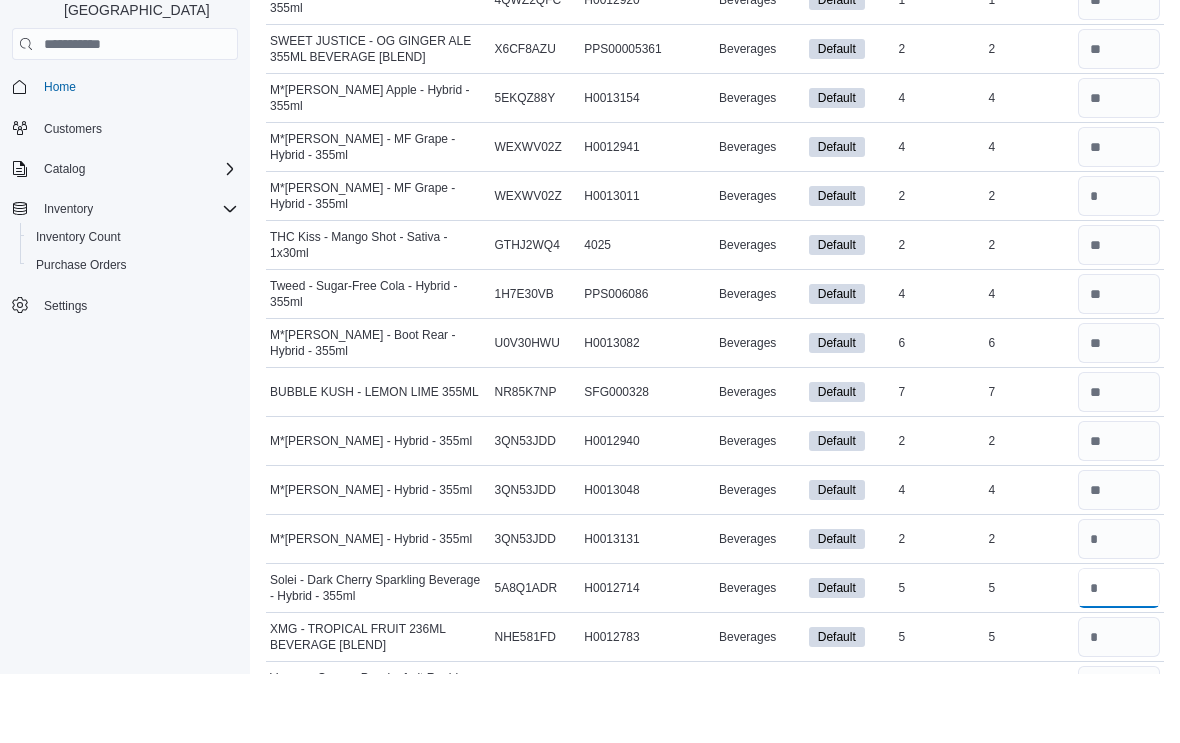 type on "*" 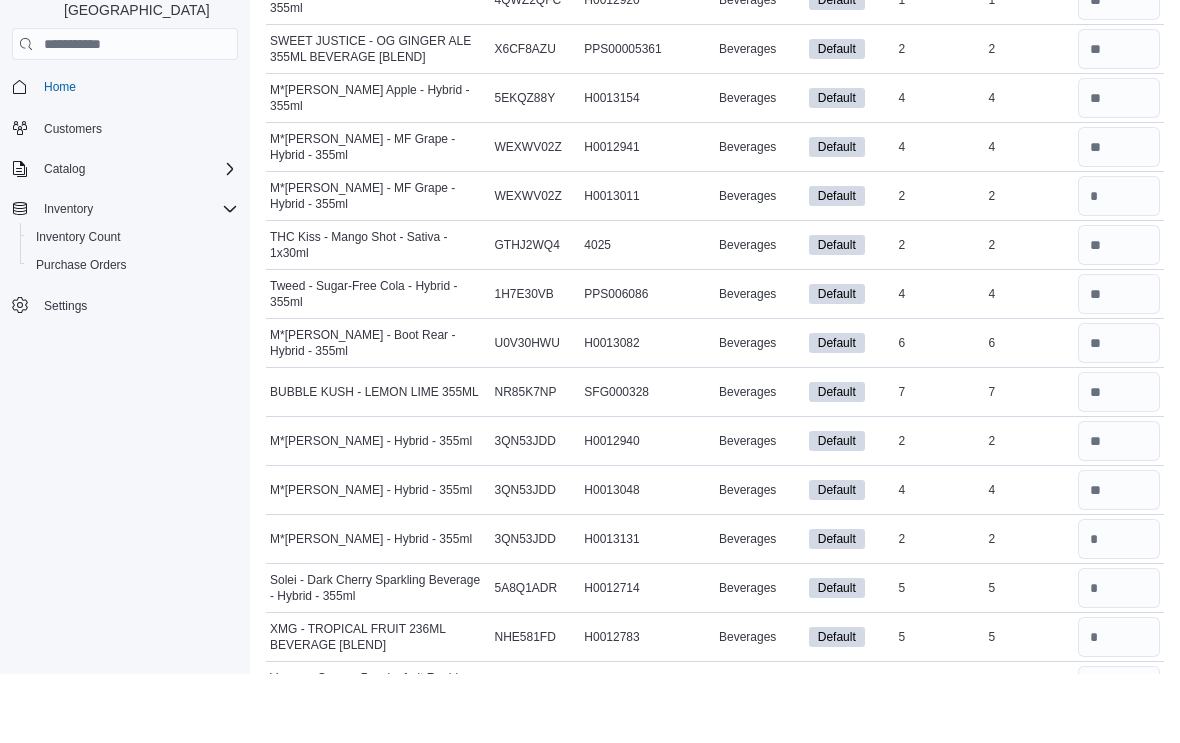 type 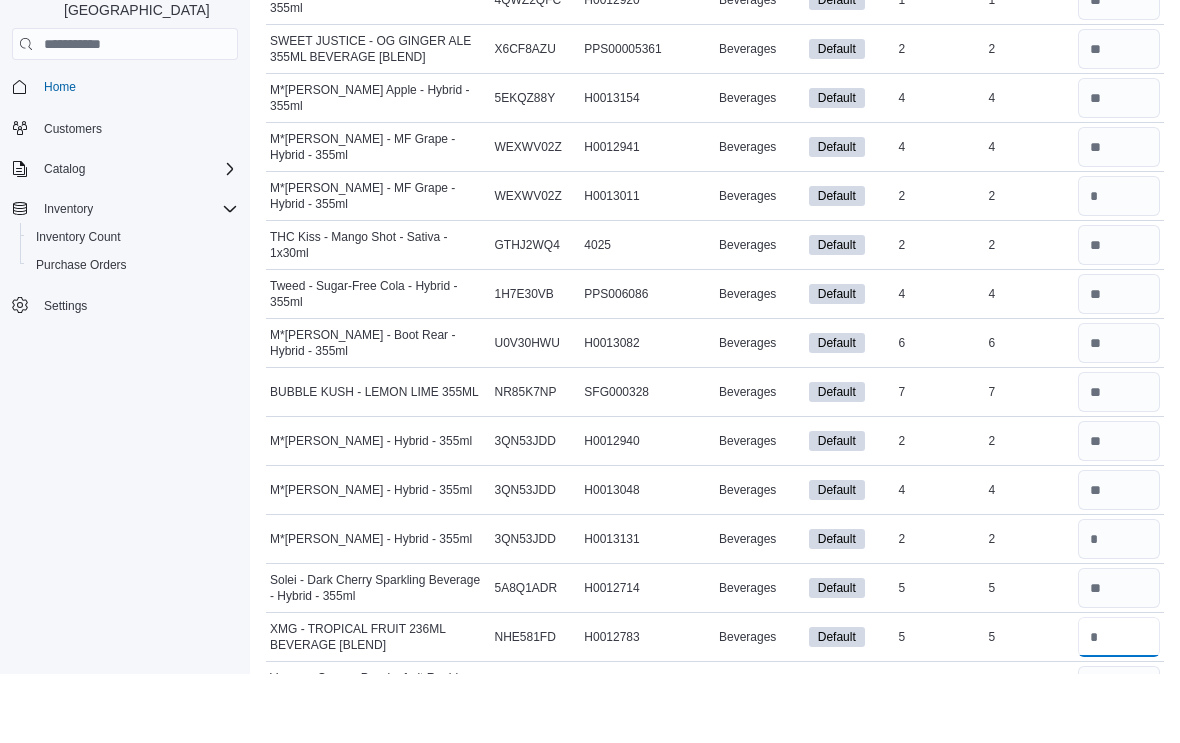 type on "*" 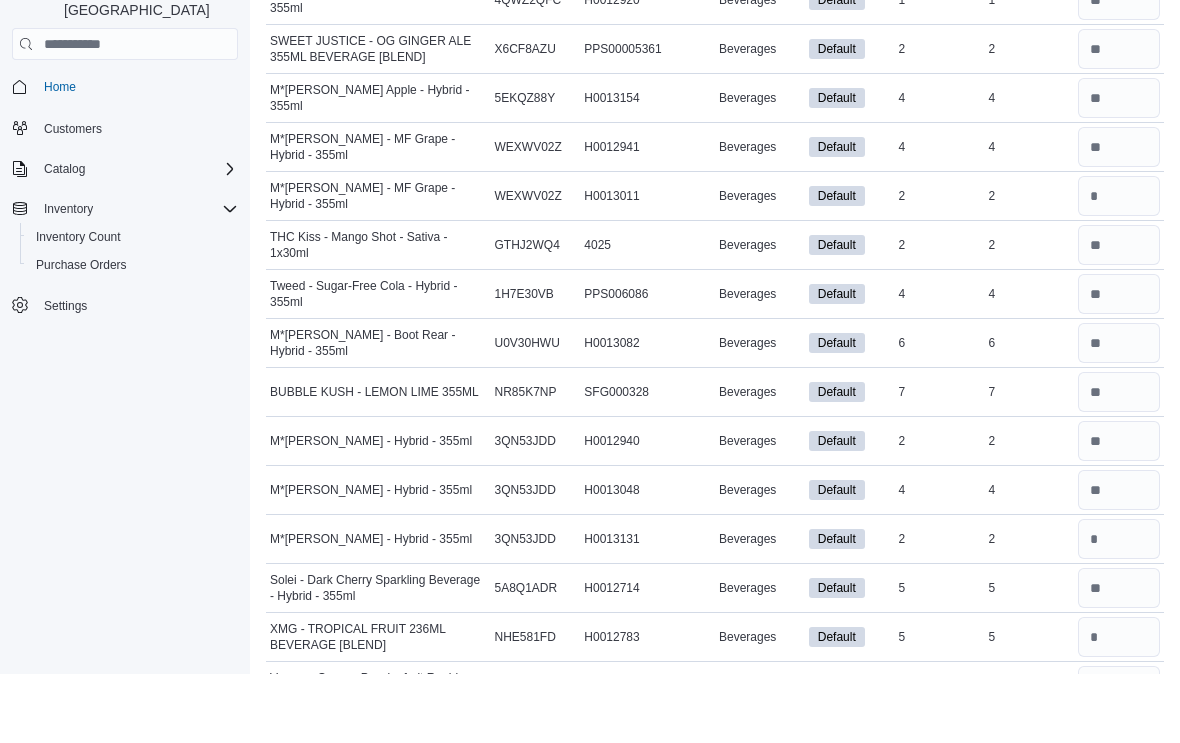 type 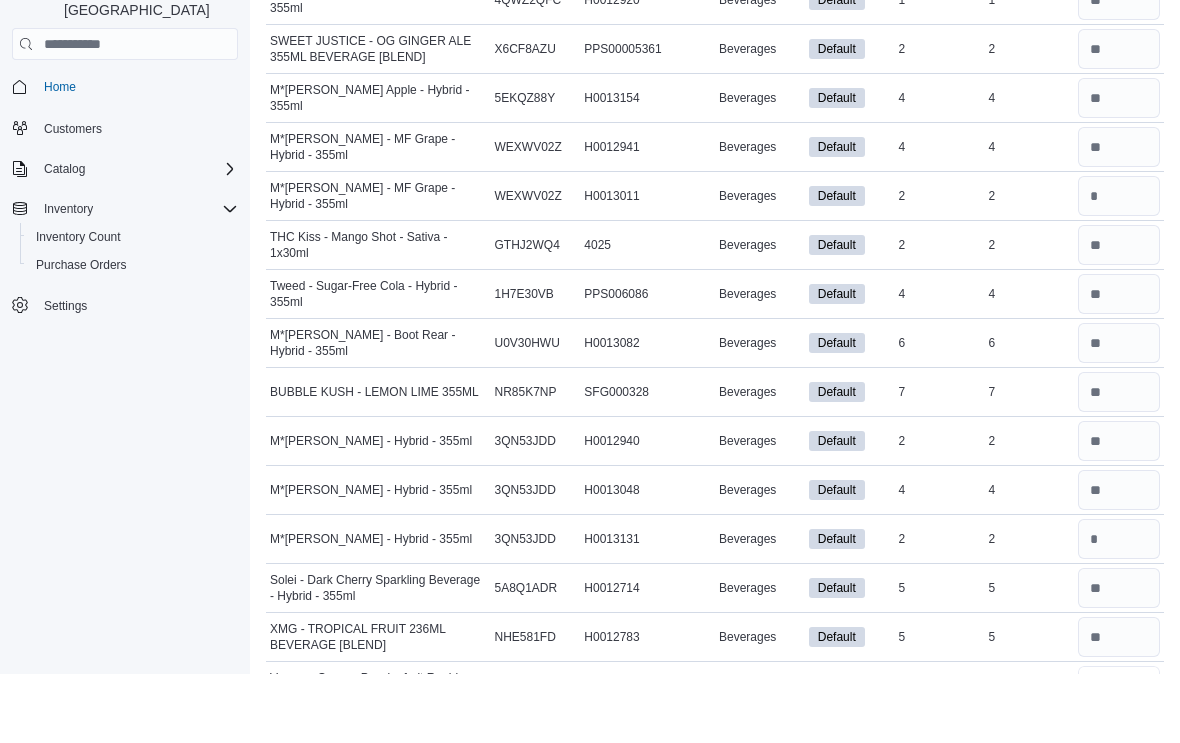 type on "*" 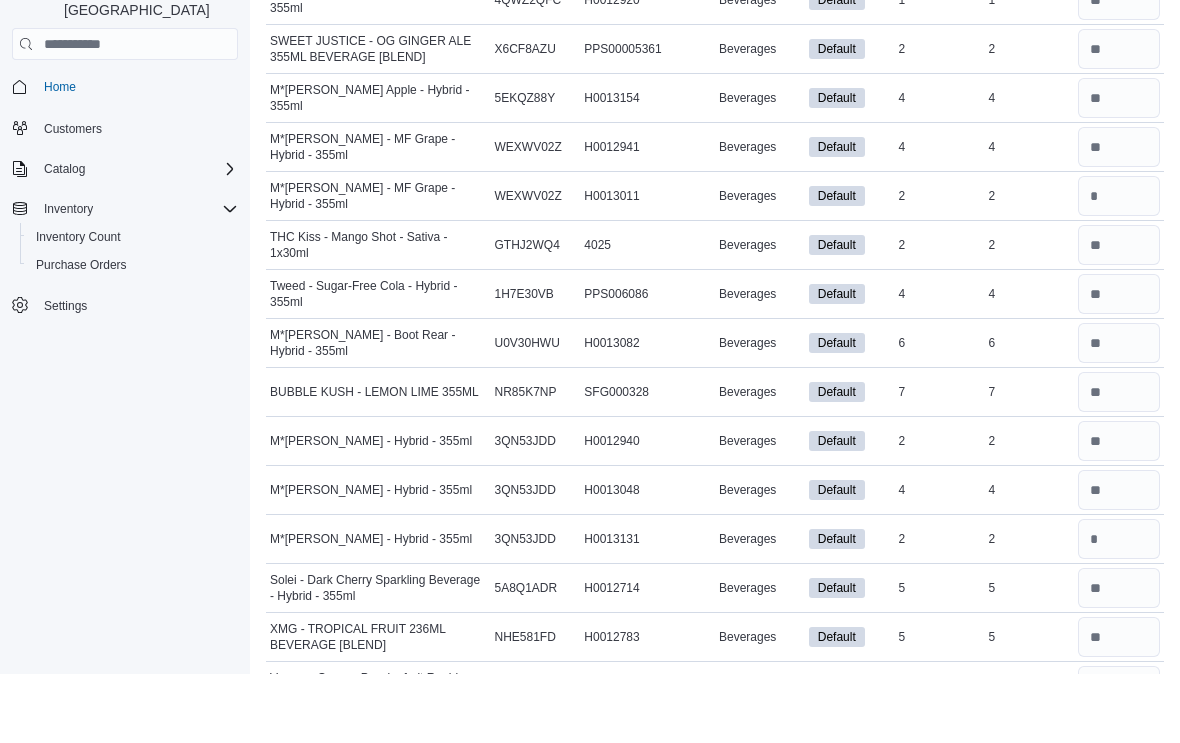 type 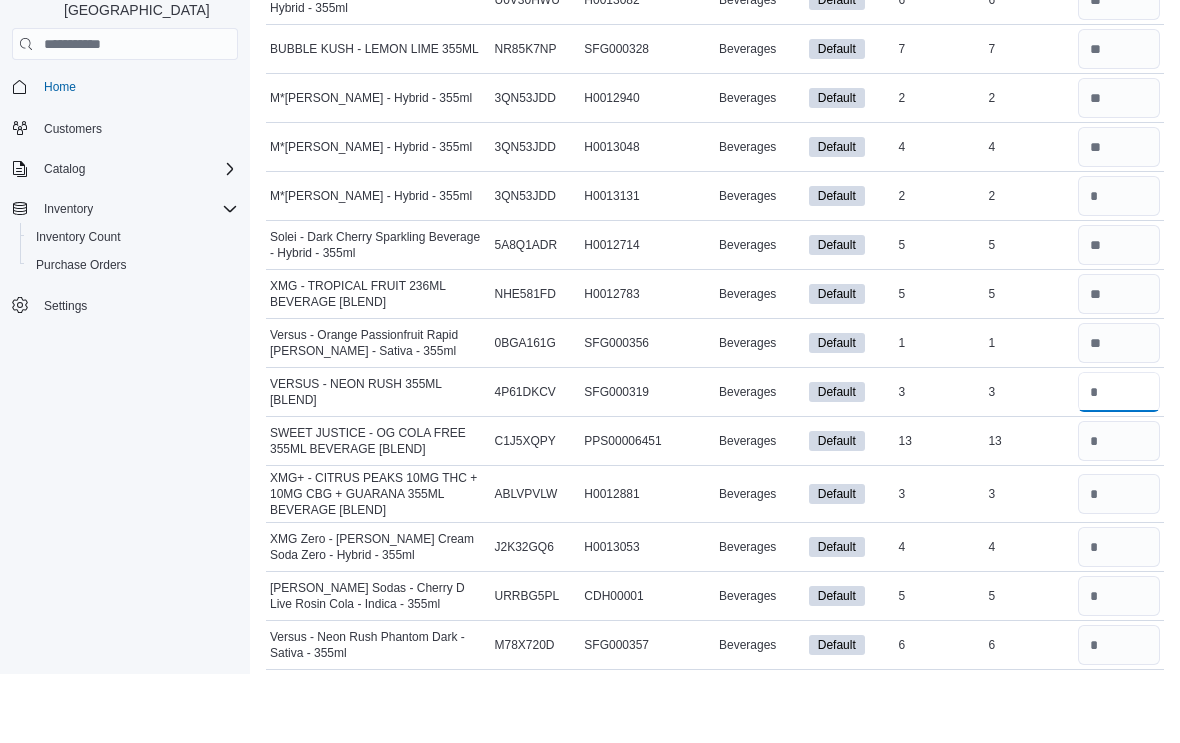 type on "*" 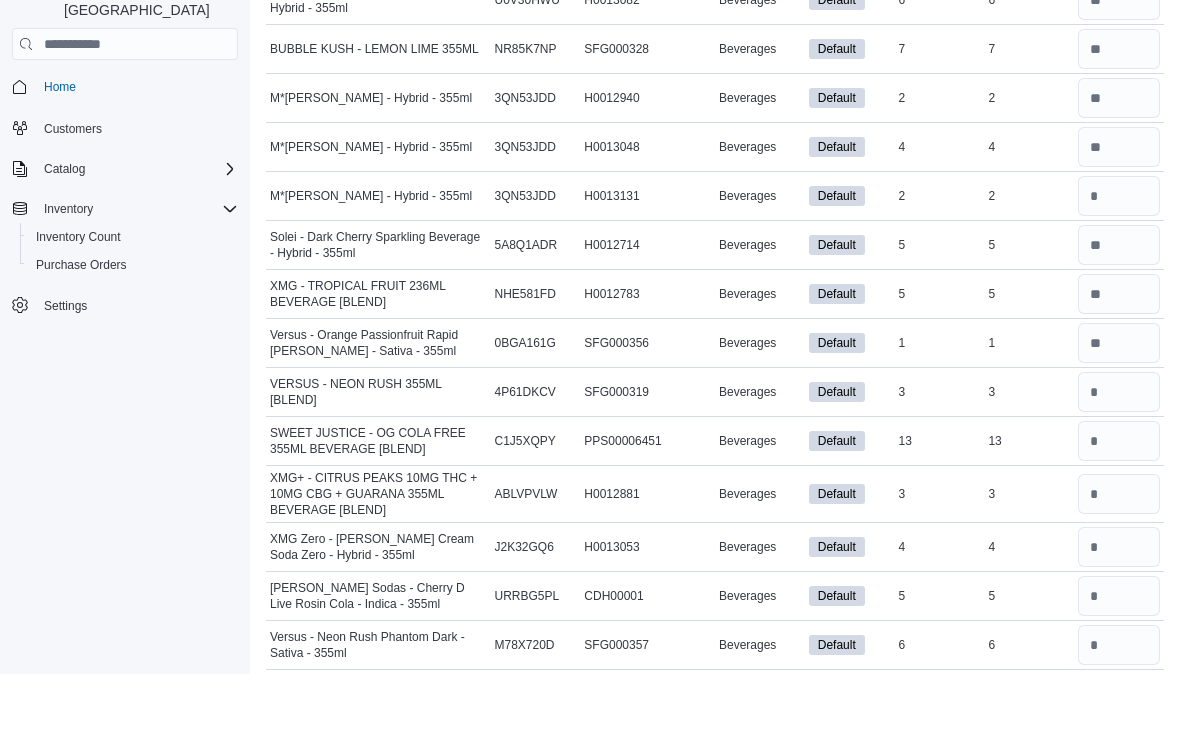 type 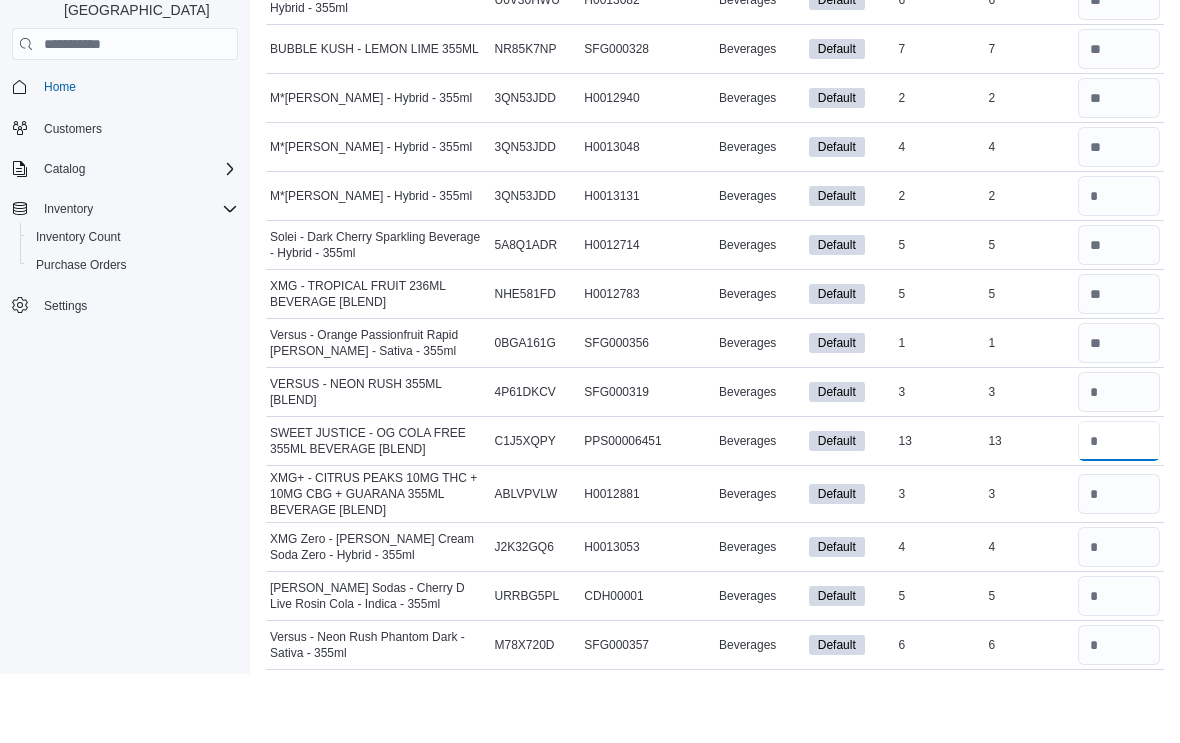 type on "**" 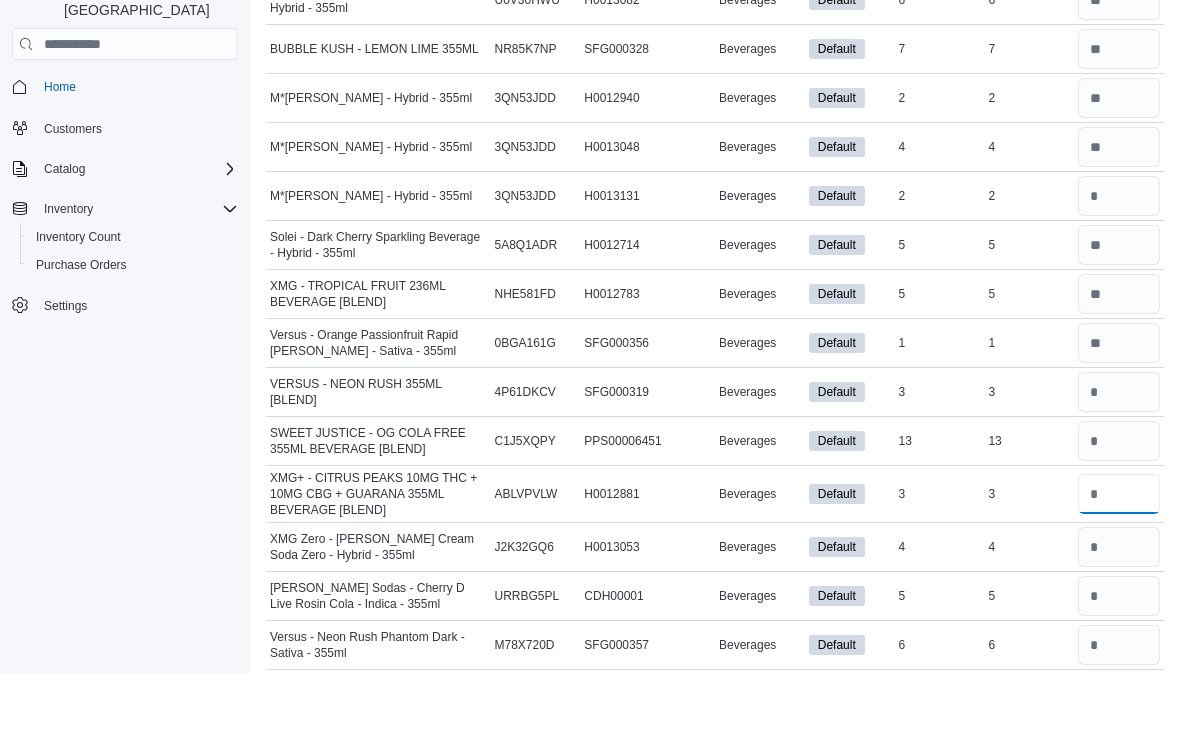 type 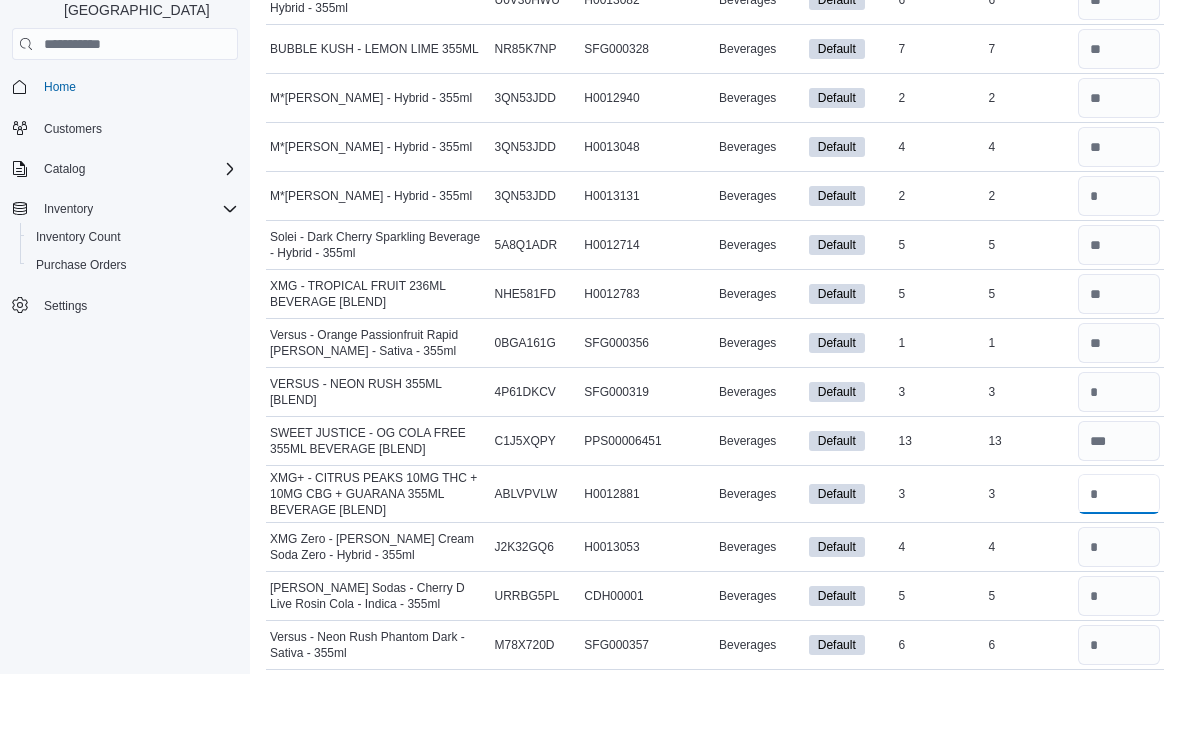 type on "*" 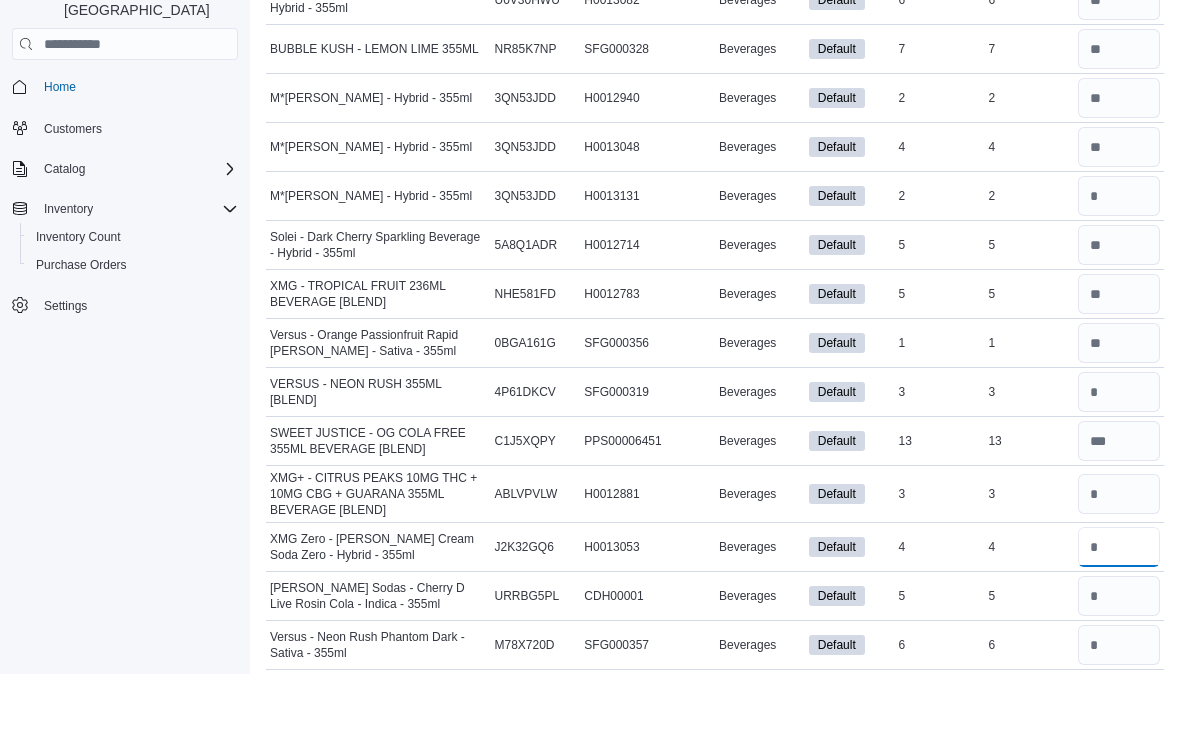 type 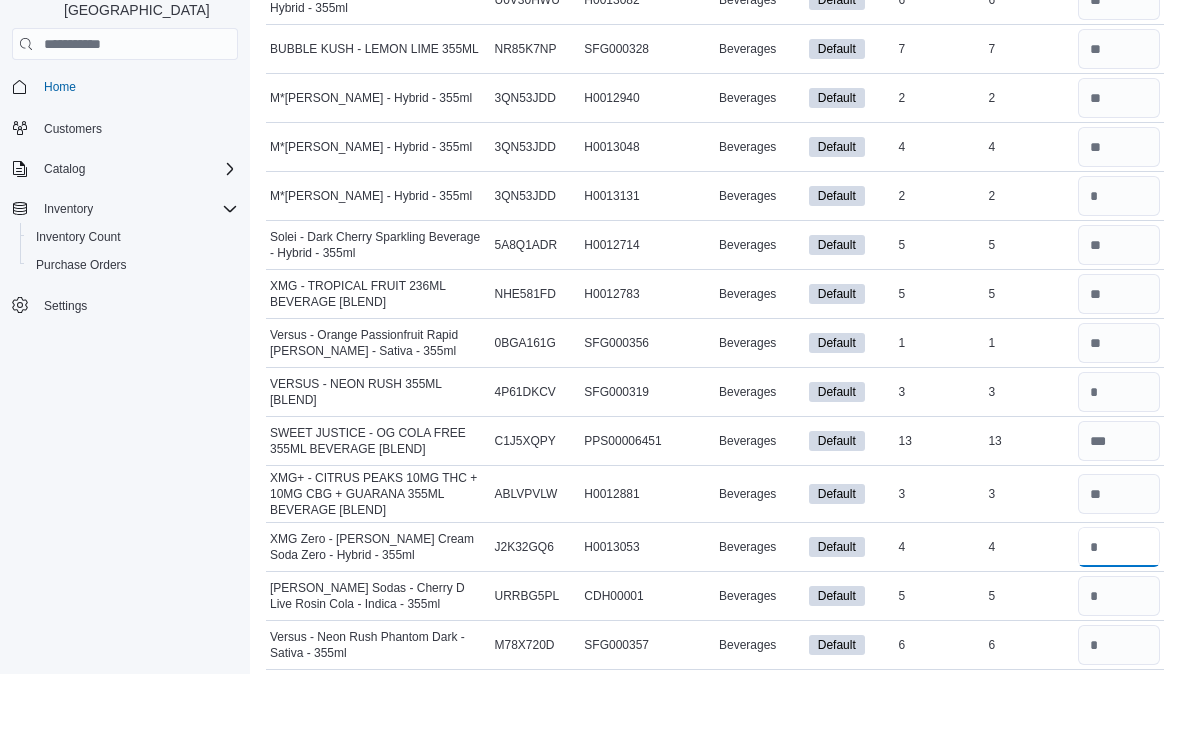 type on "*" 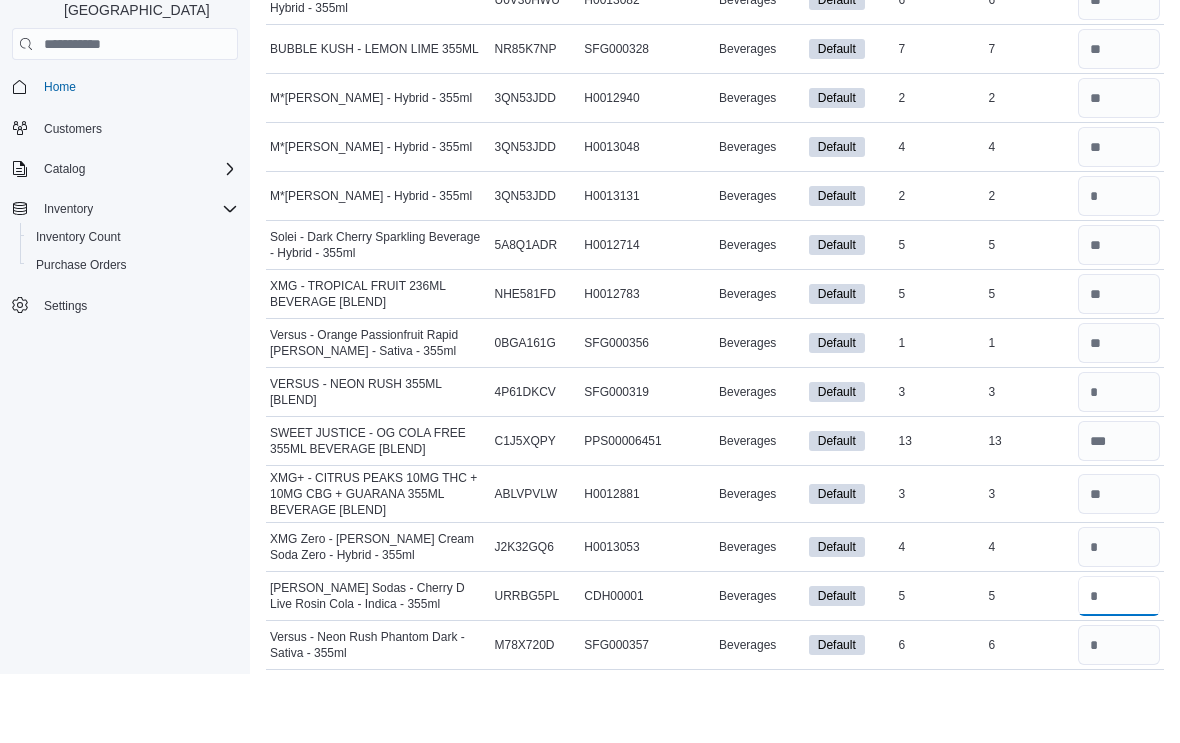 type 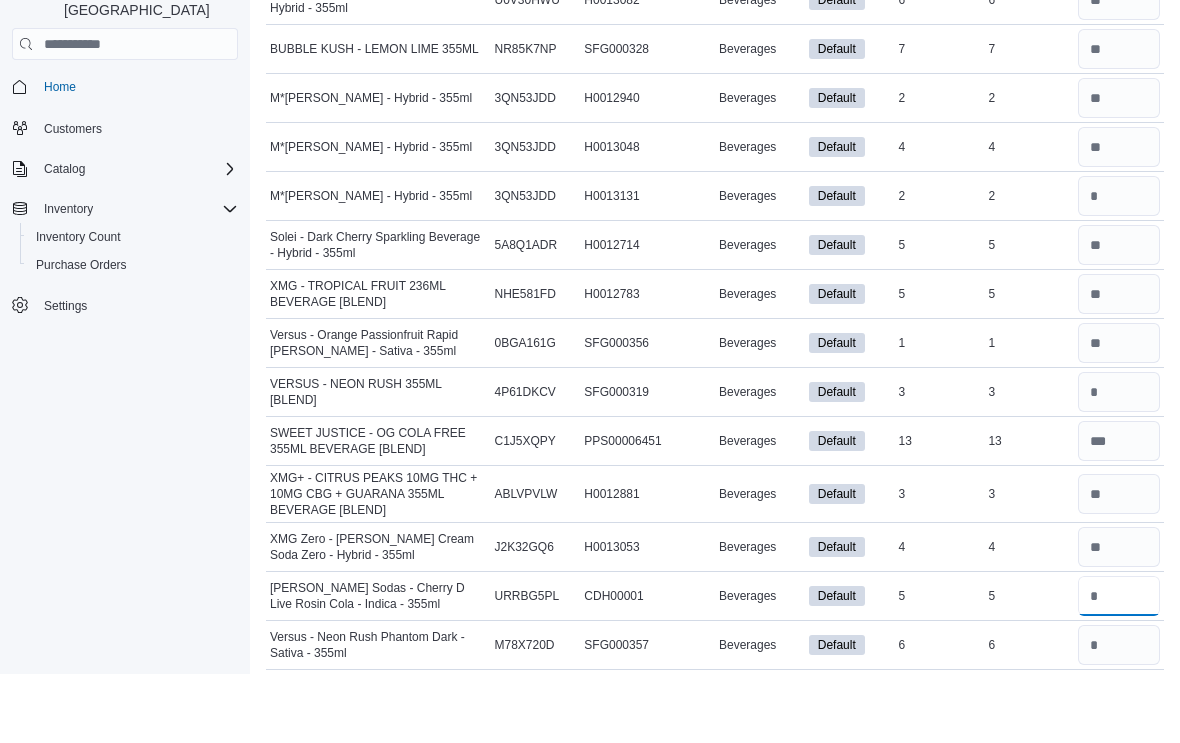 type on "*" 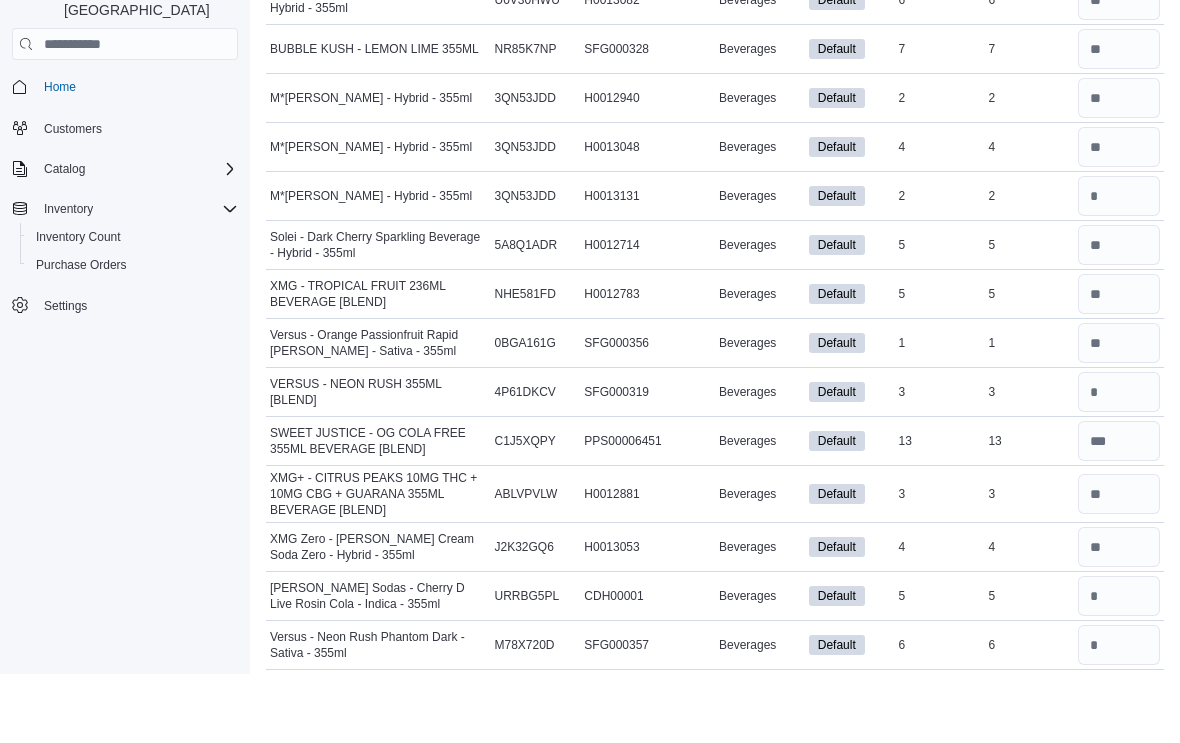 type 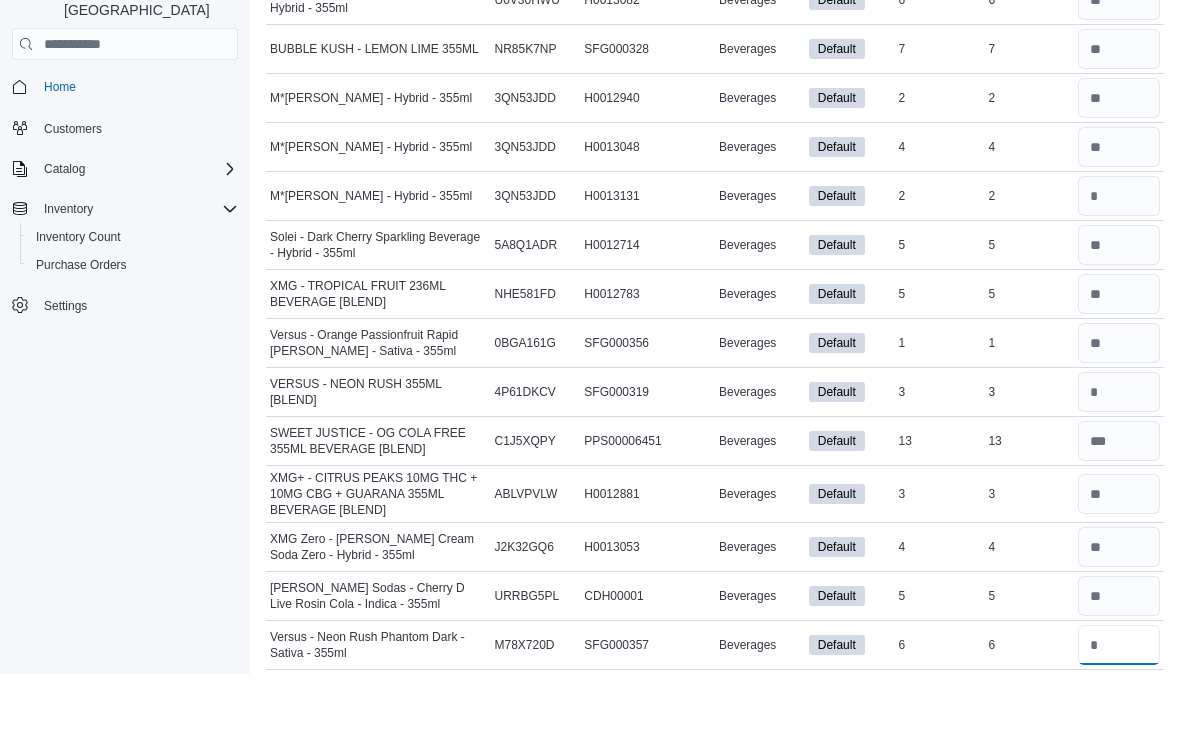 type on "*" 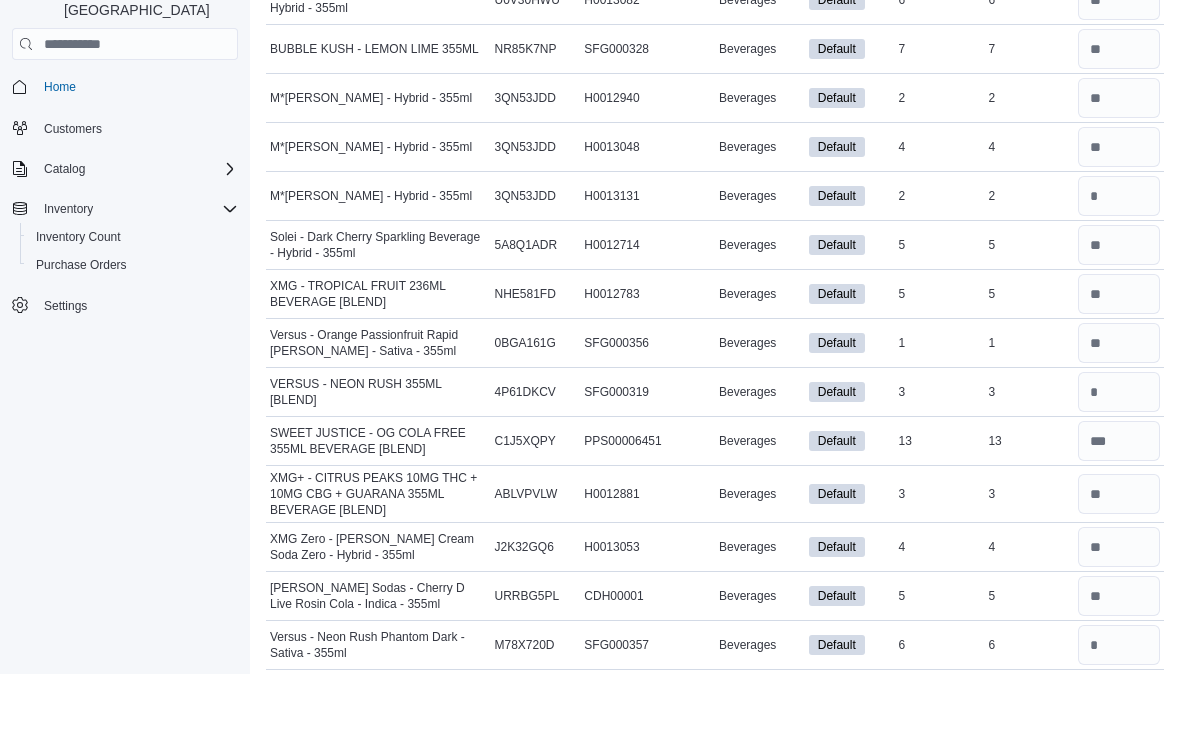 type 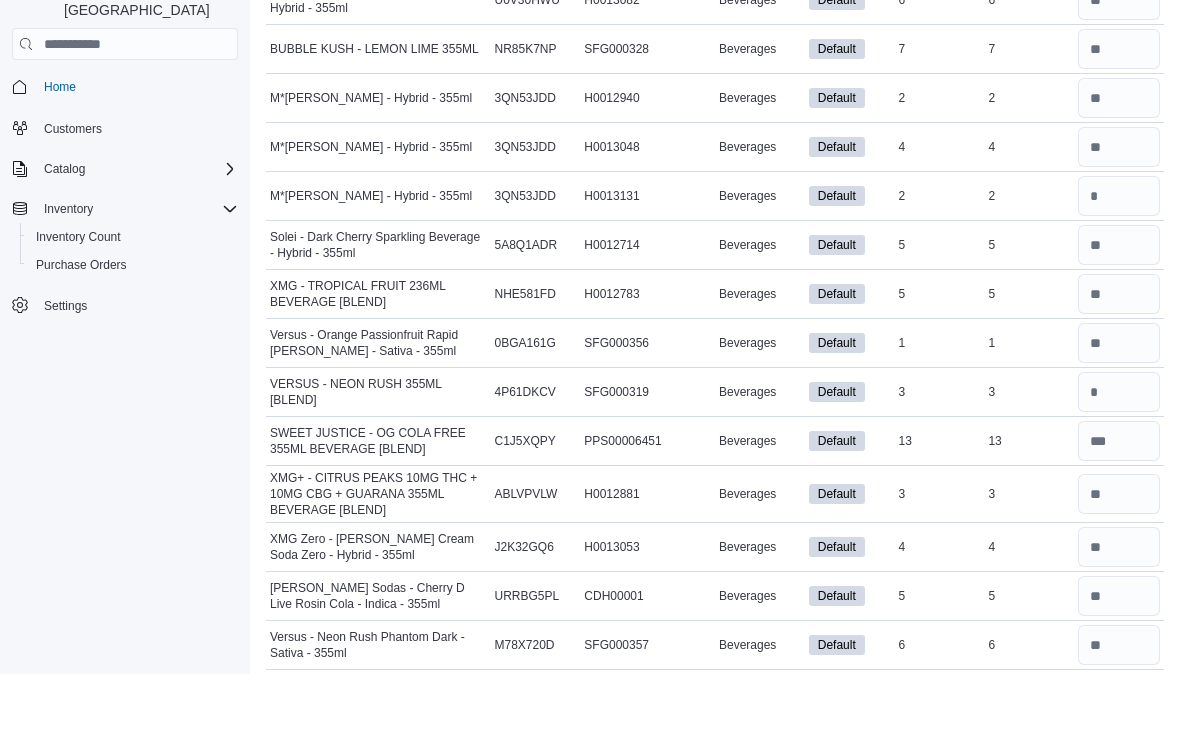 scroll, scrollTop: 2071, scrollLeft: 0, axis: vertical 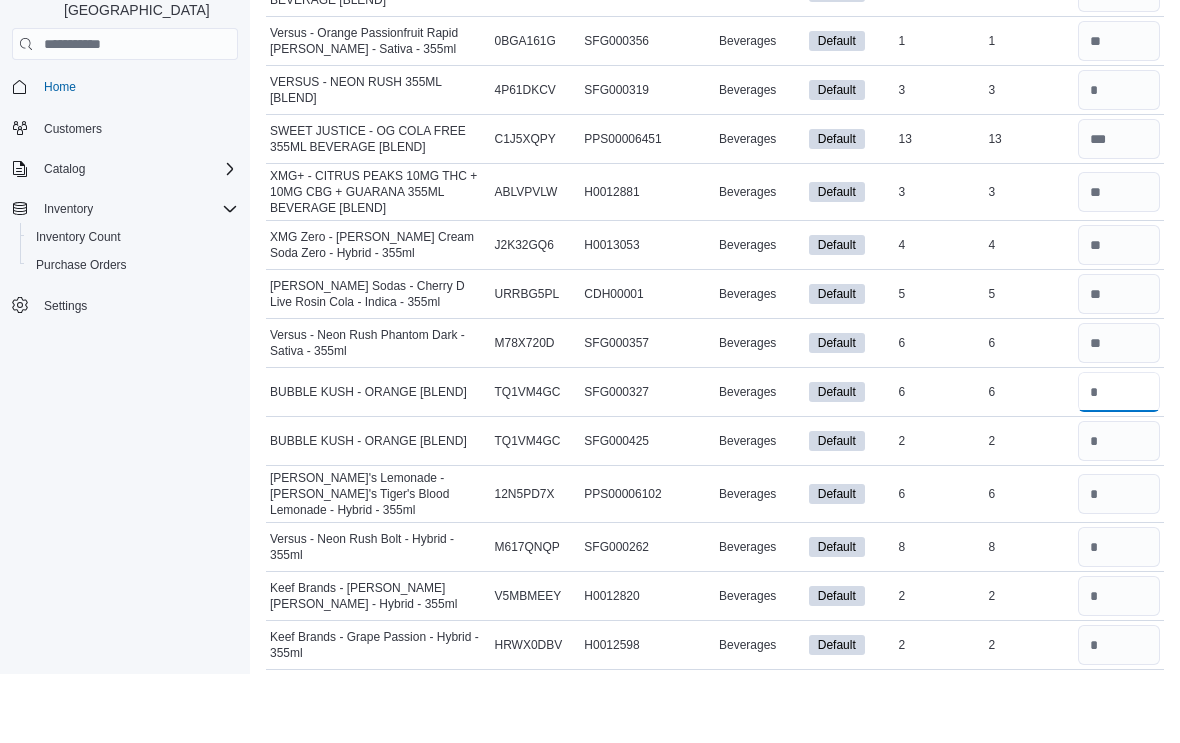 type on "*" 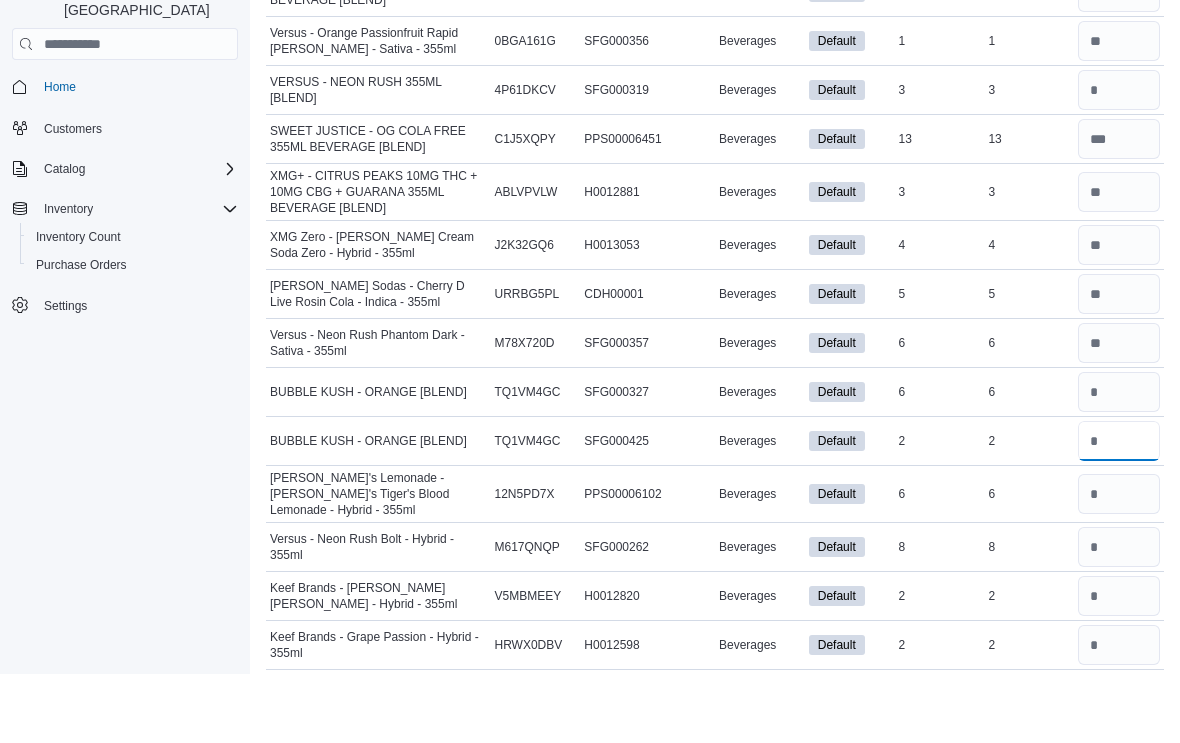 type 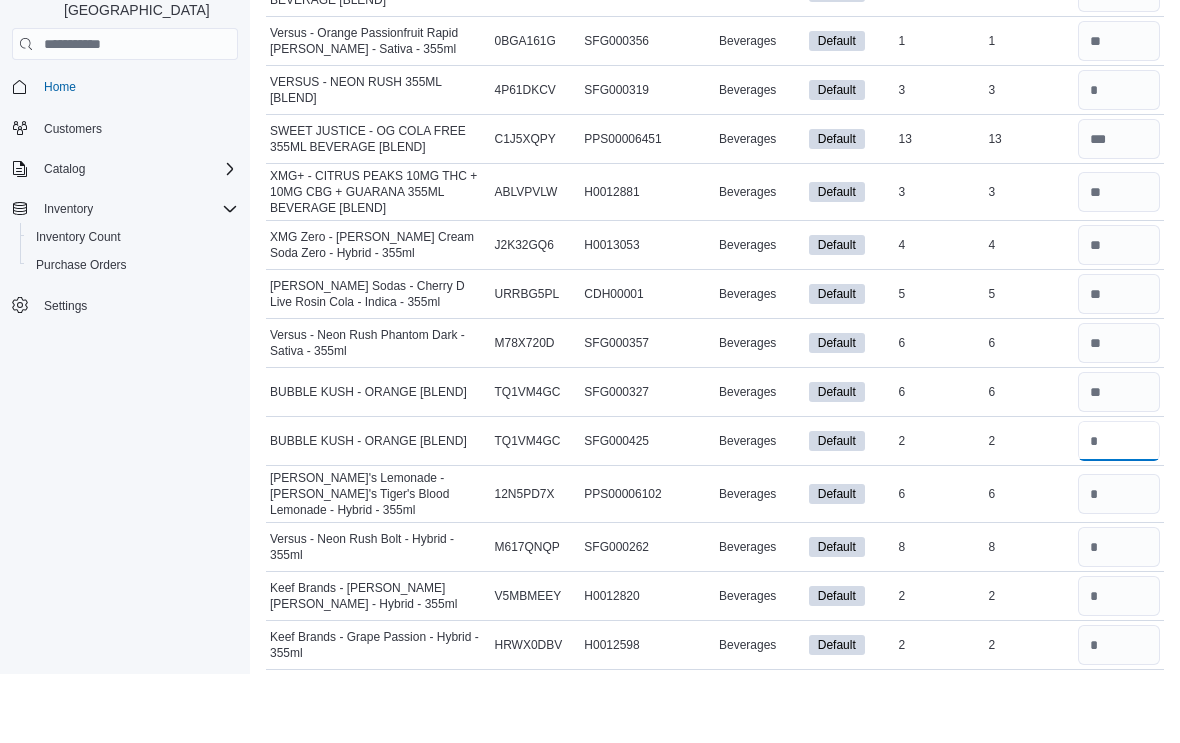 type on "*" 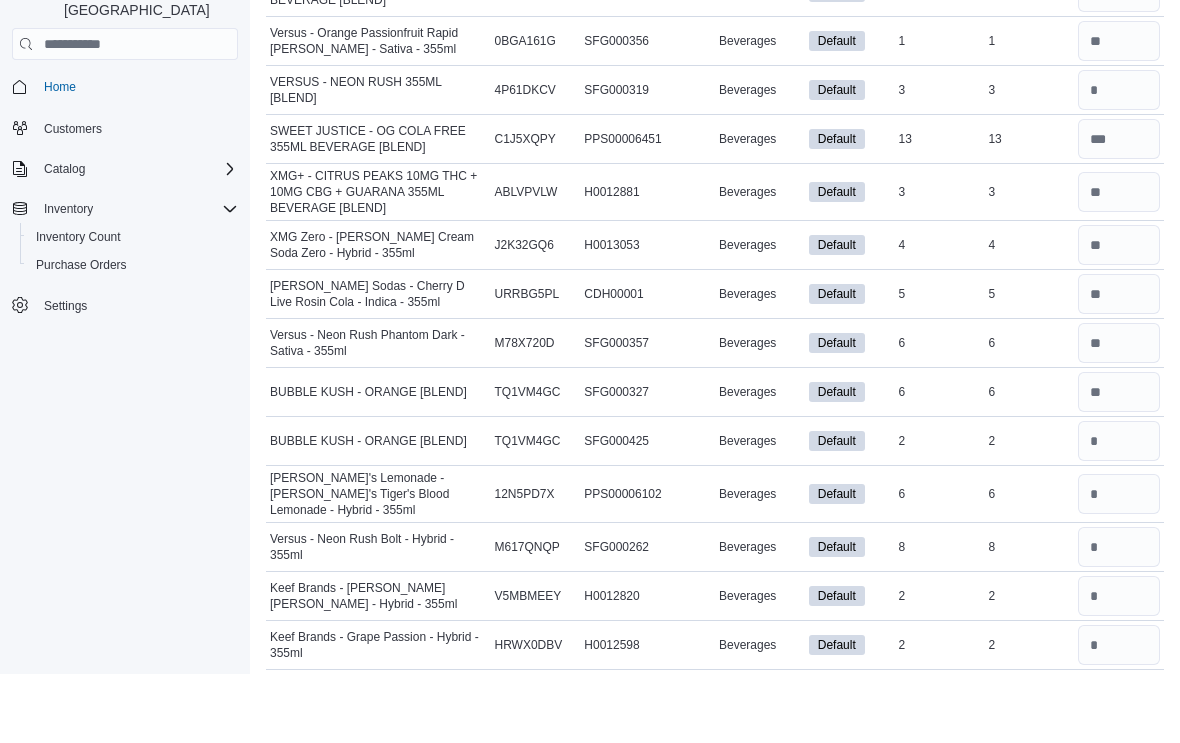 type 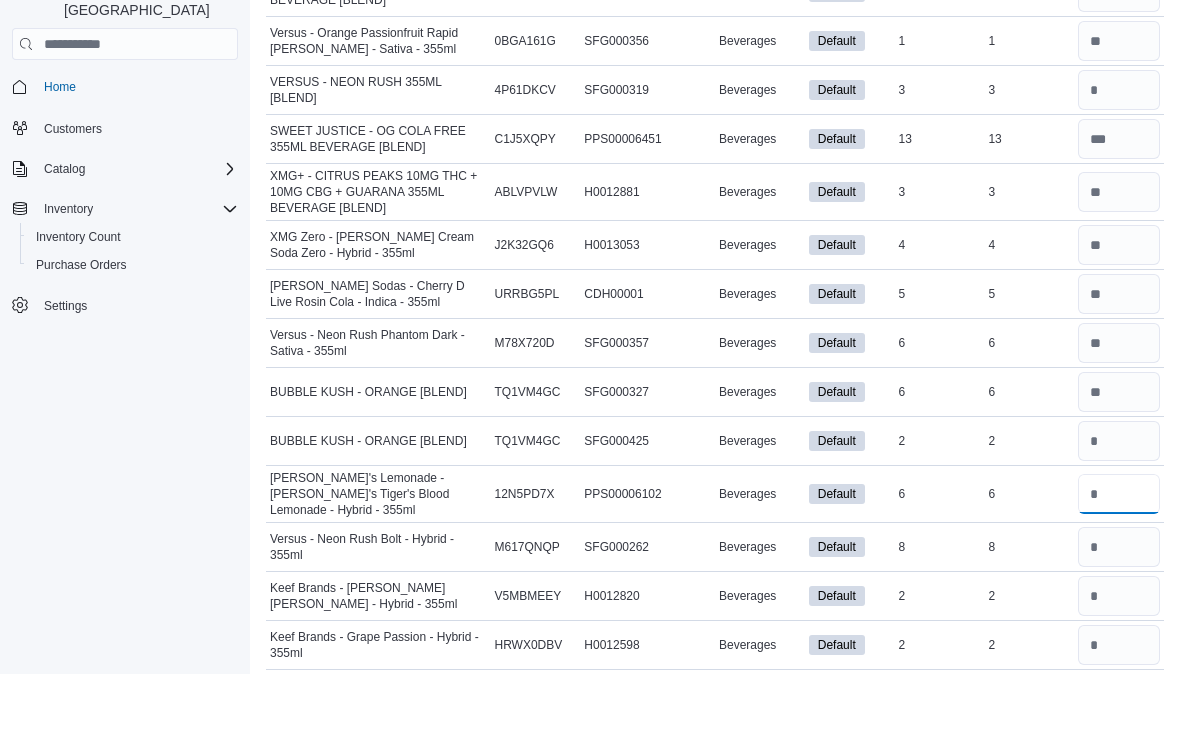 type on "*" 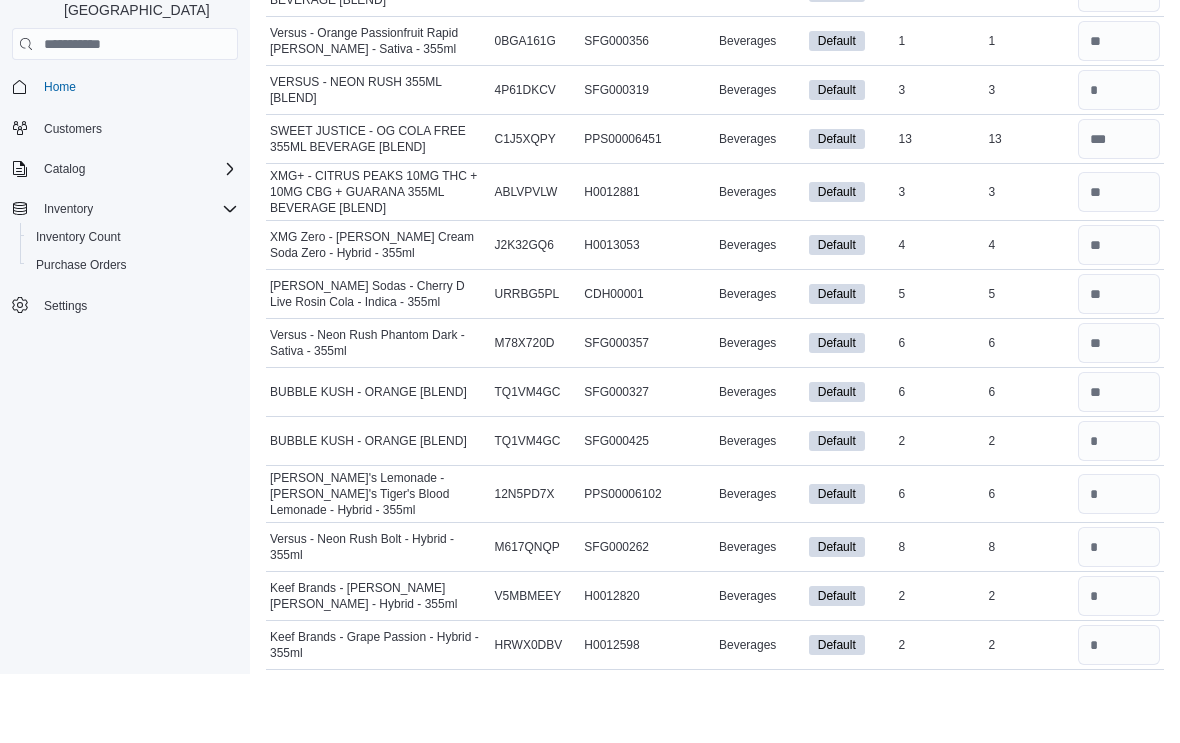 type 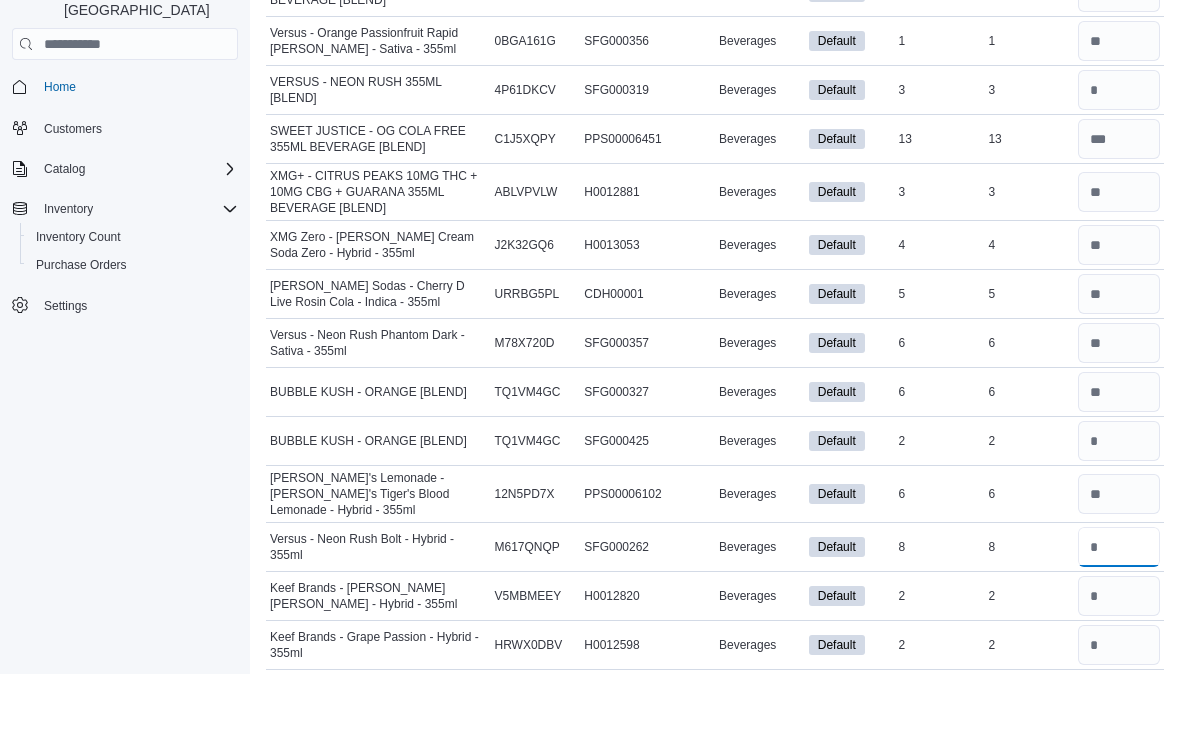 type on "*" 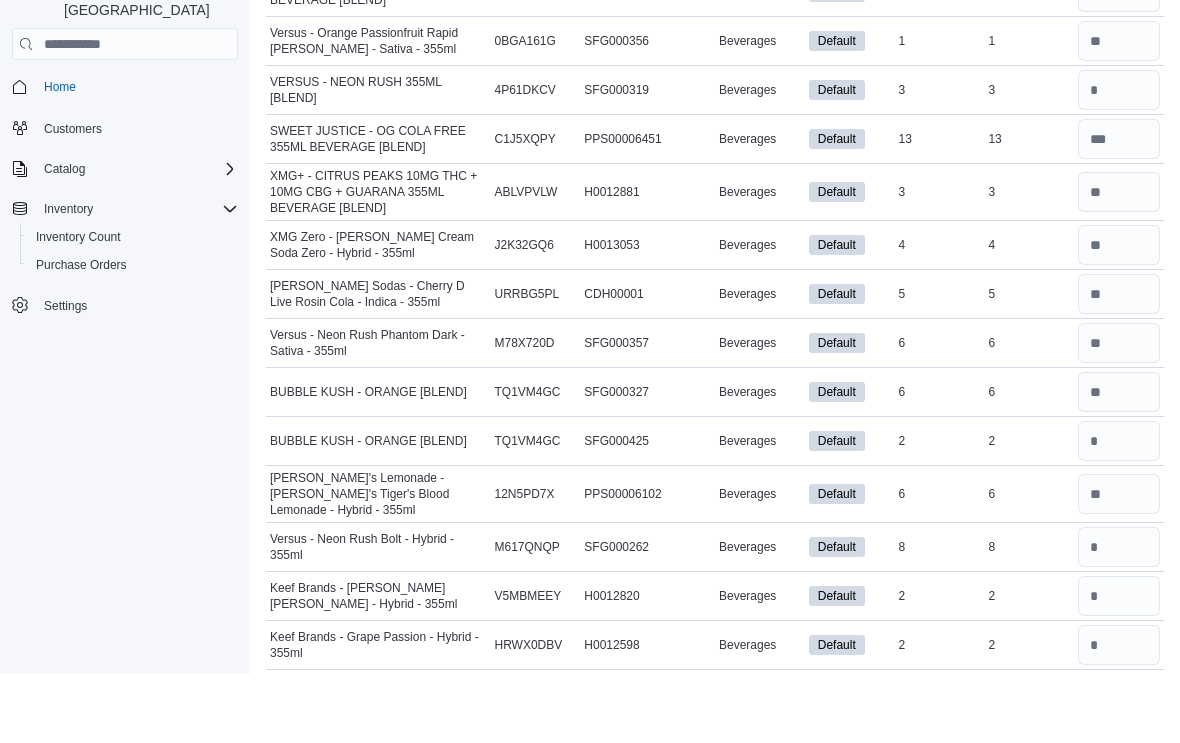 type 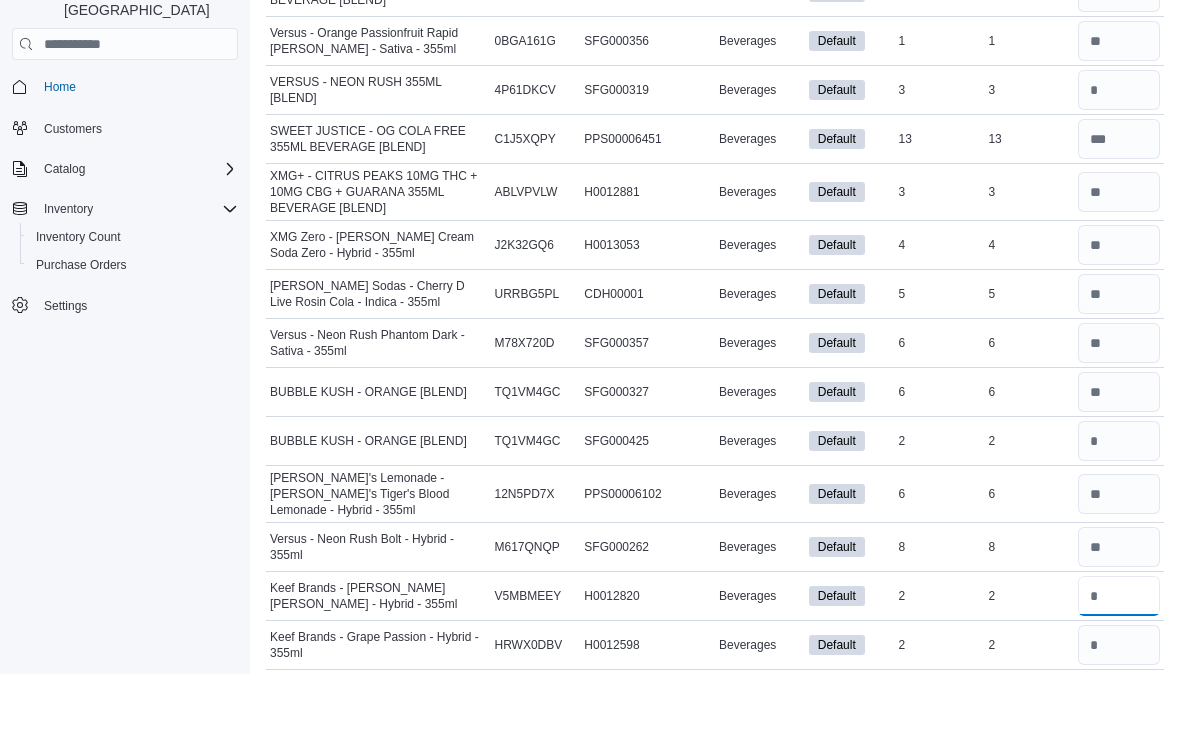 type on "*" 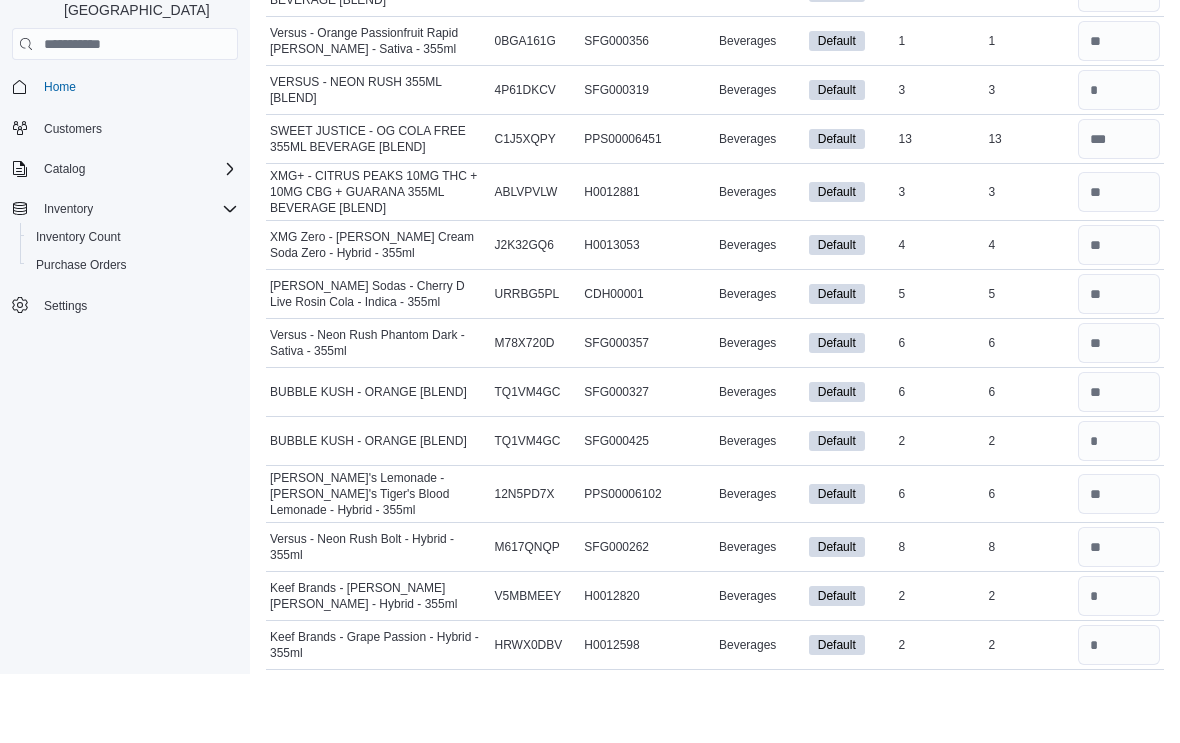 type 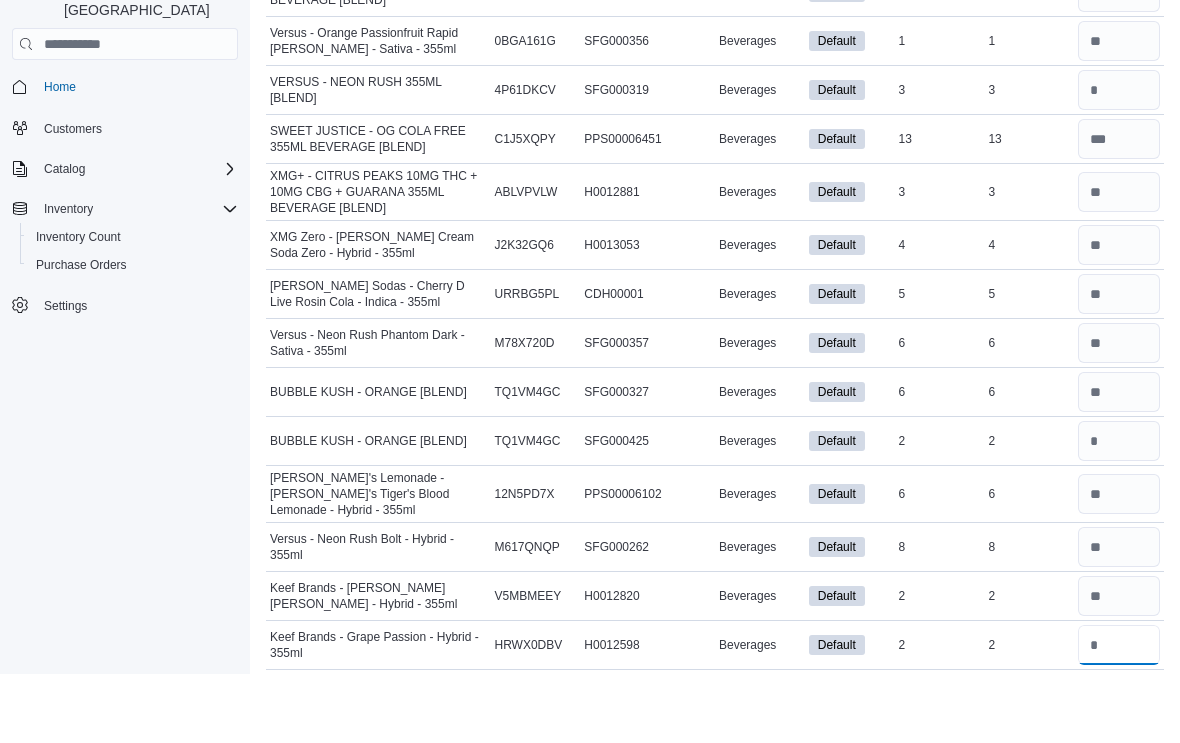 type on "*" 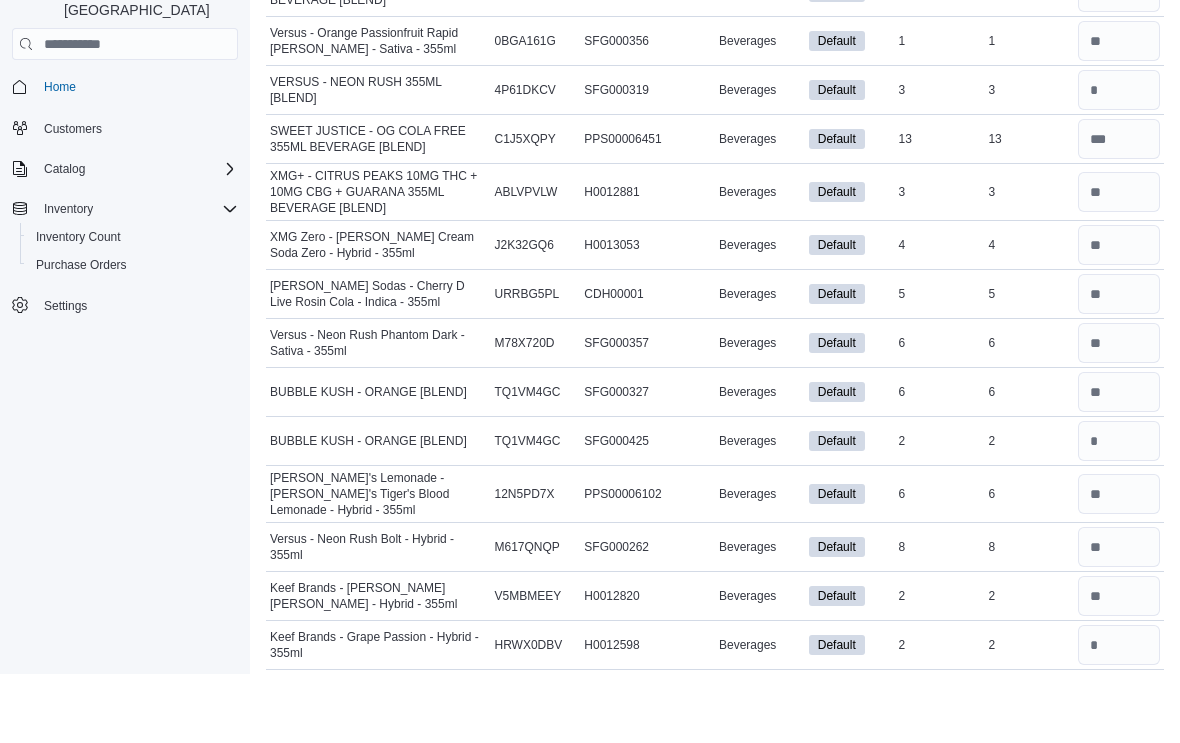 type 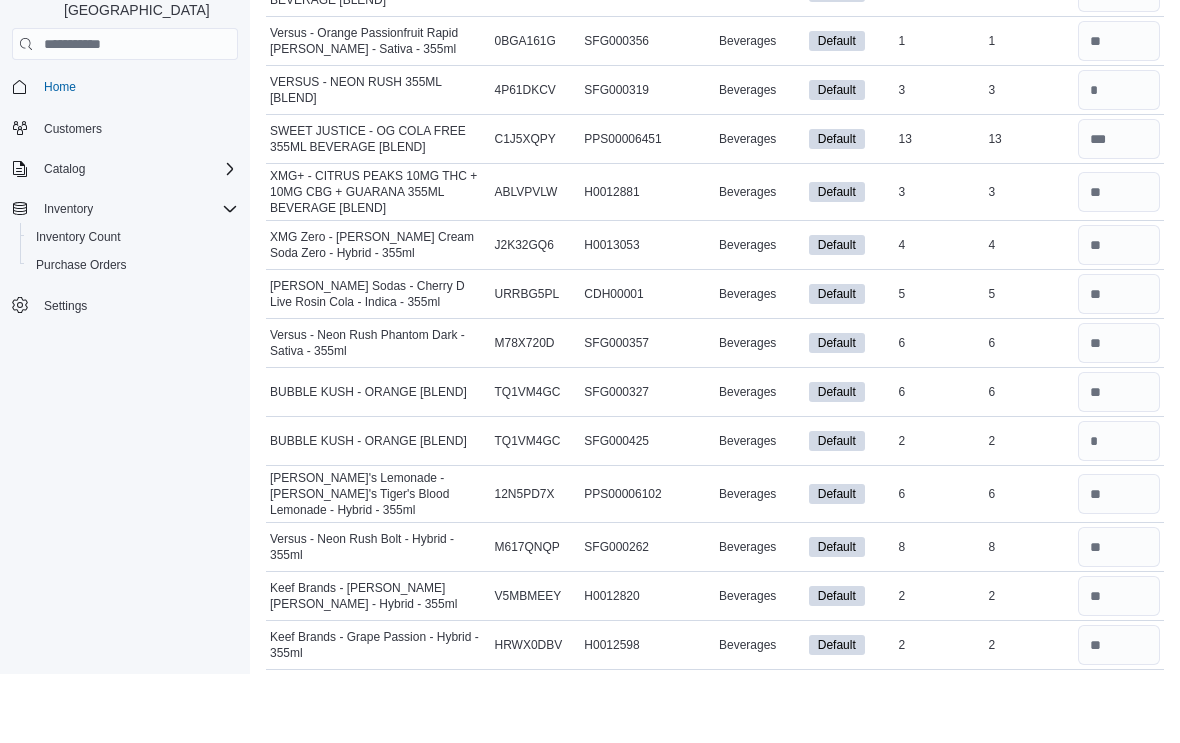 type on "*" 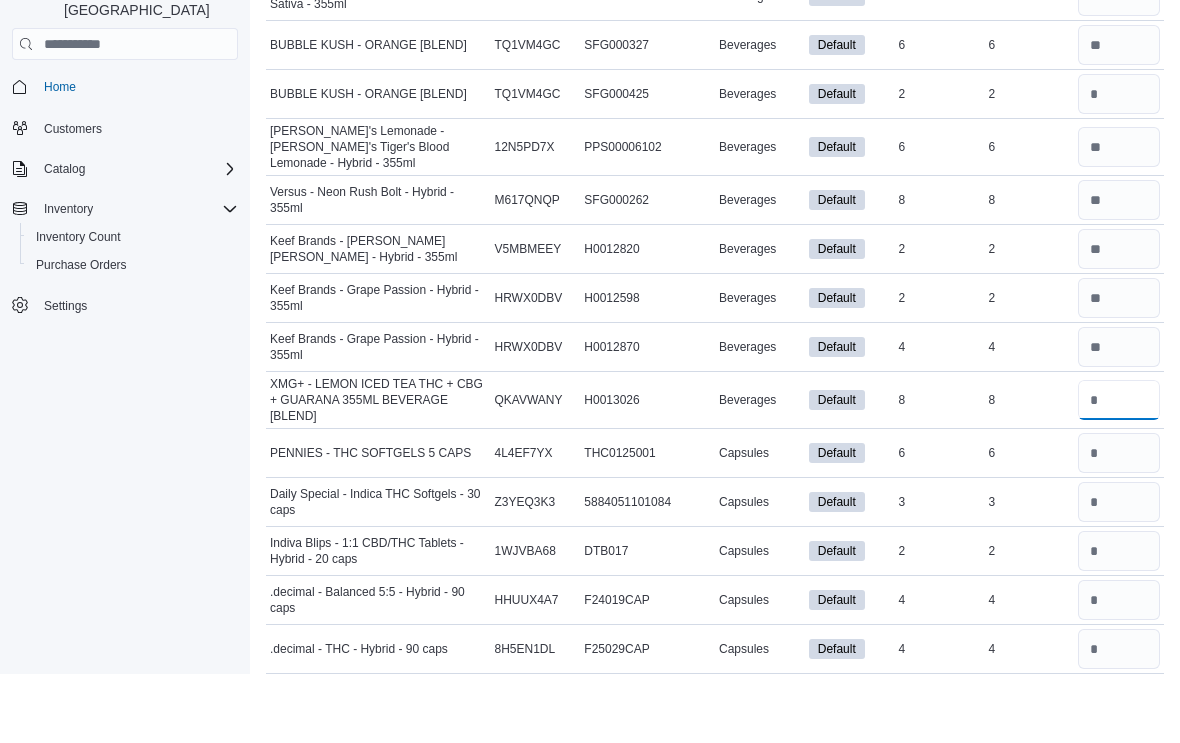type on "*" 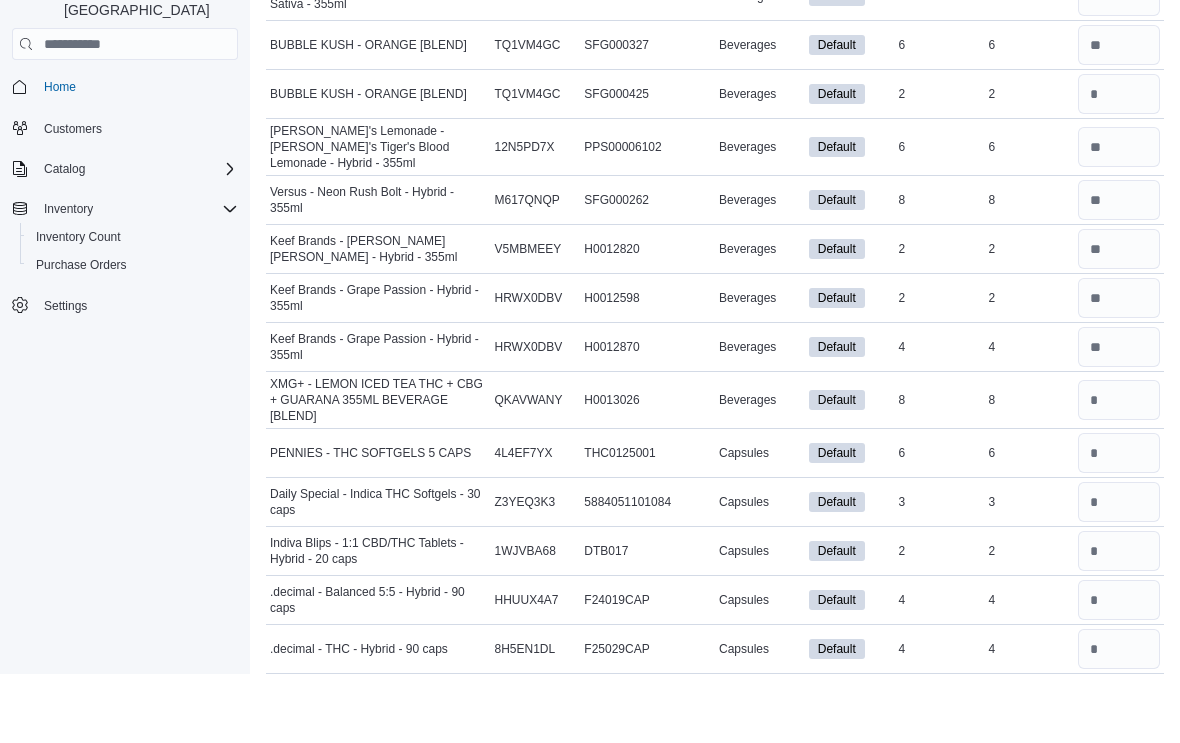 type 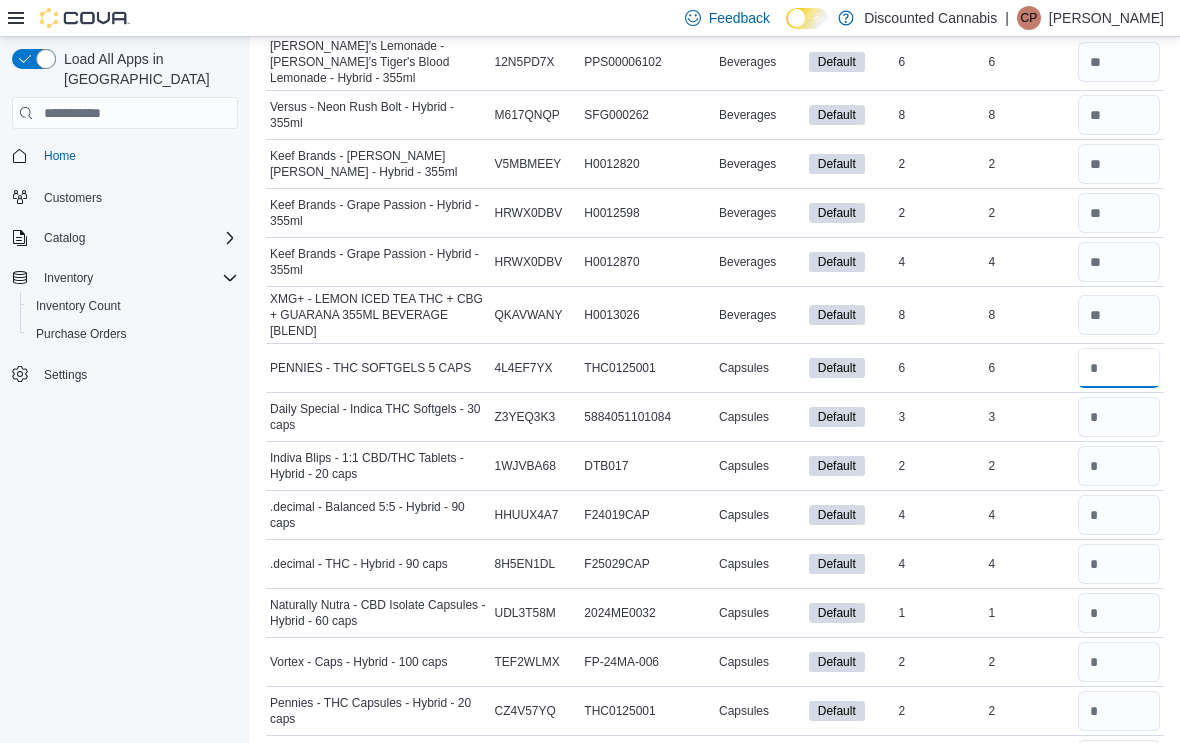 scroll, scrollTop: 2560, scrollLeft: 0, axis: vertical 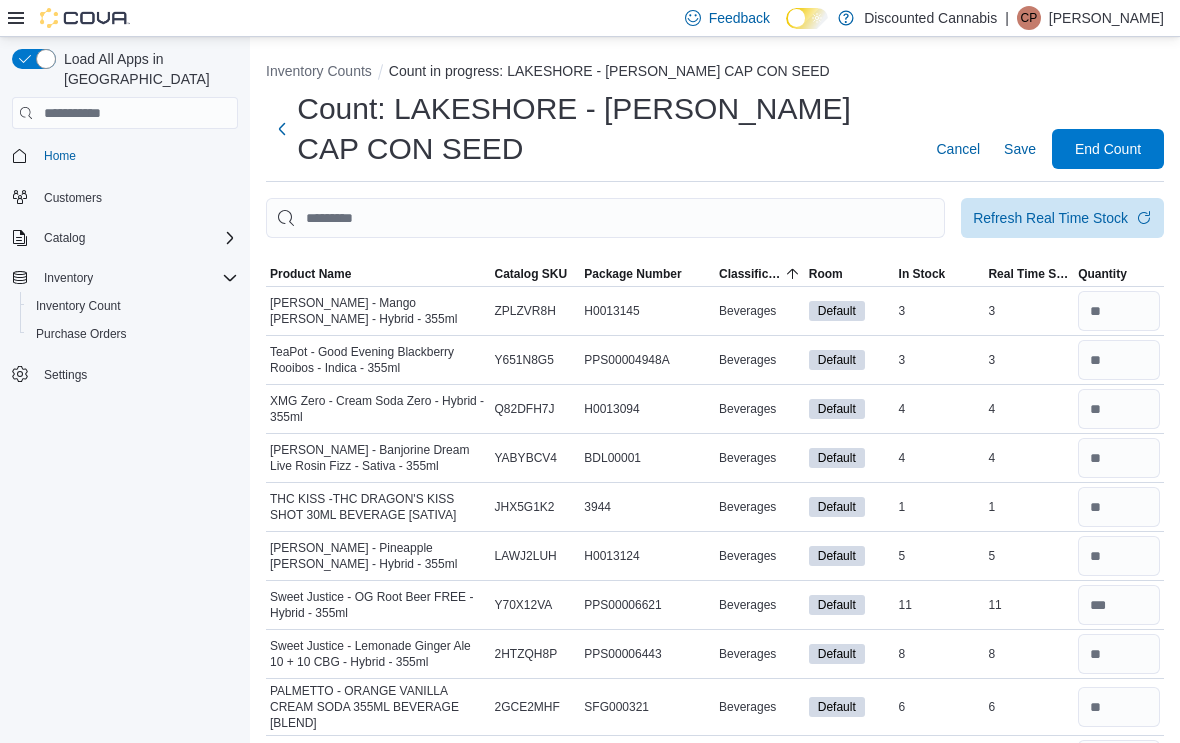 click on "Save" at bounding box center [1020, 149] 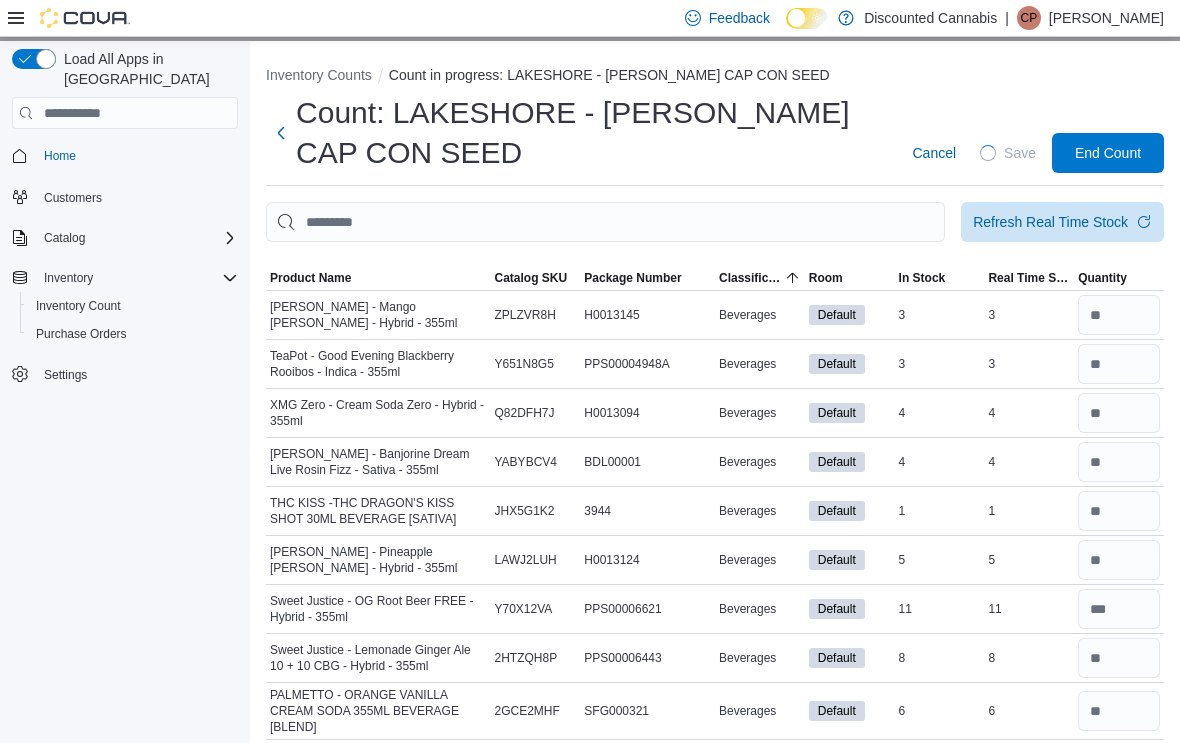 click on "Refresh Real Time Stock" at bounding box center [1062, 222] 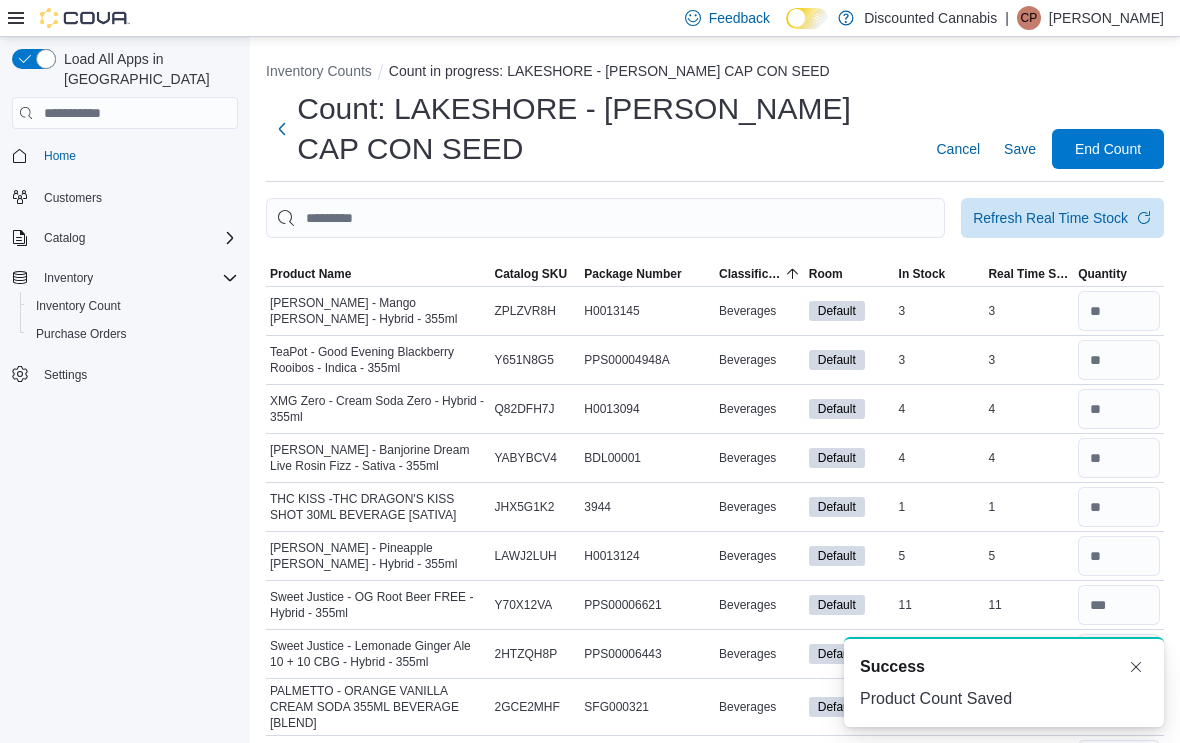 scroll, scrollTop: 0, scrollLeft: 0, axis: both 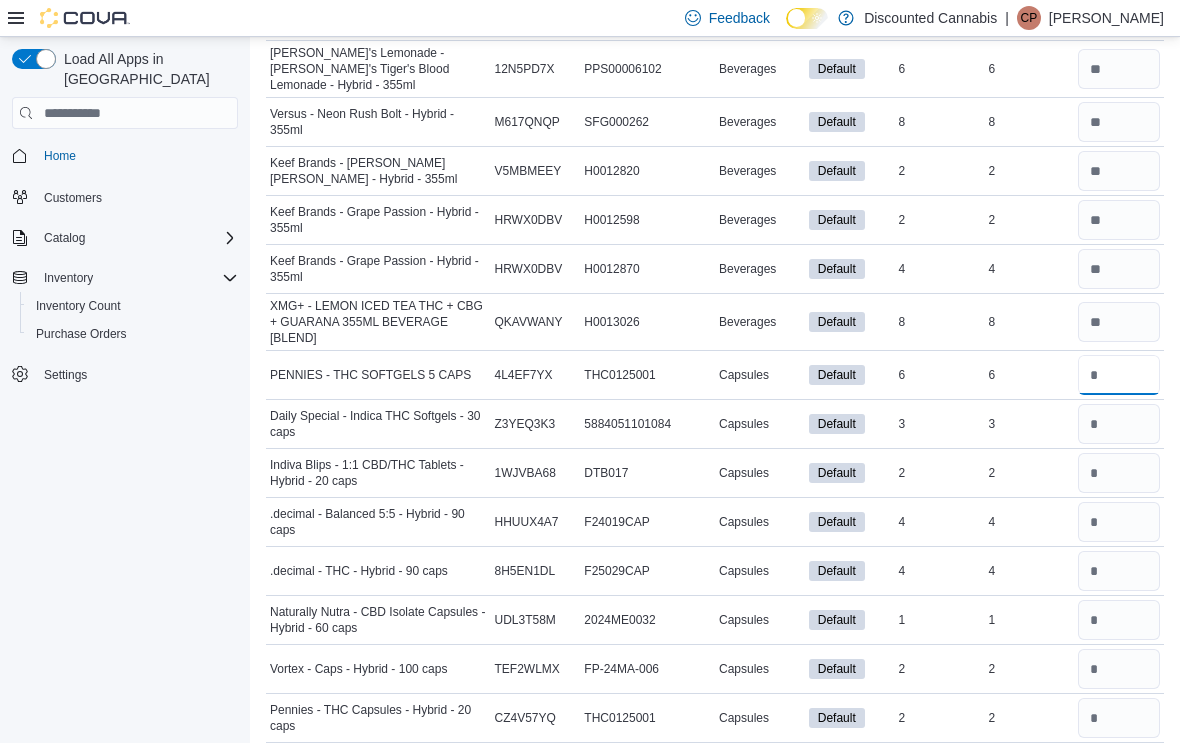 click at bounding box center [1119, 375] 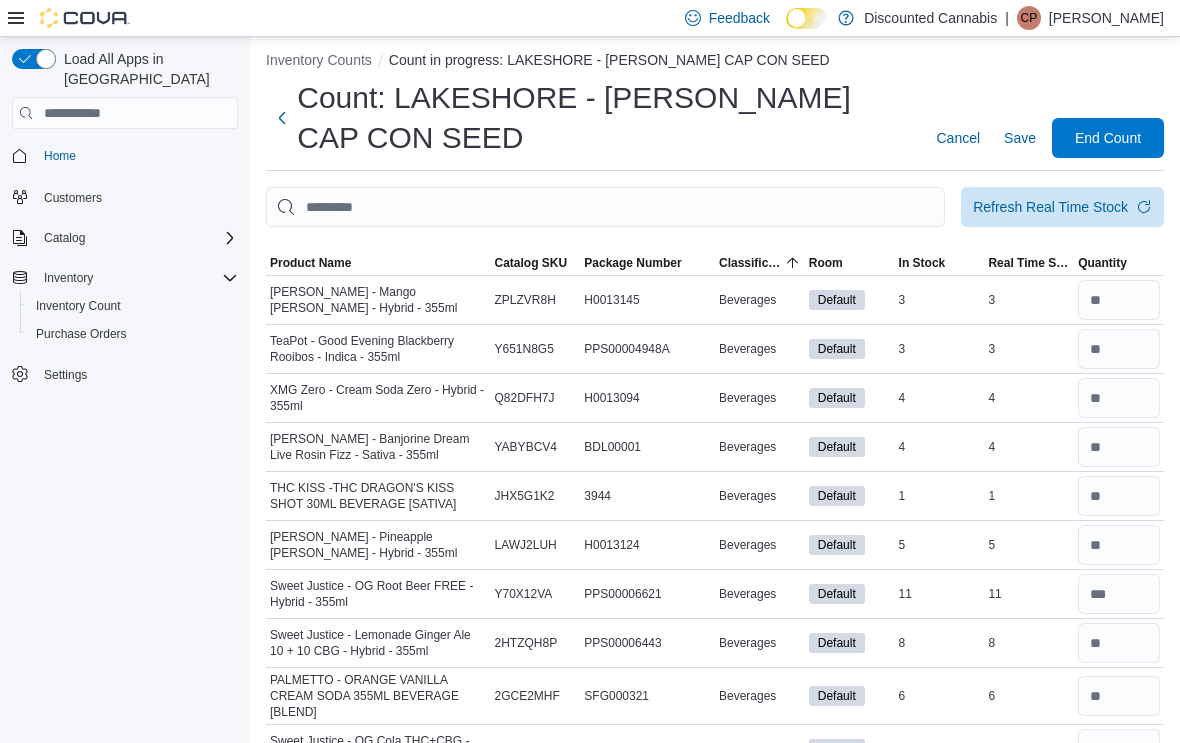 scroll, scrollTop: 0, scrollLeft: 0, axis: both 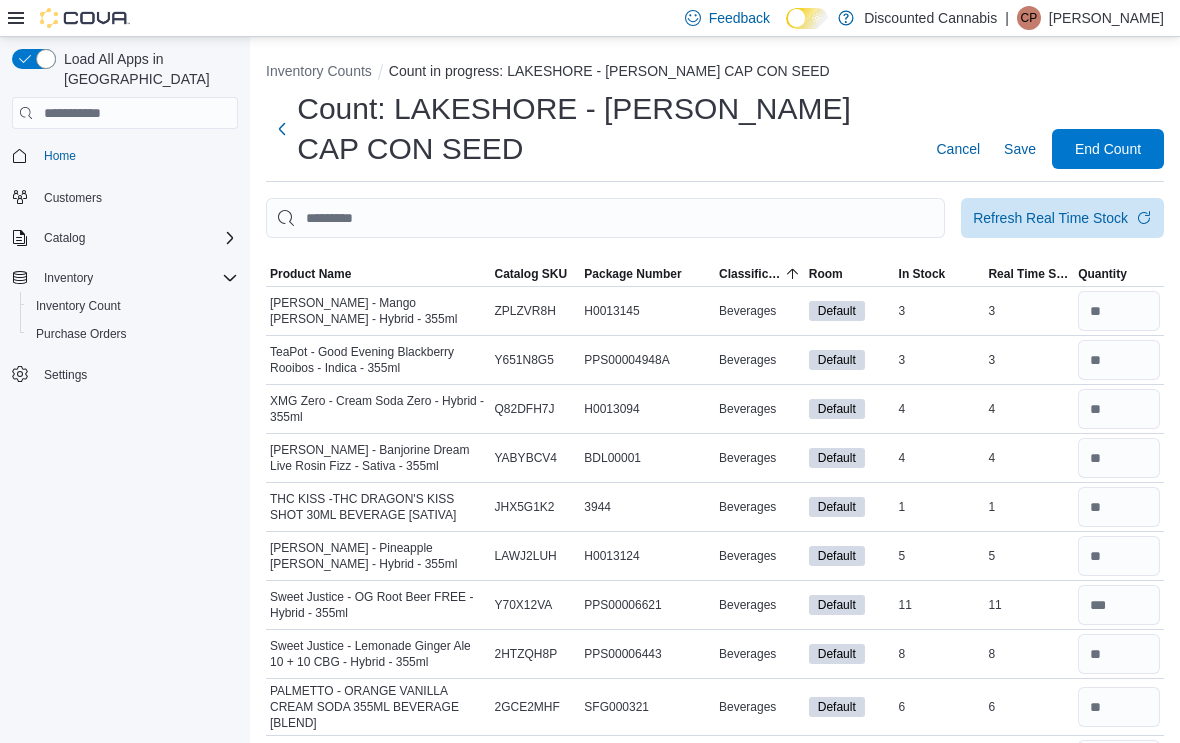 click on "Save" at bounding box center (1020, 149) 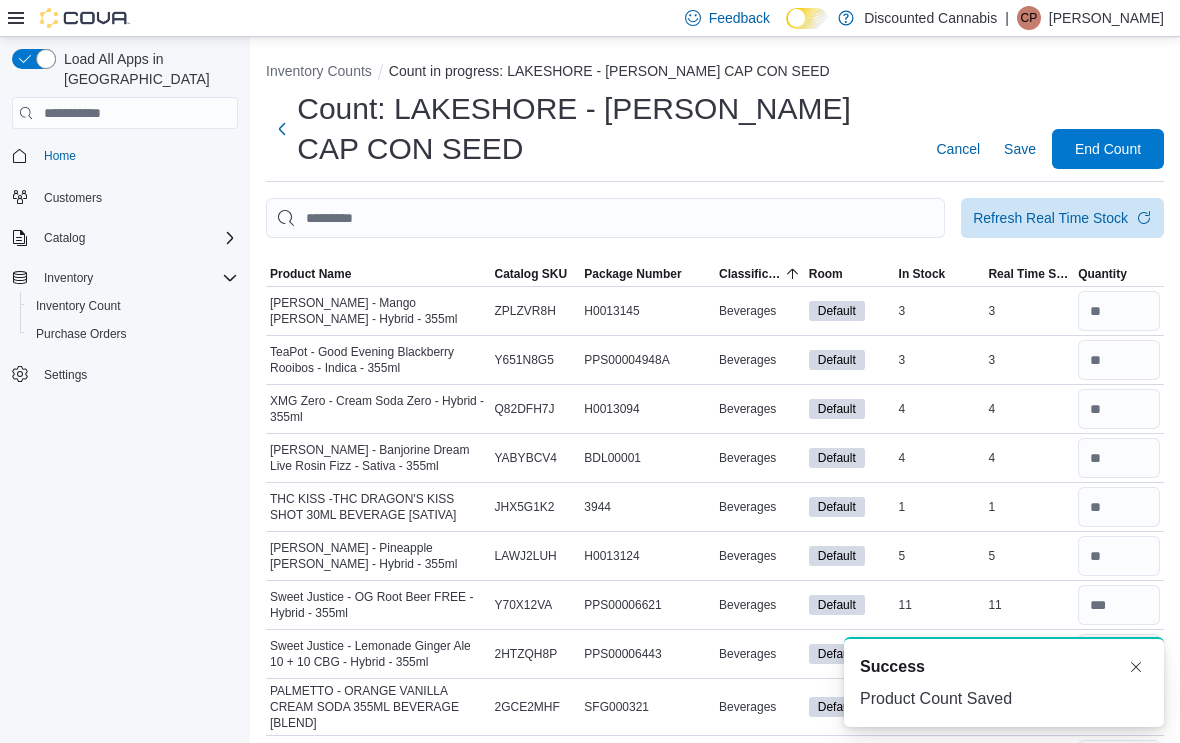 scroll, scrollTop: 0, scrollLeft: 0, axis: both 